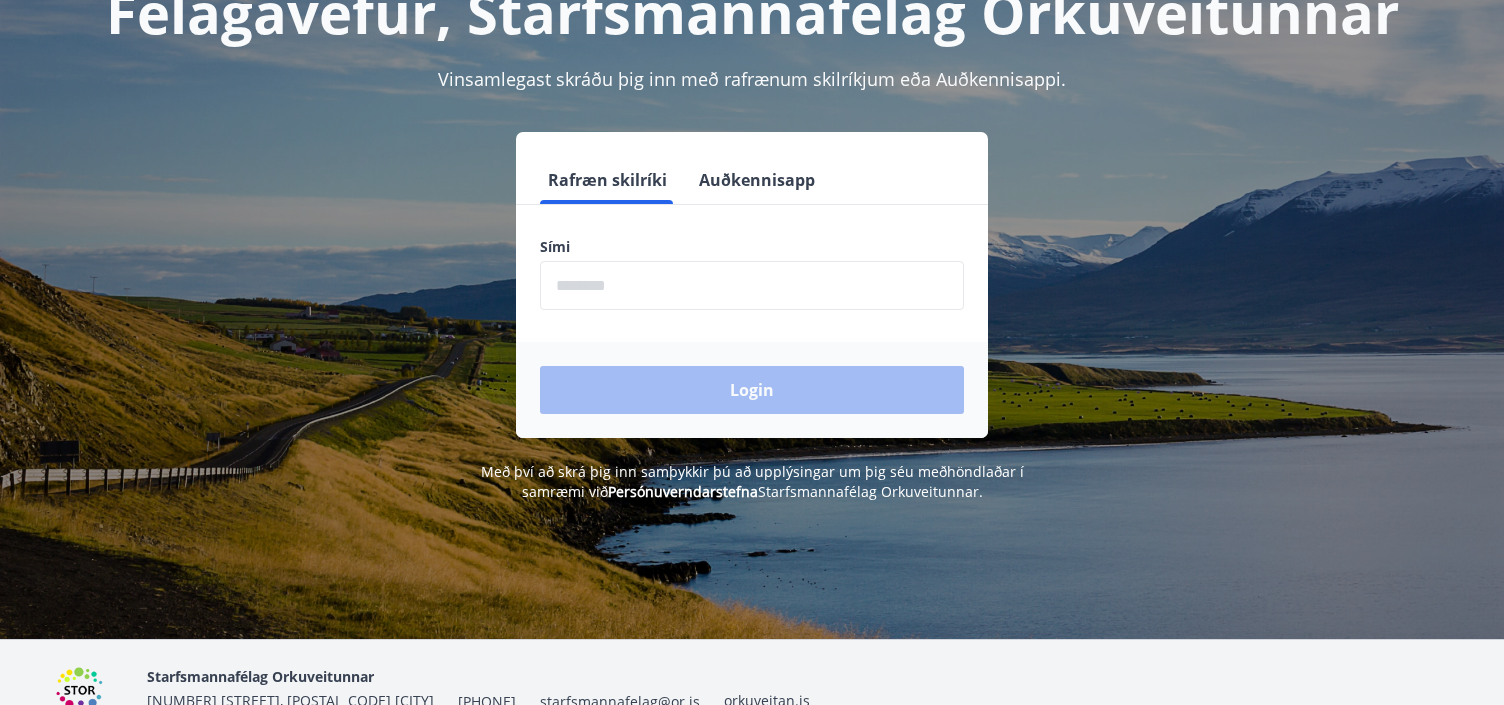 scroll, scrollTop: 0, scrollLeft: 0, axis: both 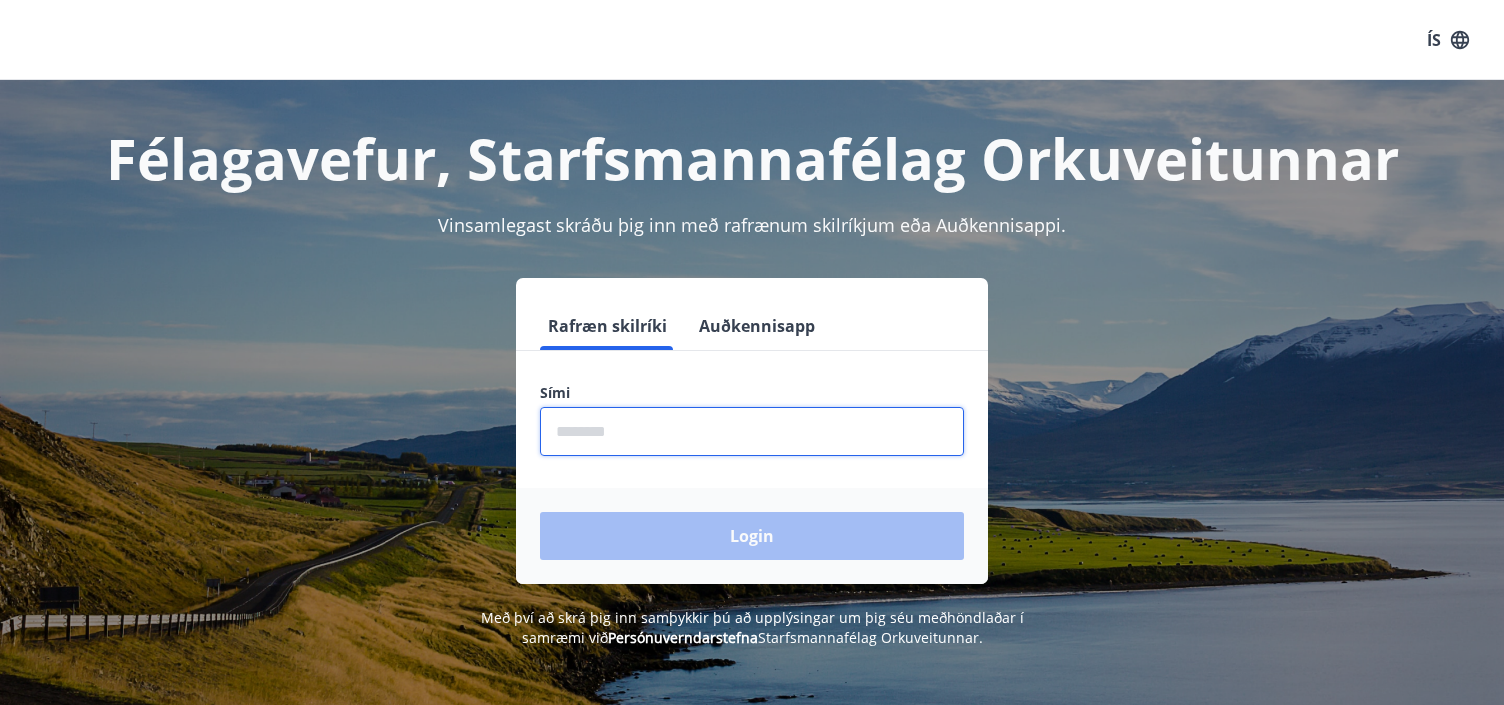 click at bounding box center (752, 431) 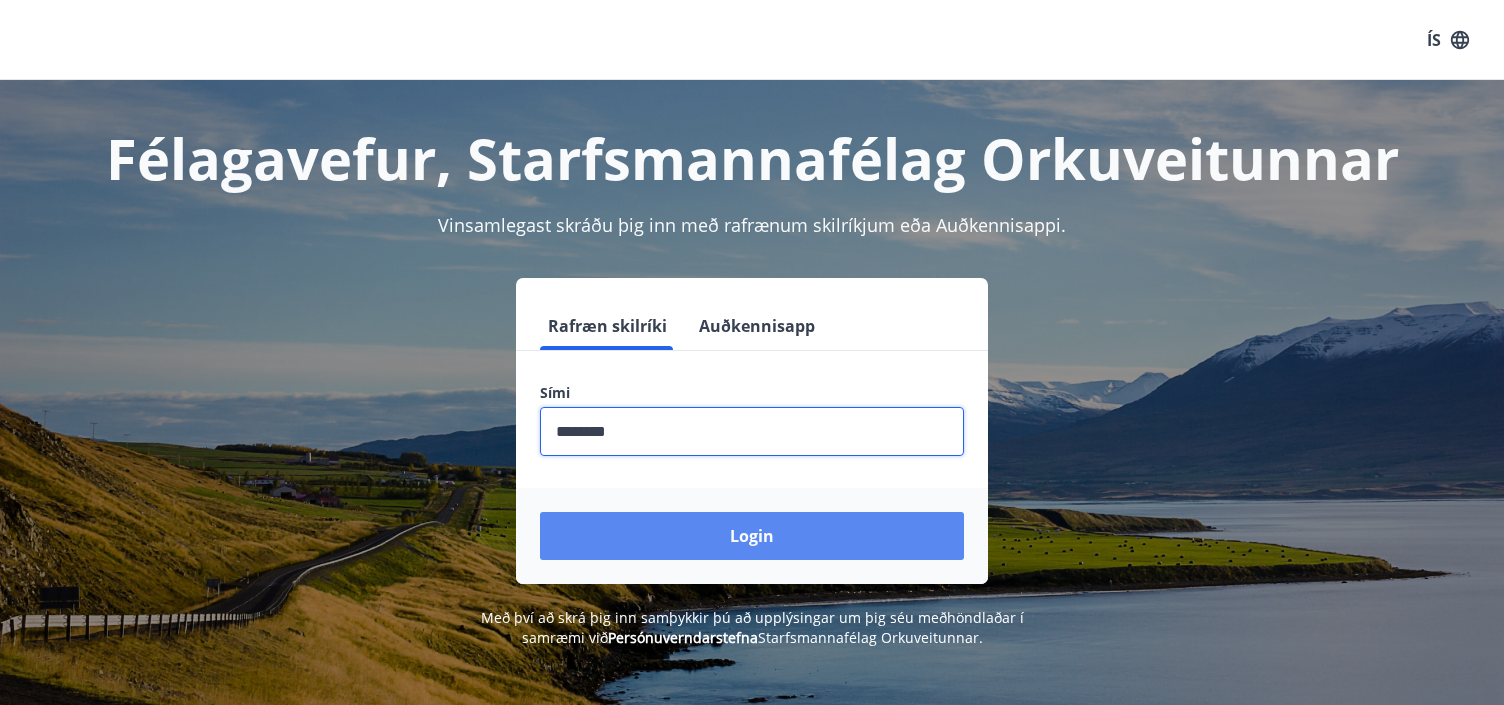 type on "********" 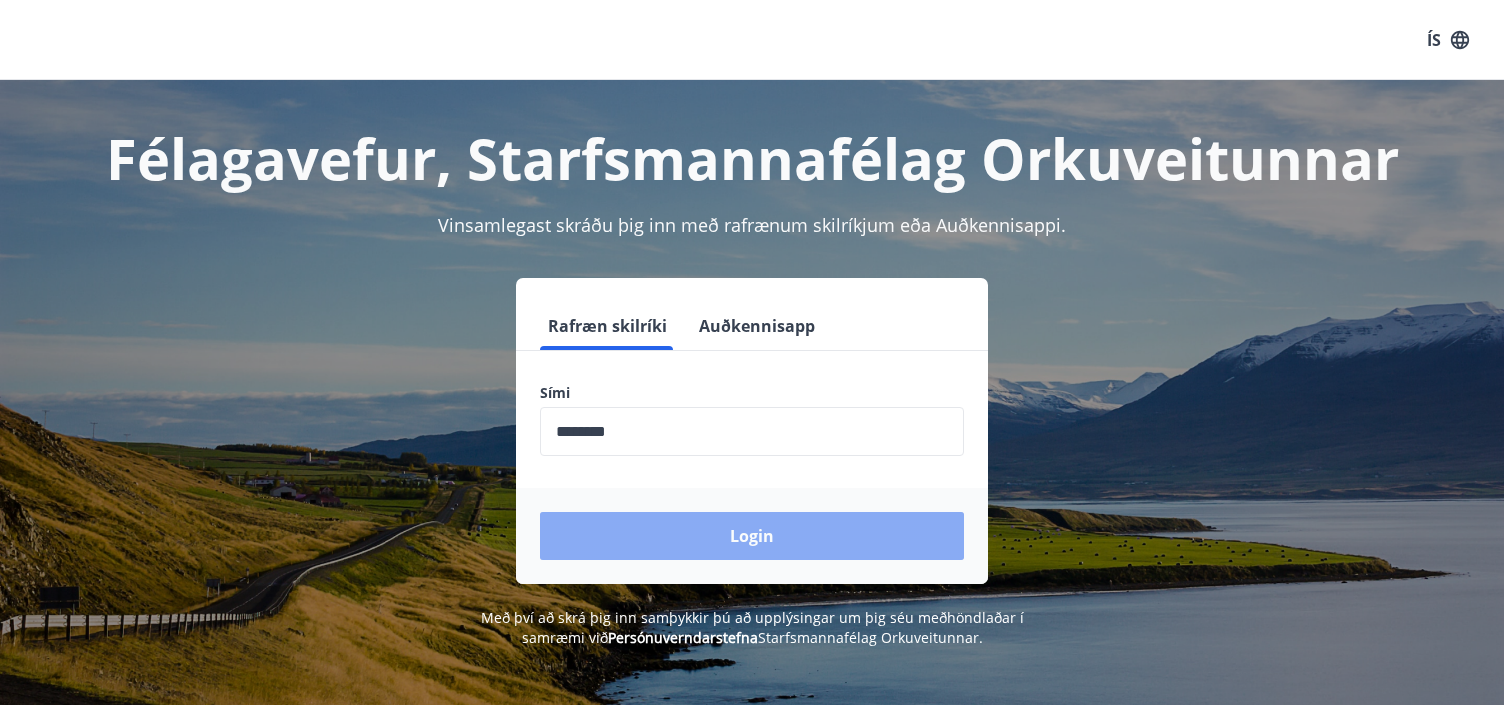 click on "Login" at bounding box center [752, 536] 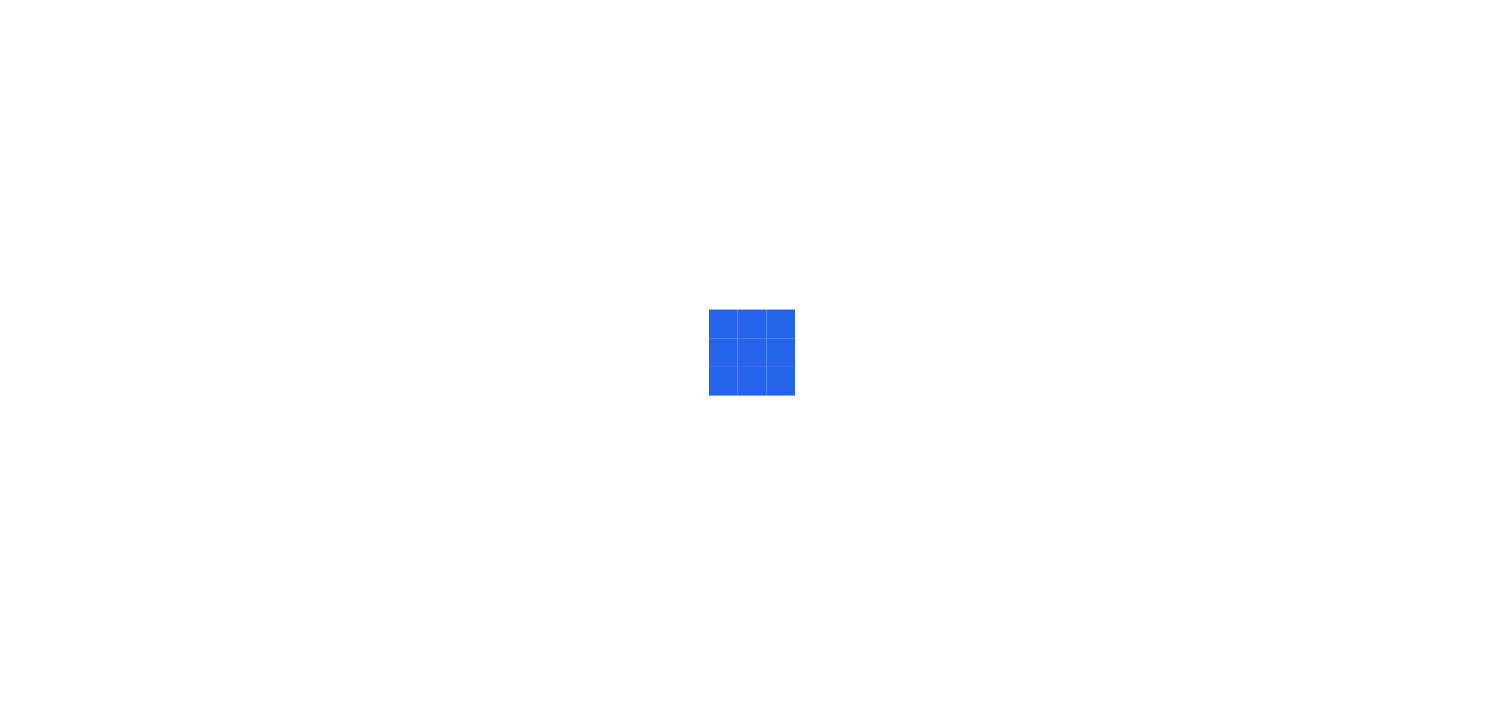 scroll, scrollTop: 0, scrollLeft: 0, axis: both 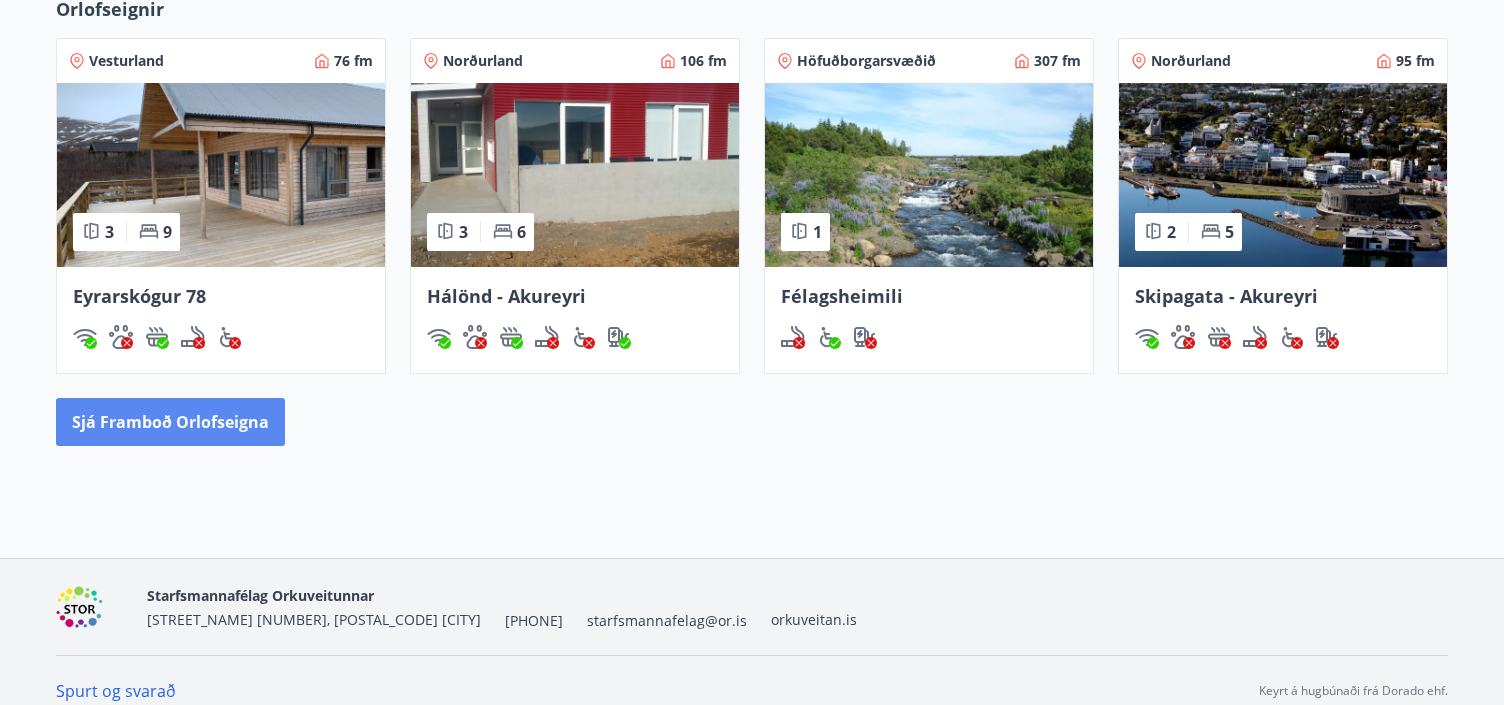 click on "Sjá framboð orlofseigna" at bounding box center (170, 422) 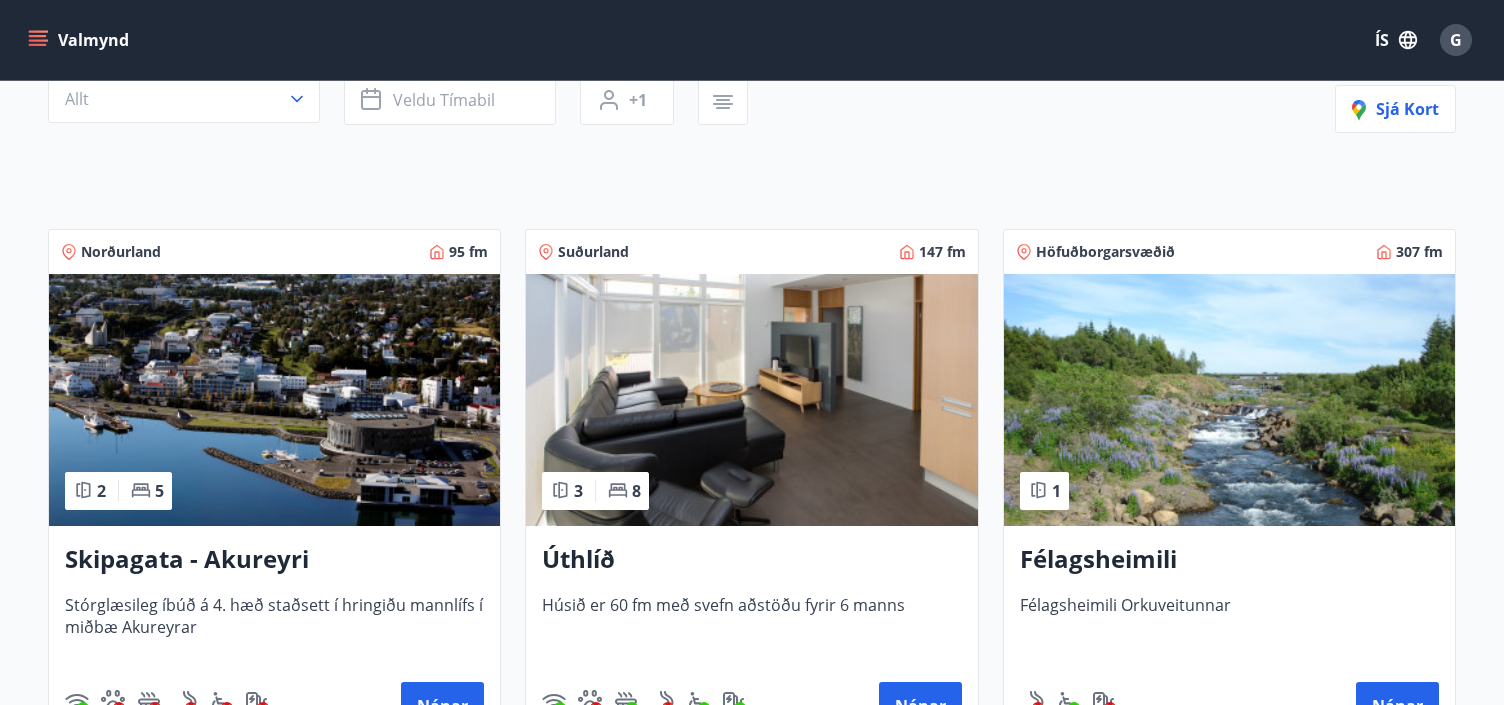 scroll, scrollTop: 129, scrollLeft: 0, axis: vertical 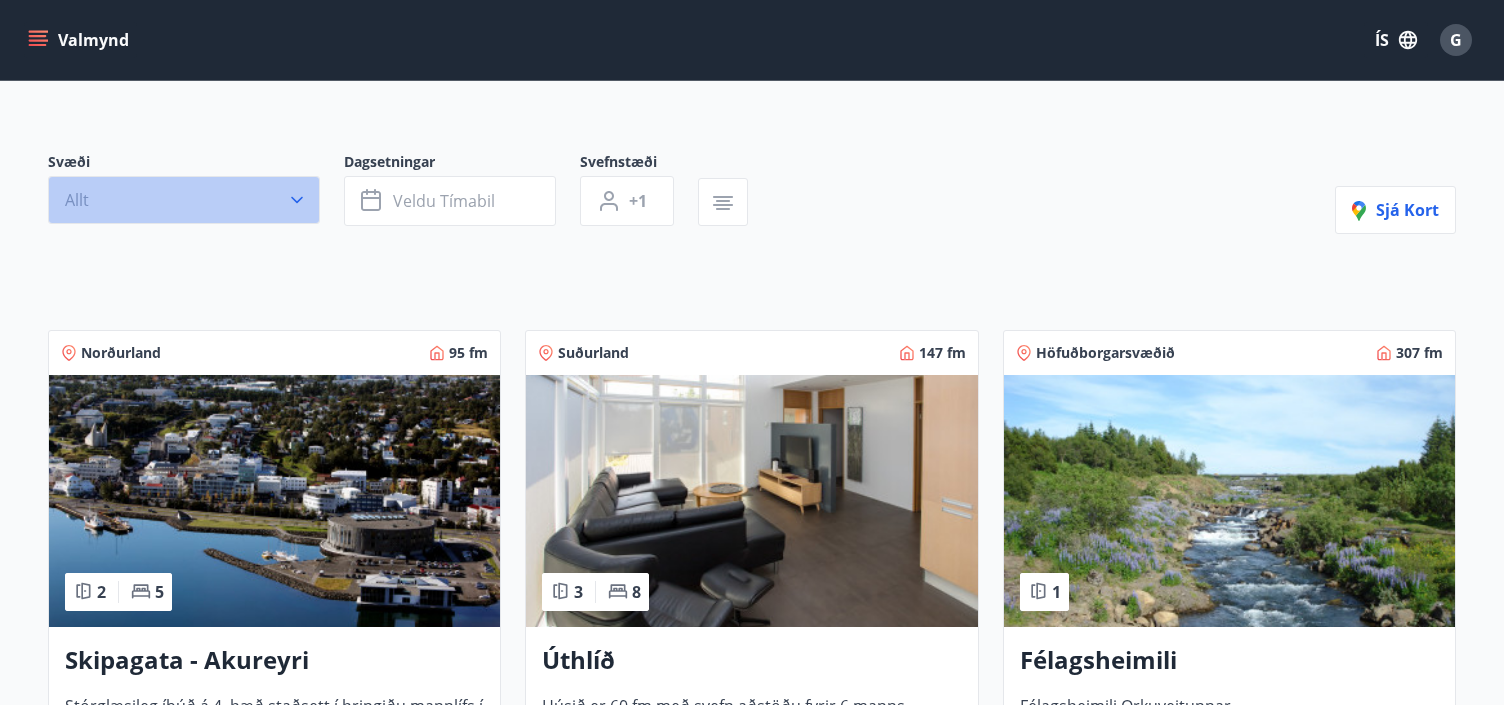 click at bounding box center (297, 200) 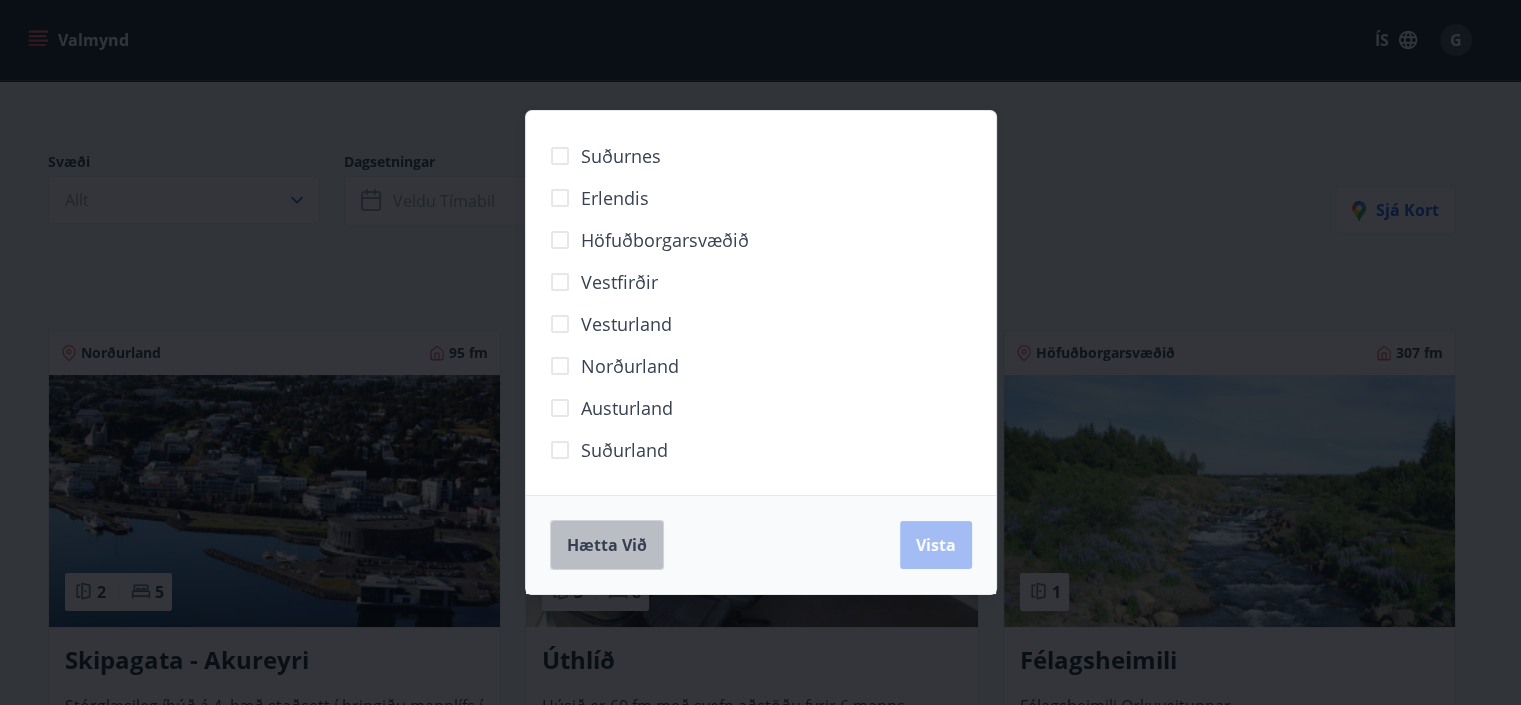 click on "Hætta við" at bounding box center (607, 545) 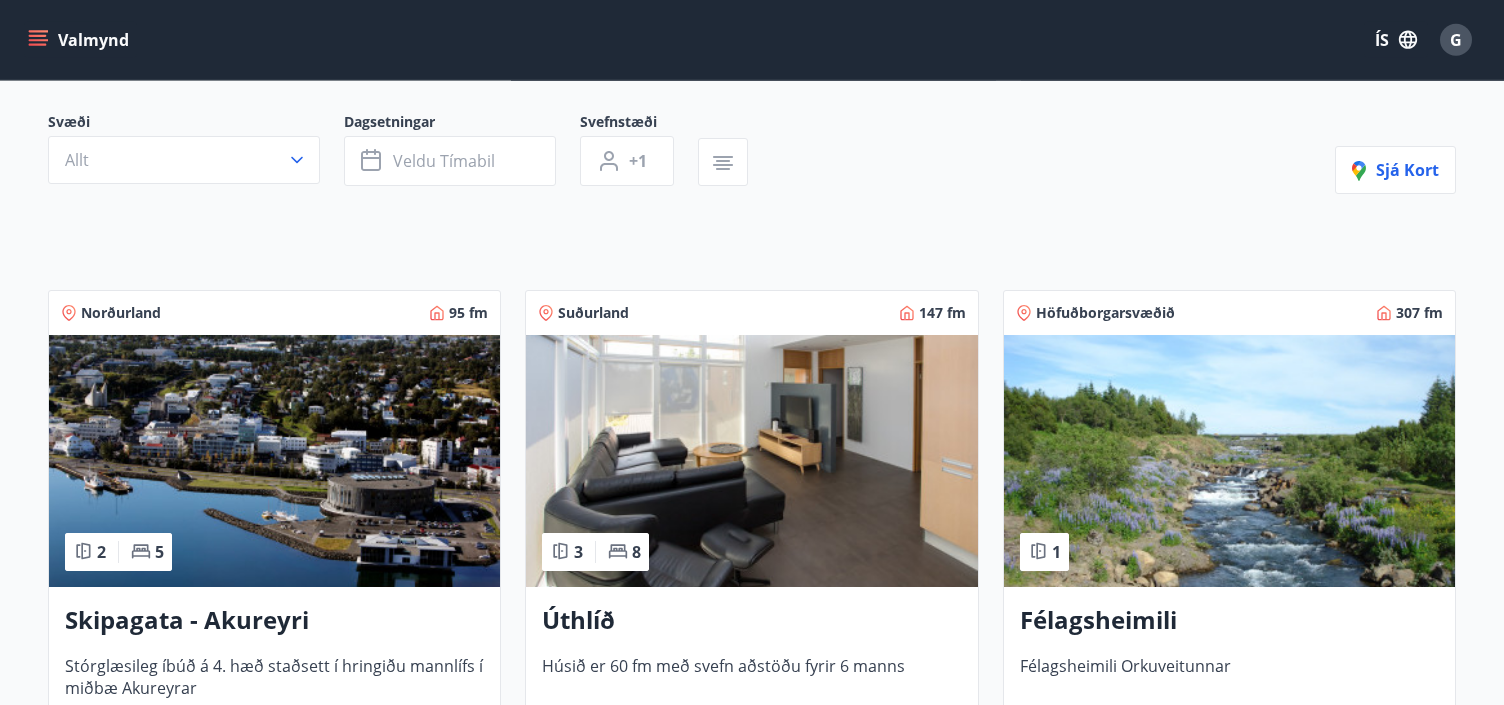 scroll, scrollTop: 0, scrollLeft: 0, axis: both 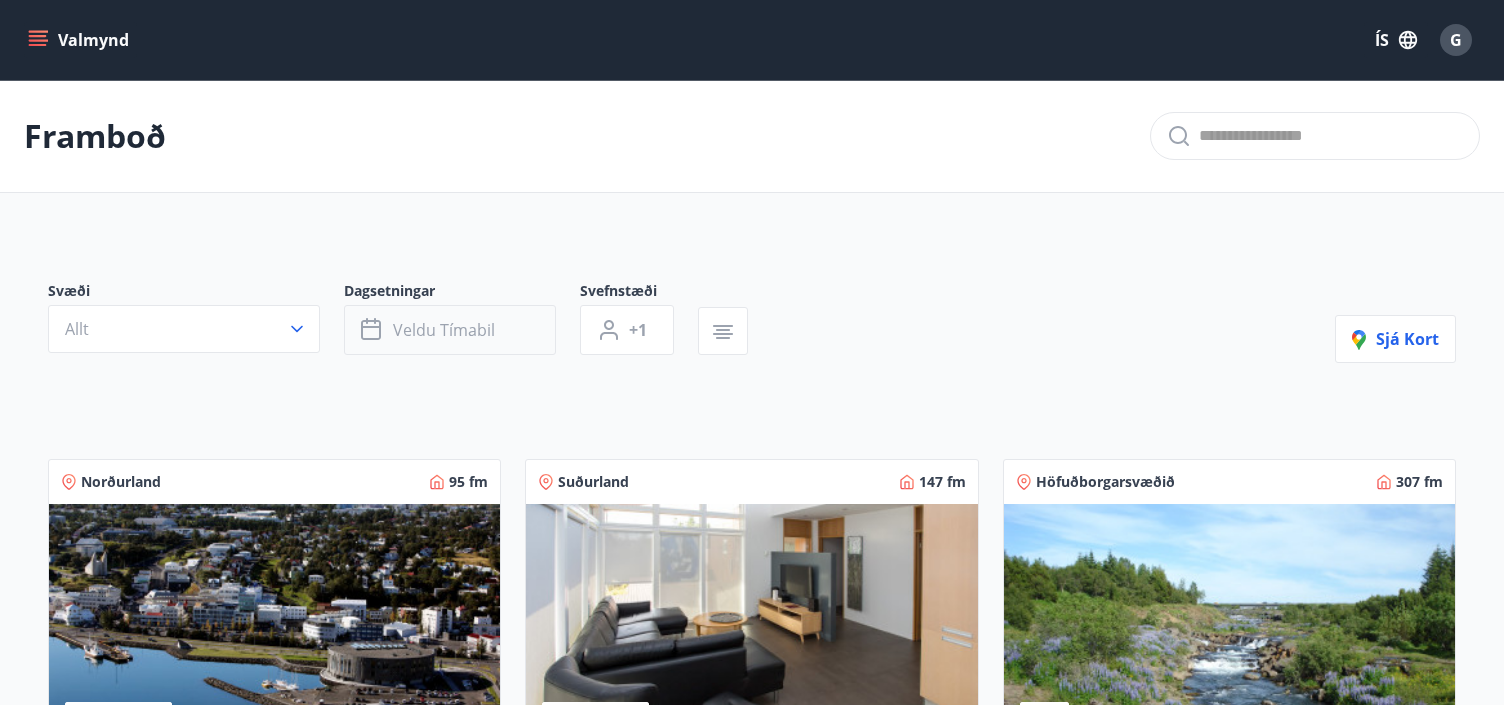 click on "Veldu tímabil" at bounding box center (450, 330) 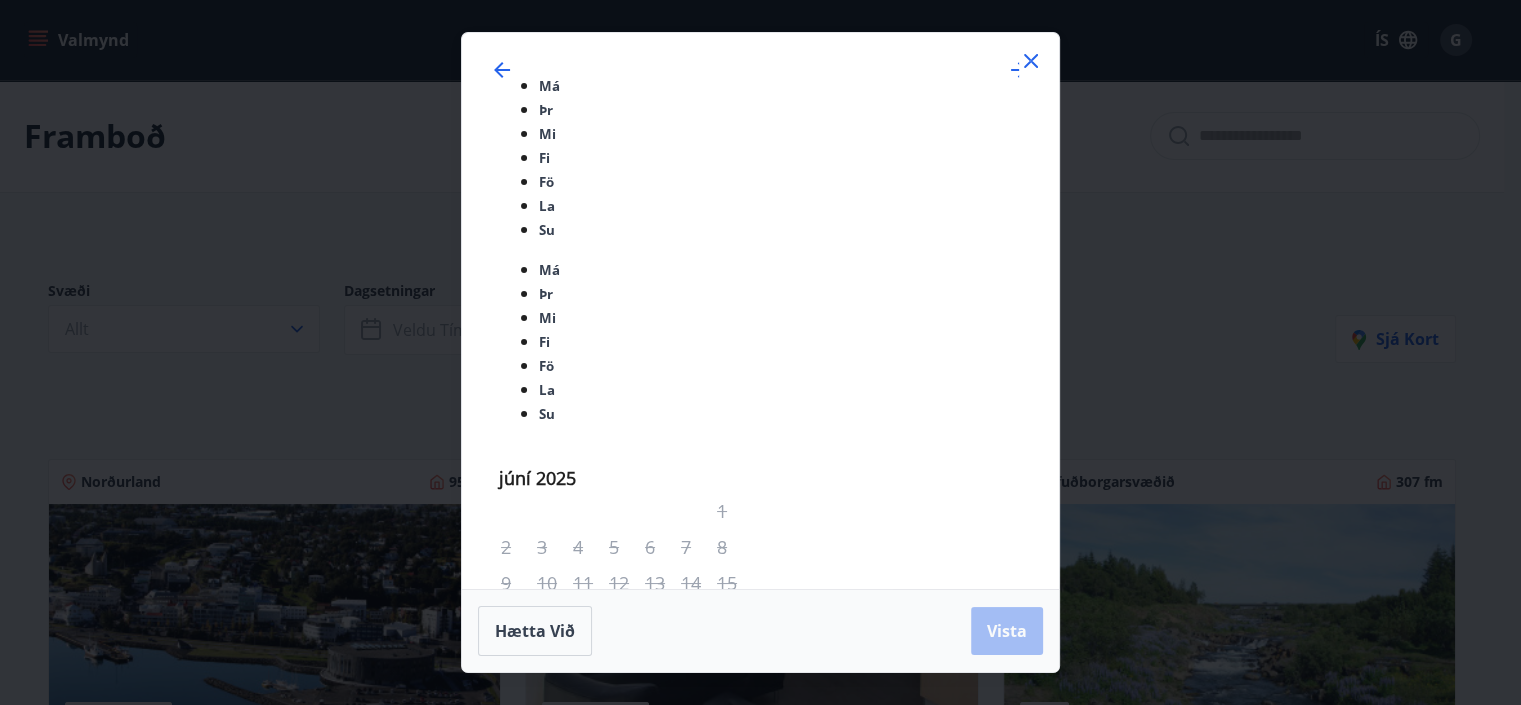 click on "17" at bounding box center (626, 911) 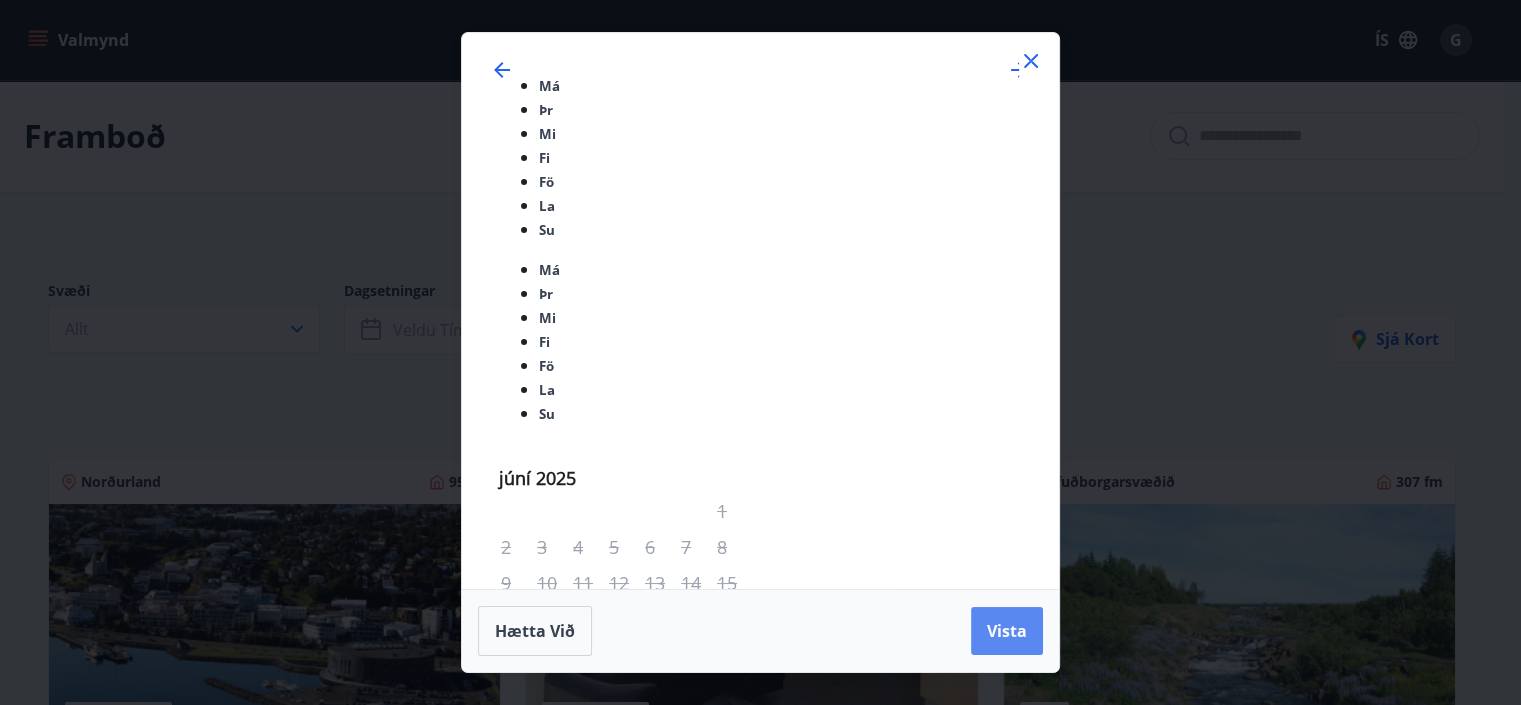 click on "Vista" at bounding box center (1007, 631) 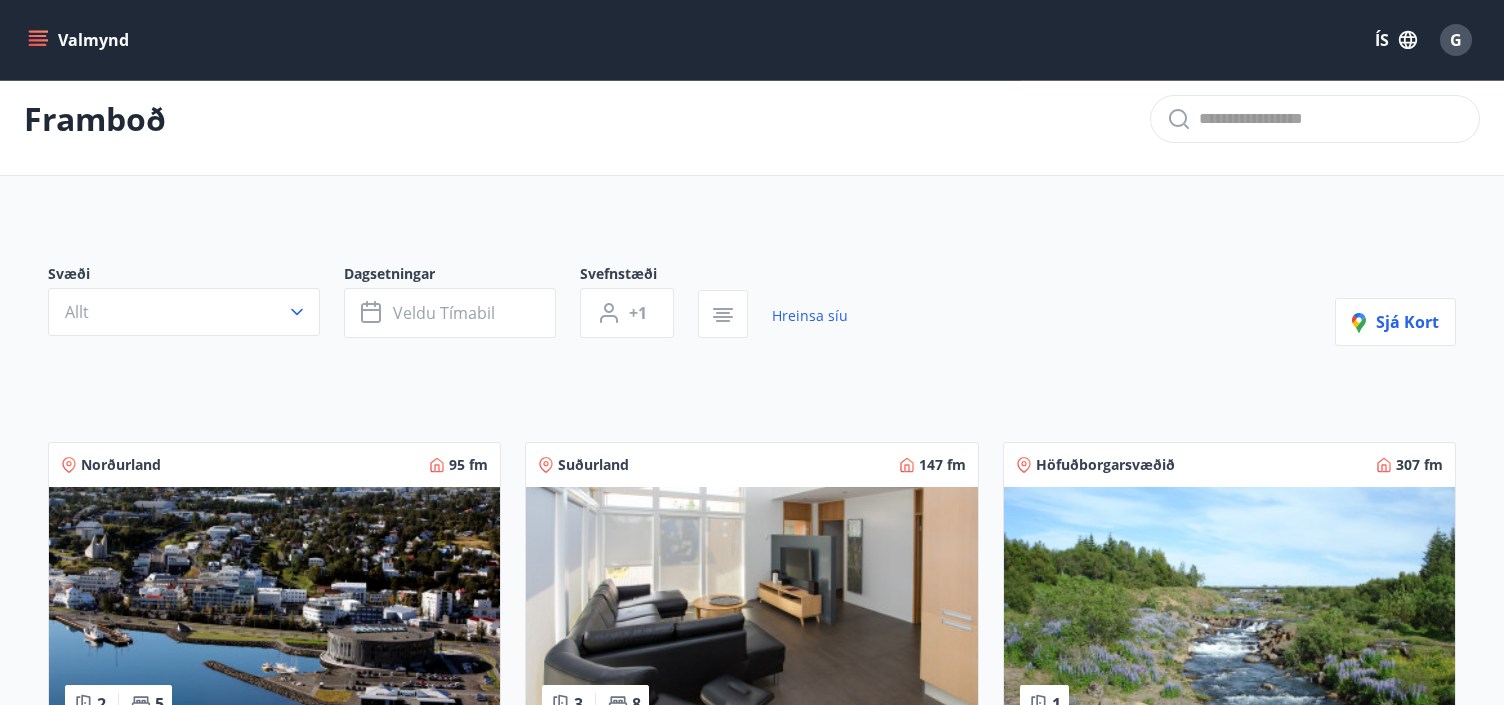 scroll, scrollTop: 0, scrollLeft: 0, axis: both 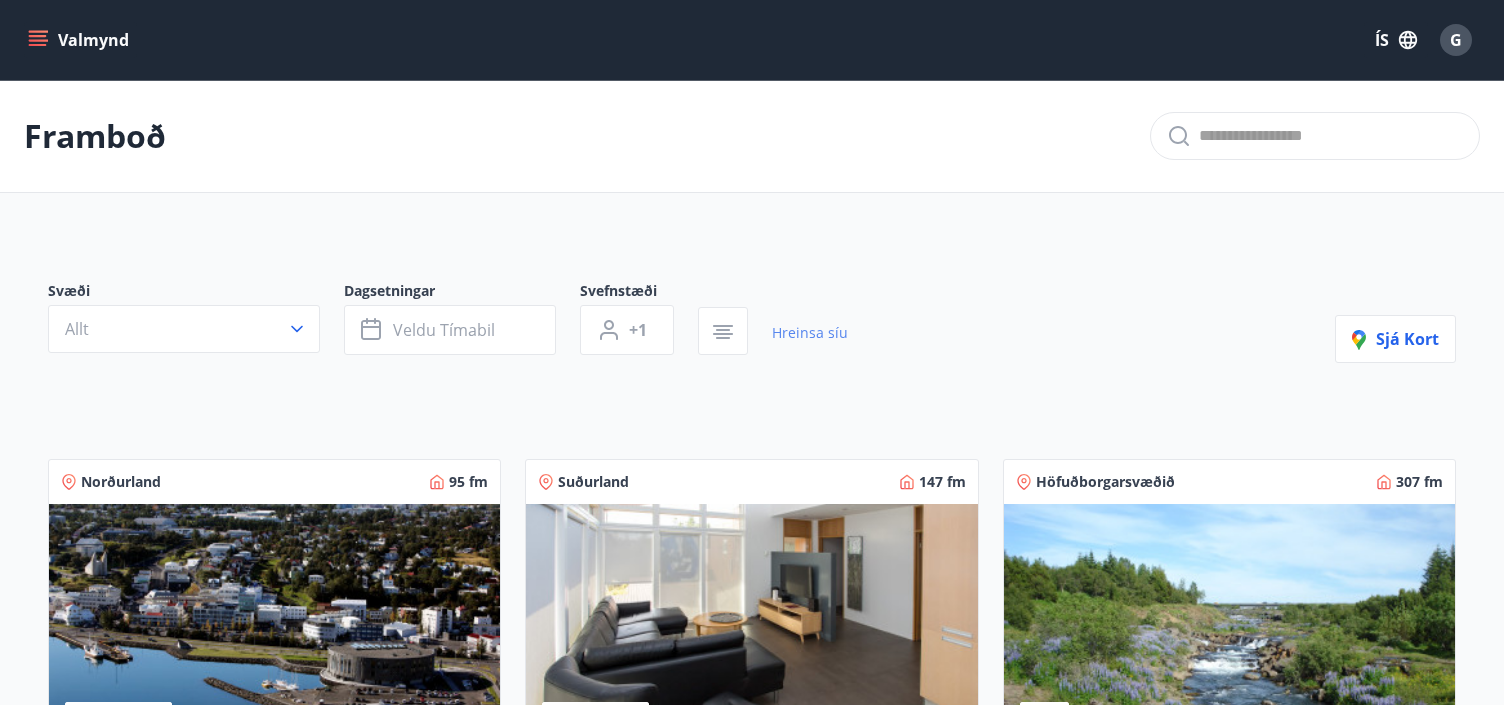 click on "Hreinsa síu" at bounding box center (810, 333) 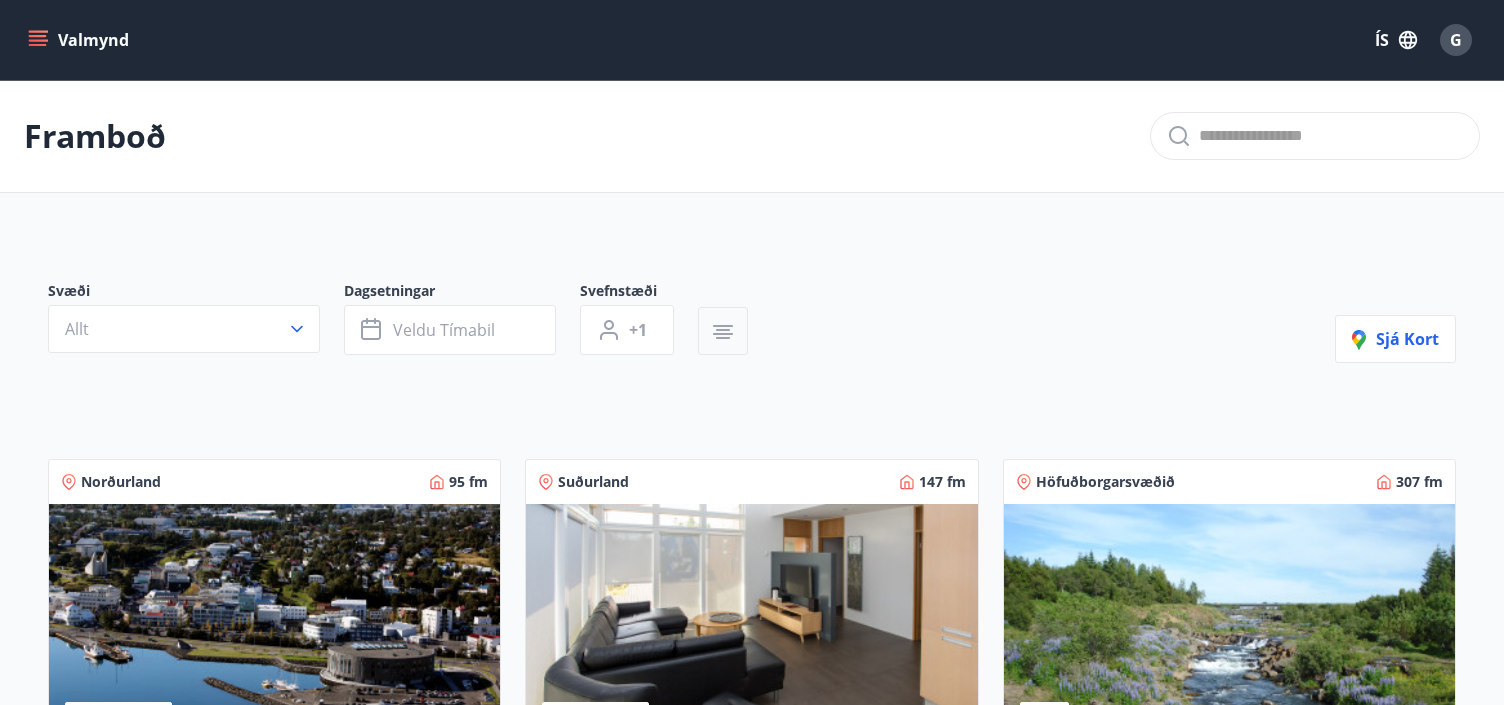 click at bounding box center [723, 332] 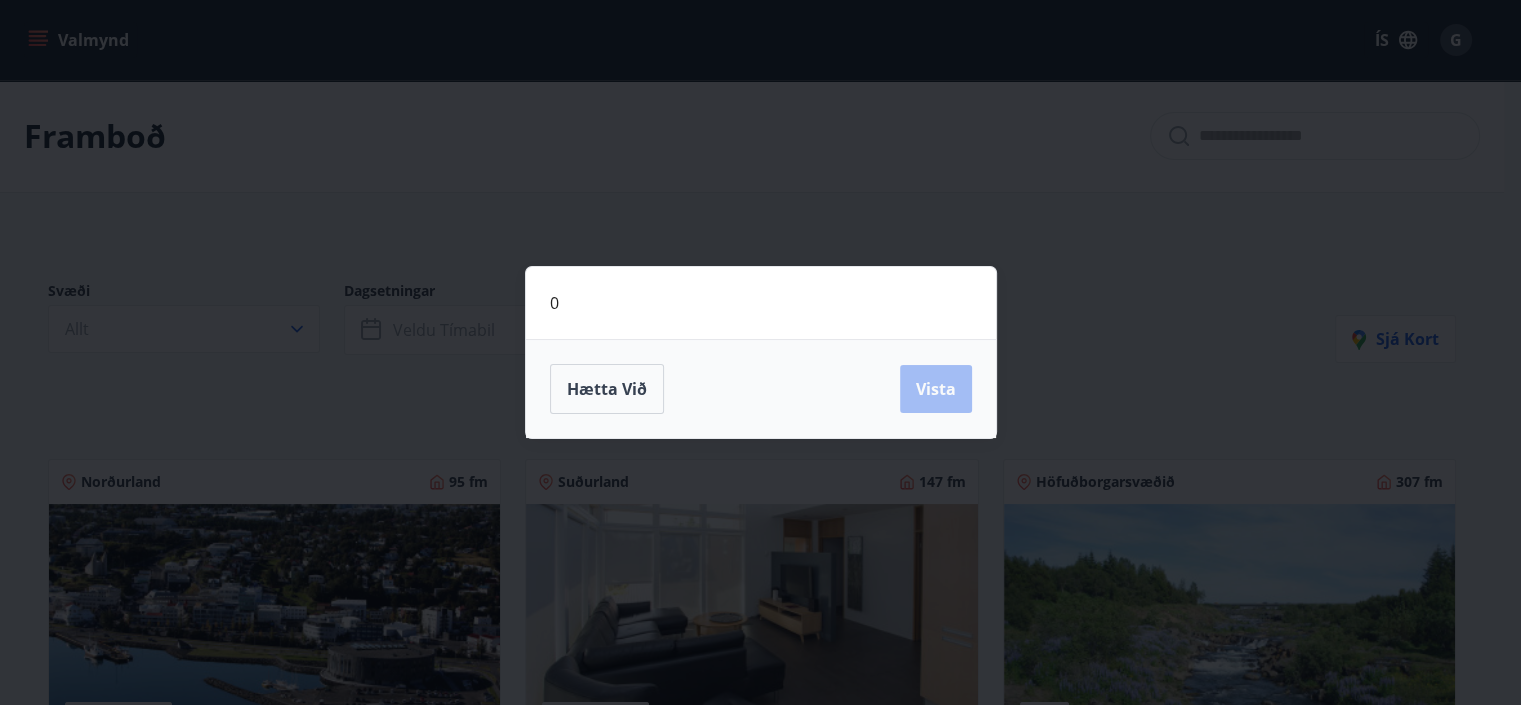 click on "0 Hætta við Vista" at bounding box center [760, 352] 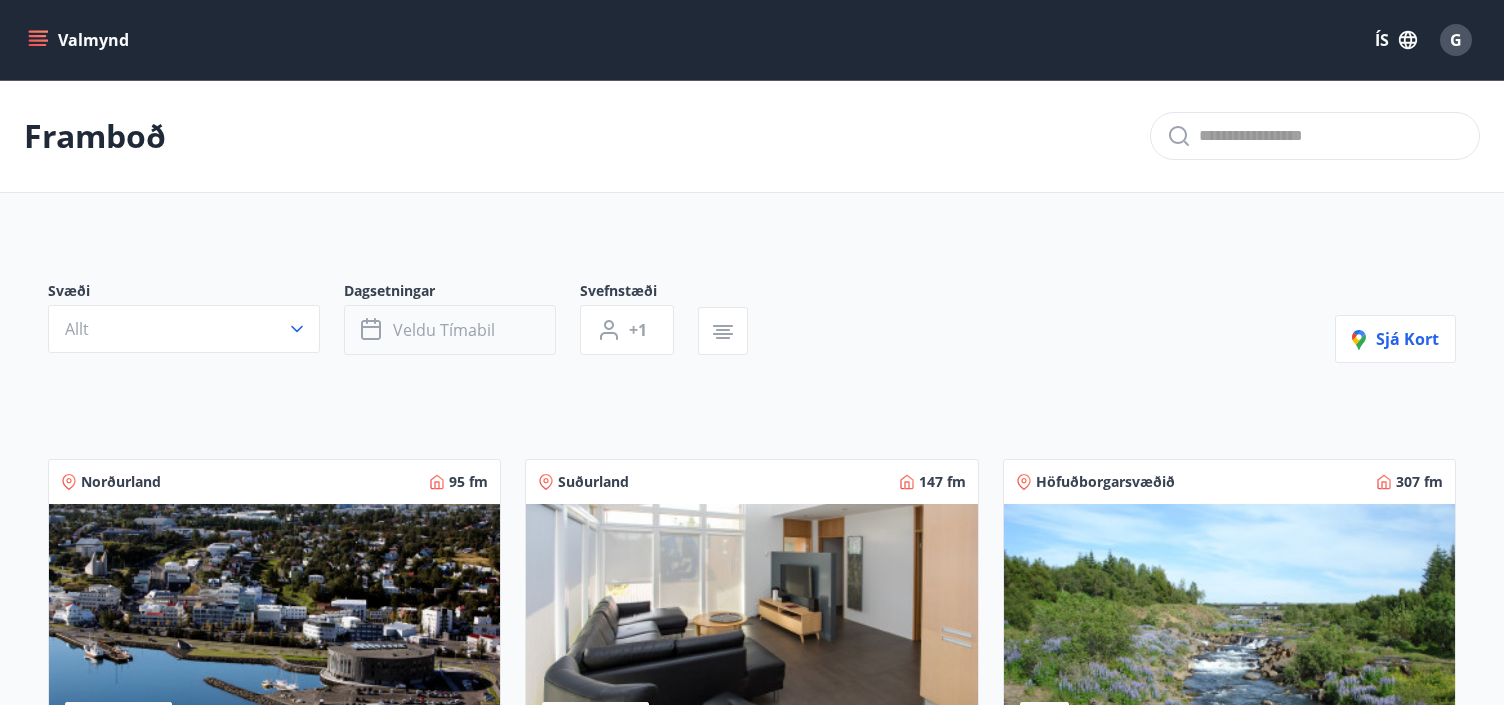 click on "Veldu tímabil" at bounding box center (444, 330) 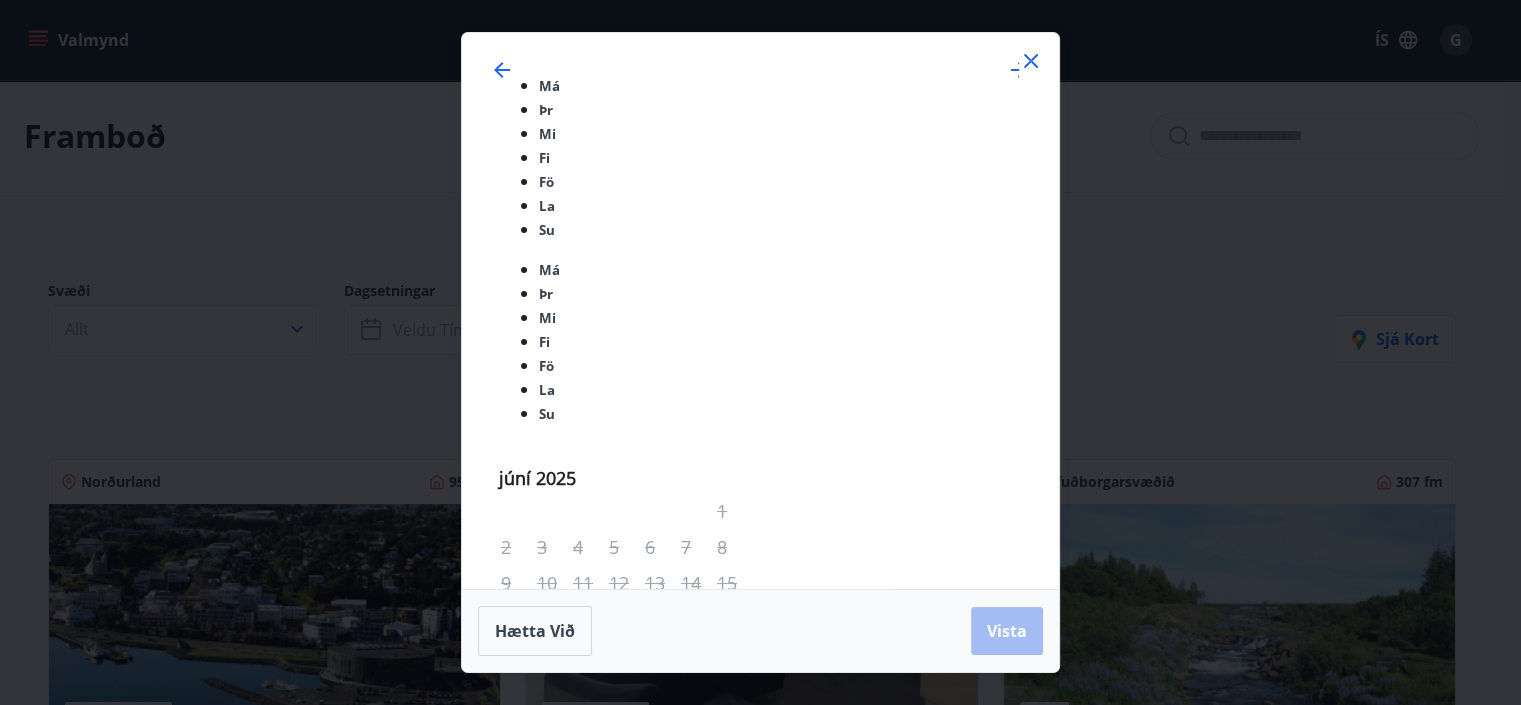 click at bounding box center (1031, 61) 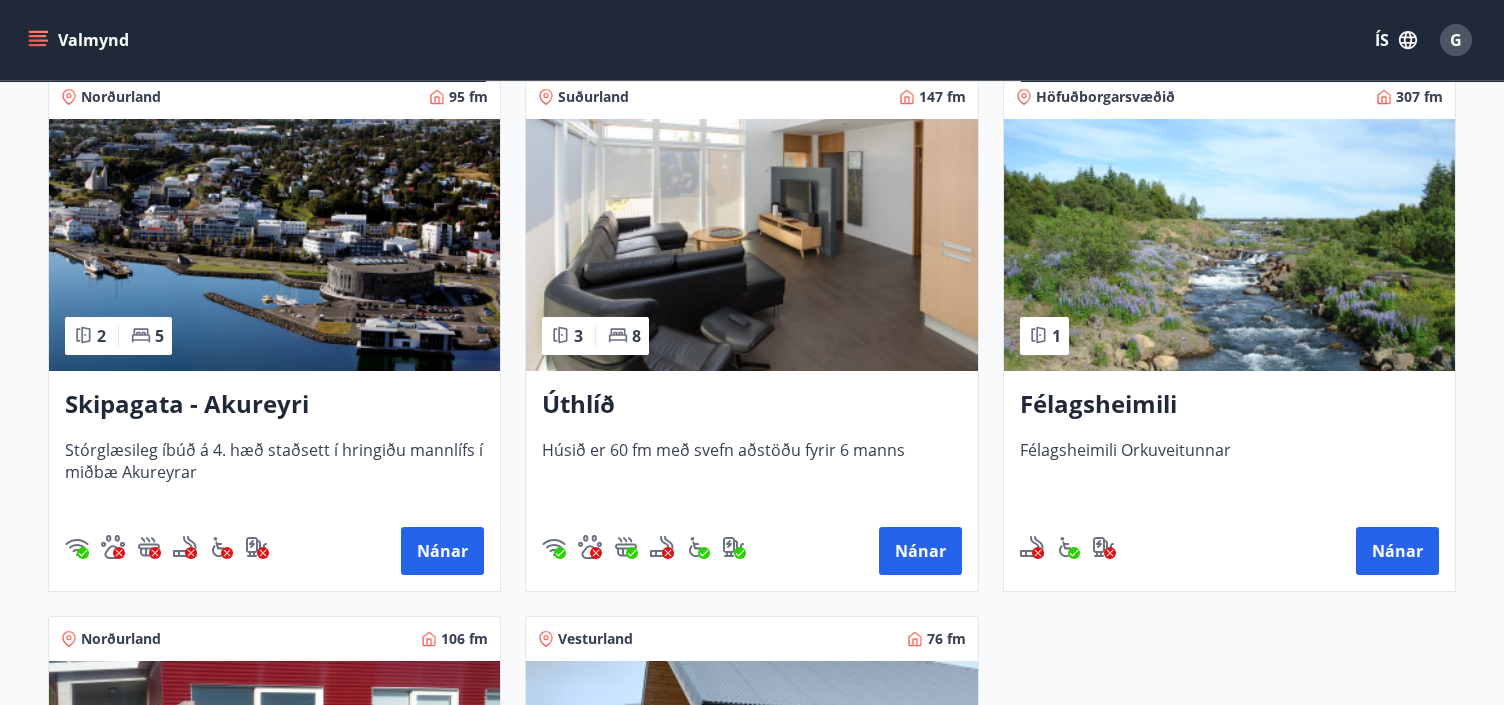 scroll, scrollTop: 388, scrollLeft: 0, axis: vertical 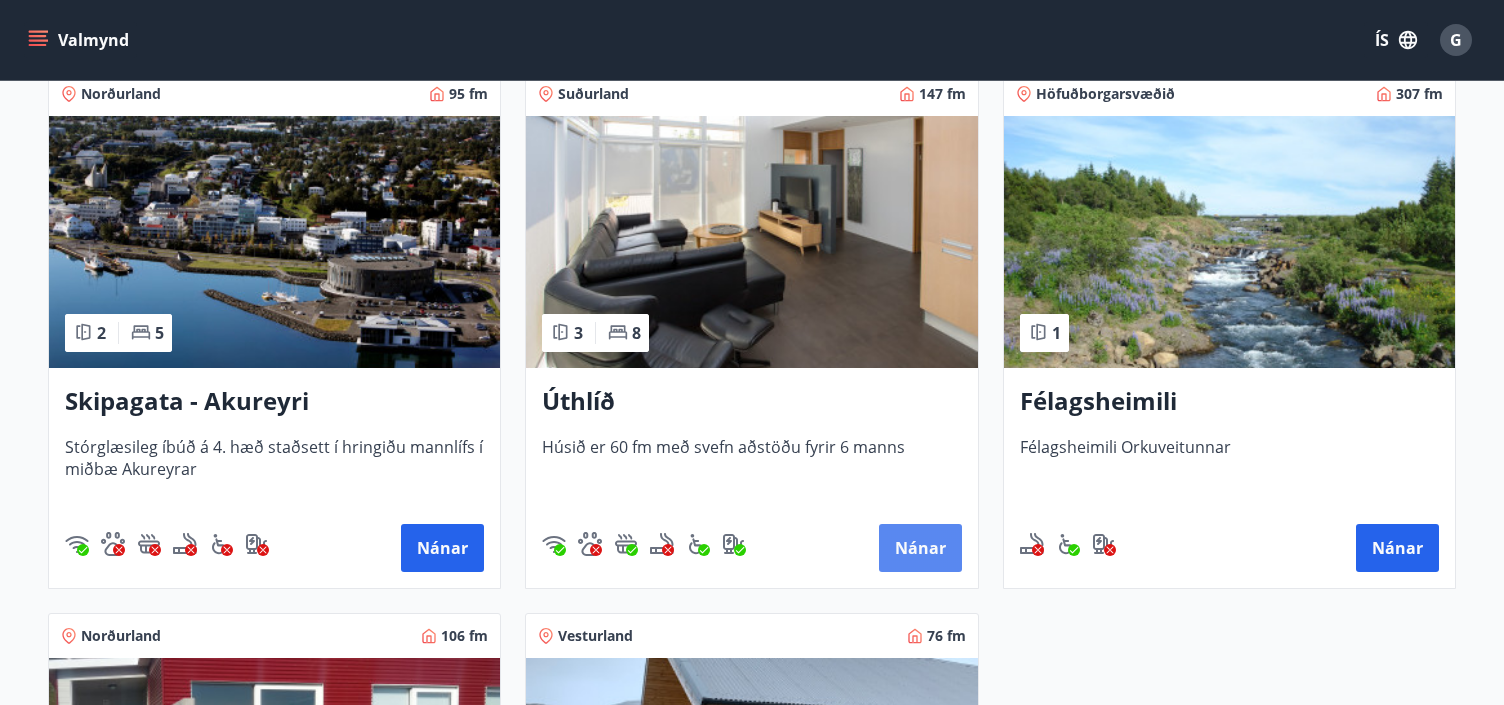 click on "Nánar" at bounding box center (442, 548) 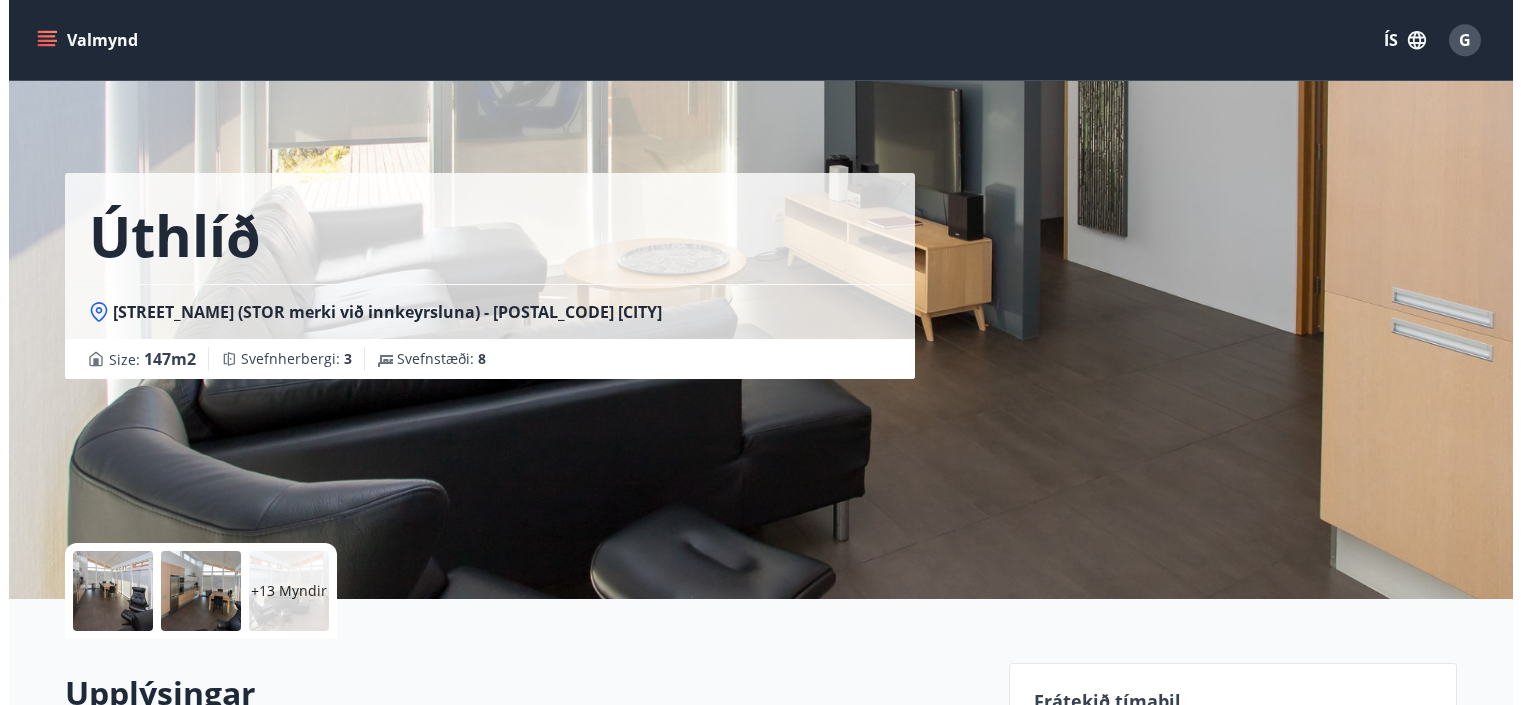 scroll, scrollTop: 0, scrollLeft: 0, axis: both 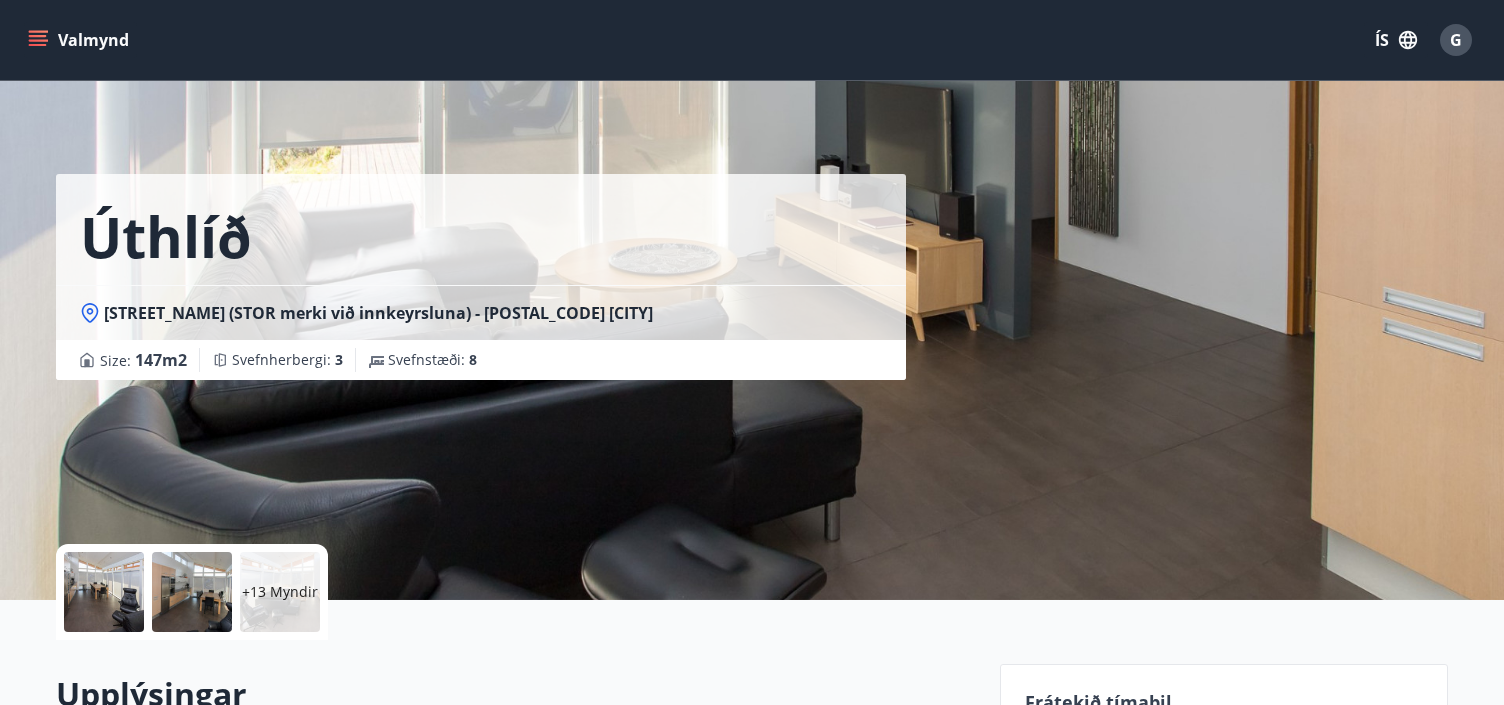 click on "+13 Myndir" at bounding box center (280, 592) 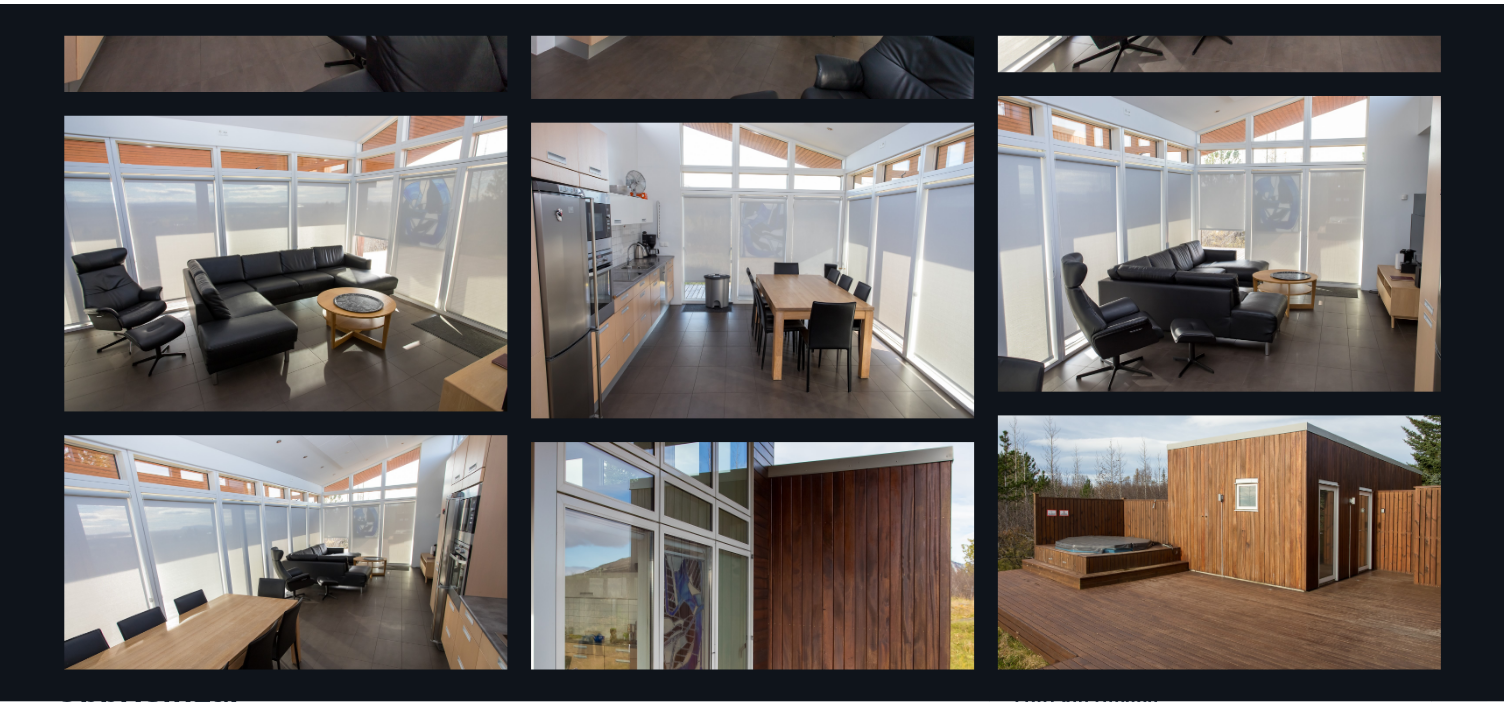 scroll, scrollTop: 0, scrollLeft: 0, axis: both 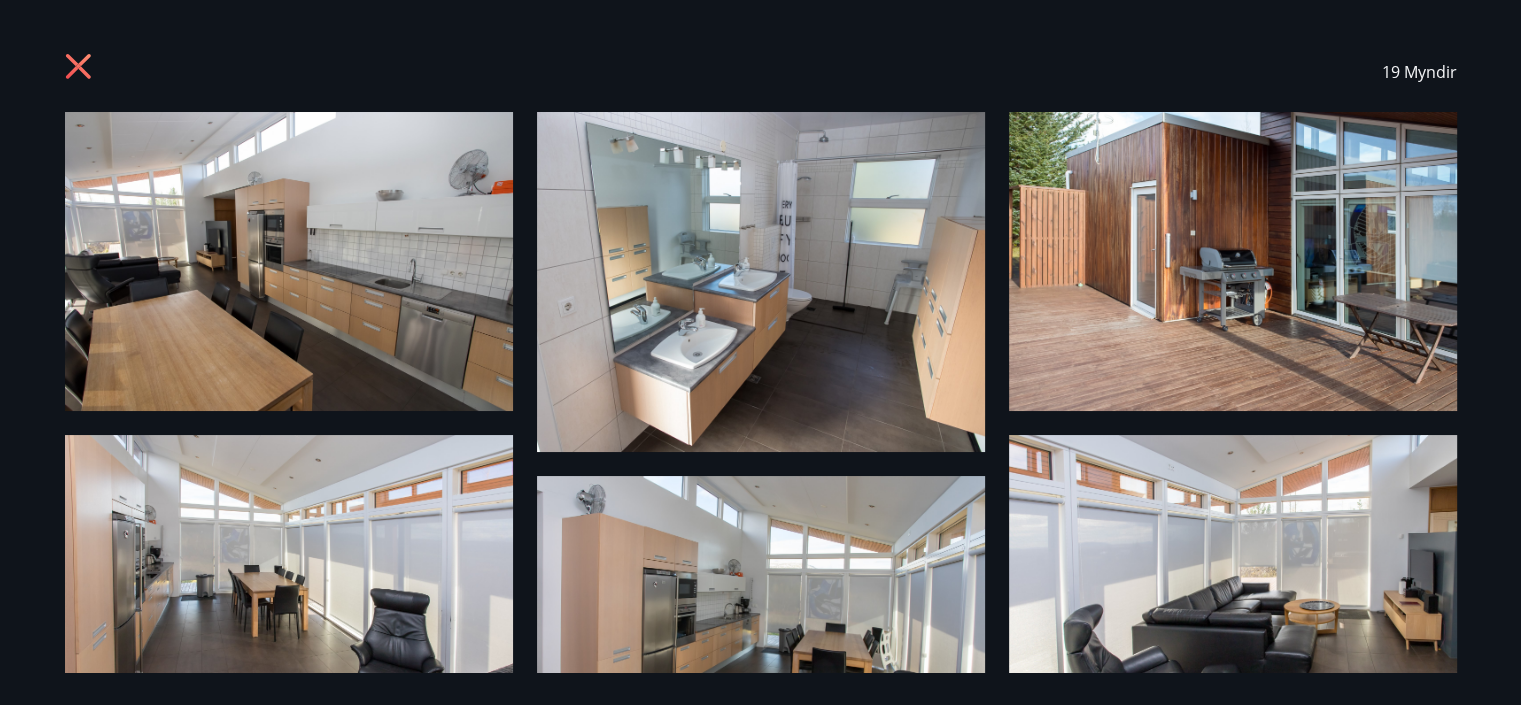 click at bounding box center (77, 66) 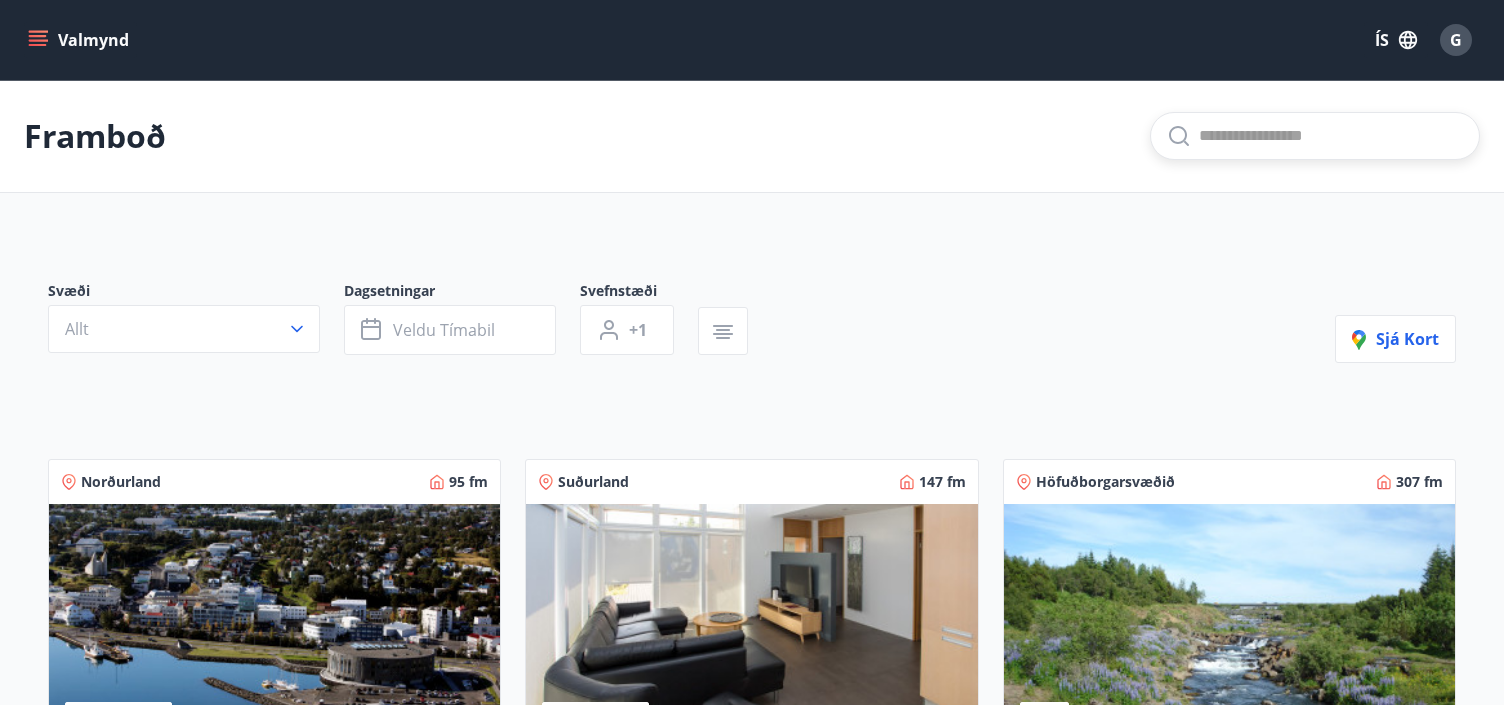 click at bounding box center [1331, 136] 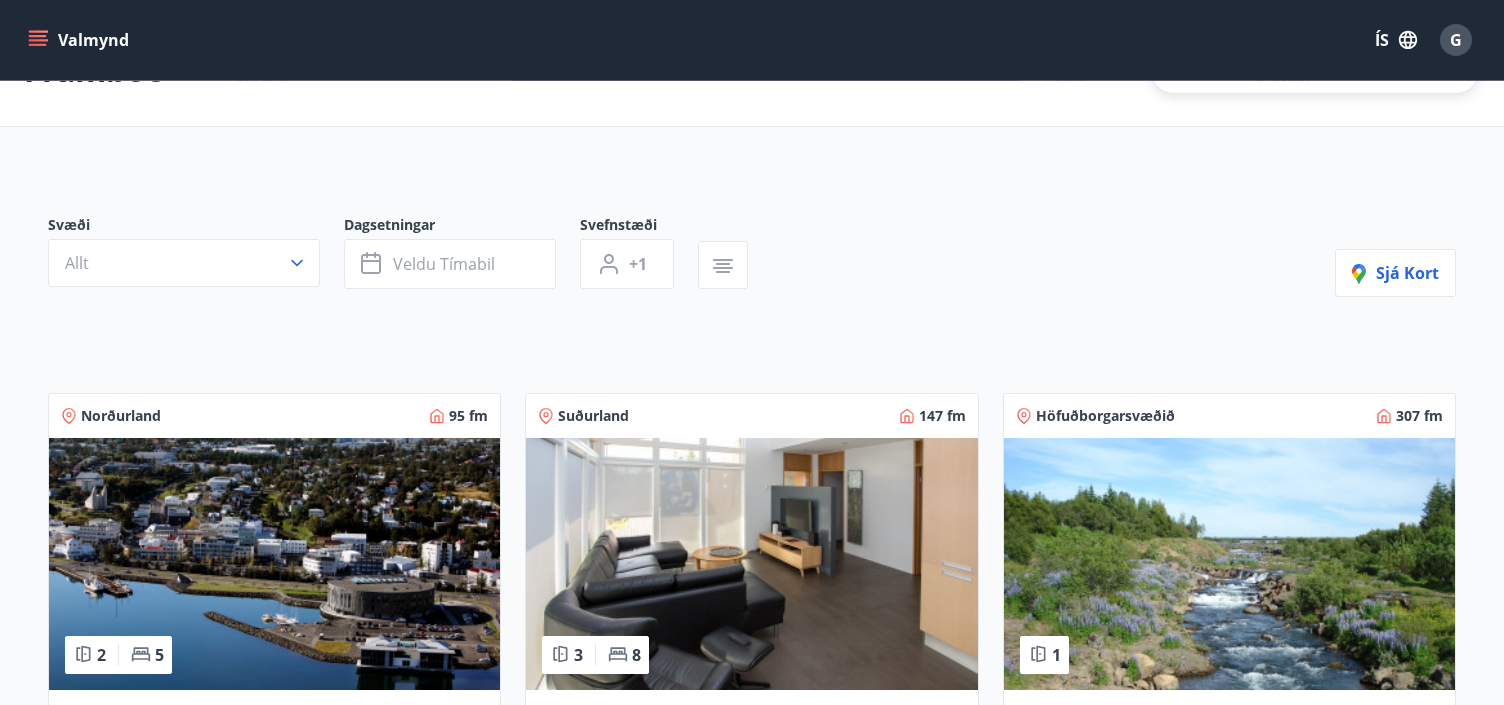 scroll, scrollTop: 0, scrollLeft: 0, axis: both 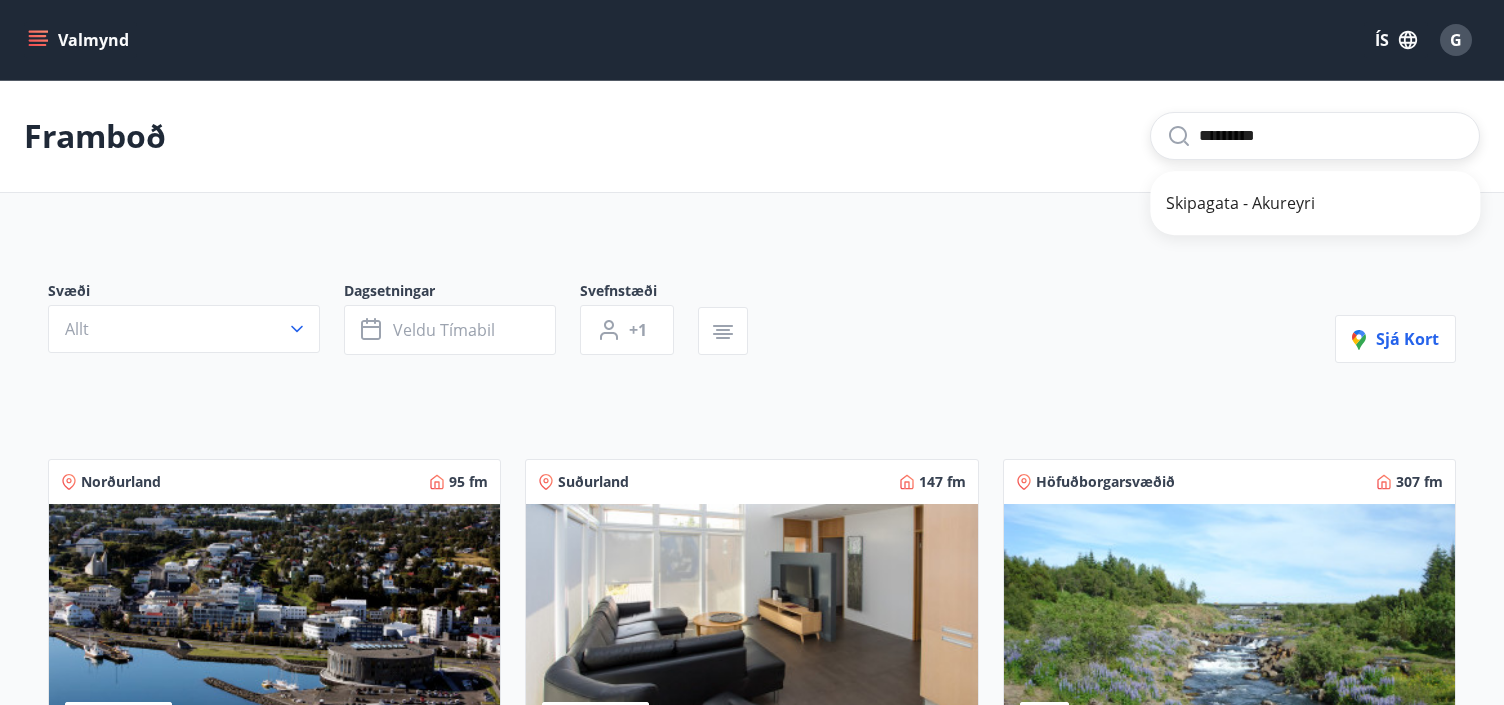 type on "*********" 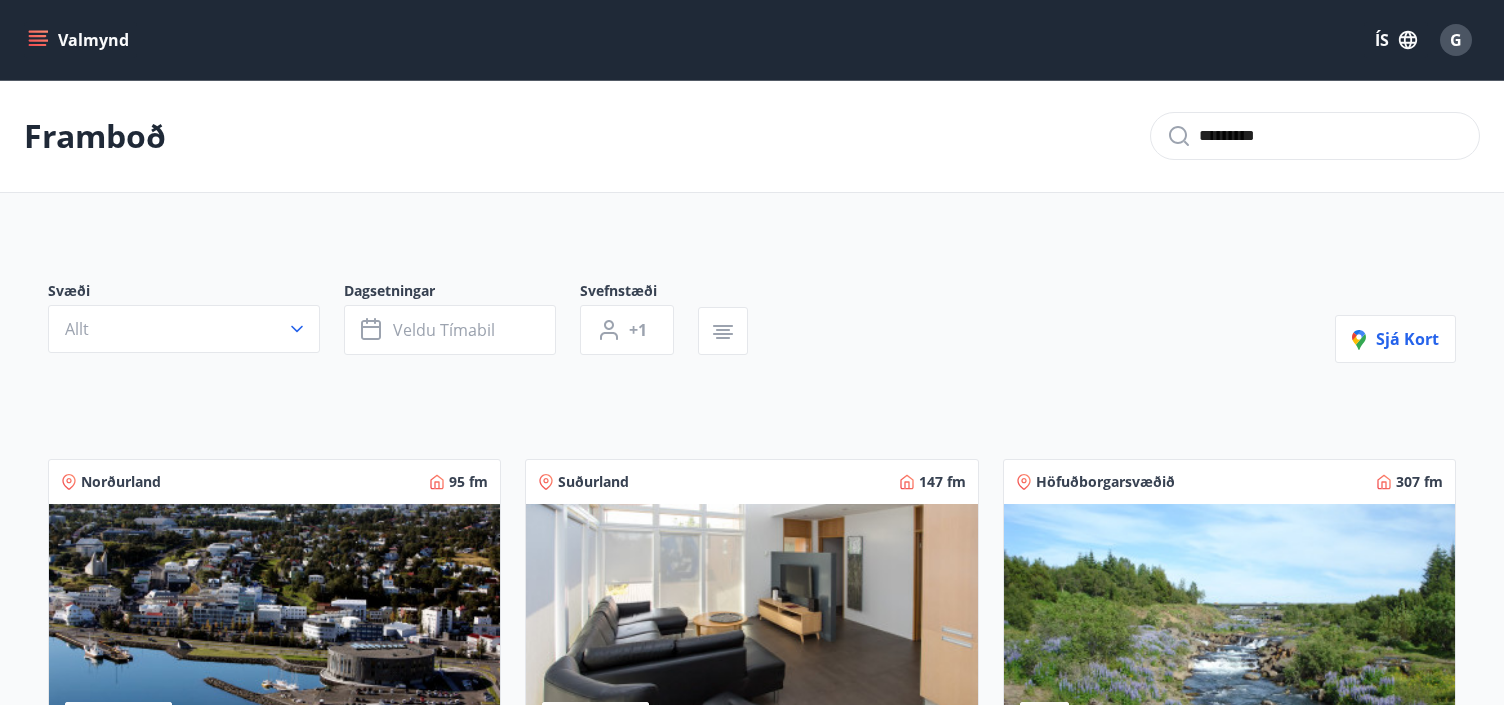 click on "*********" at bounding box center [1331, 136] 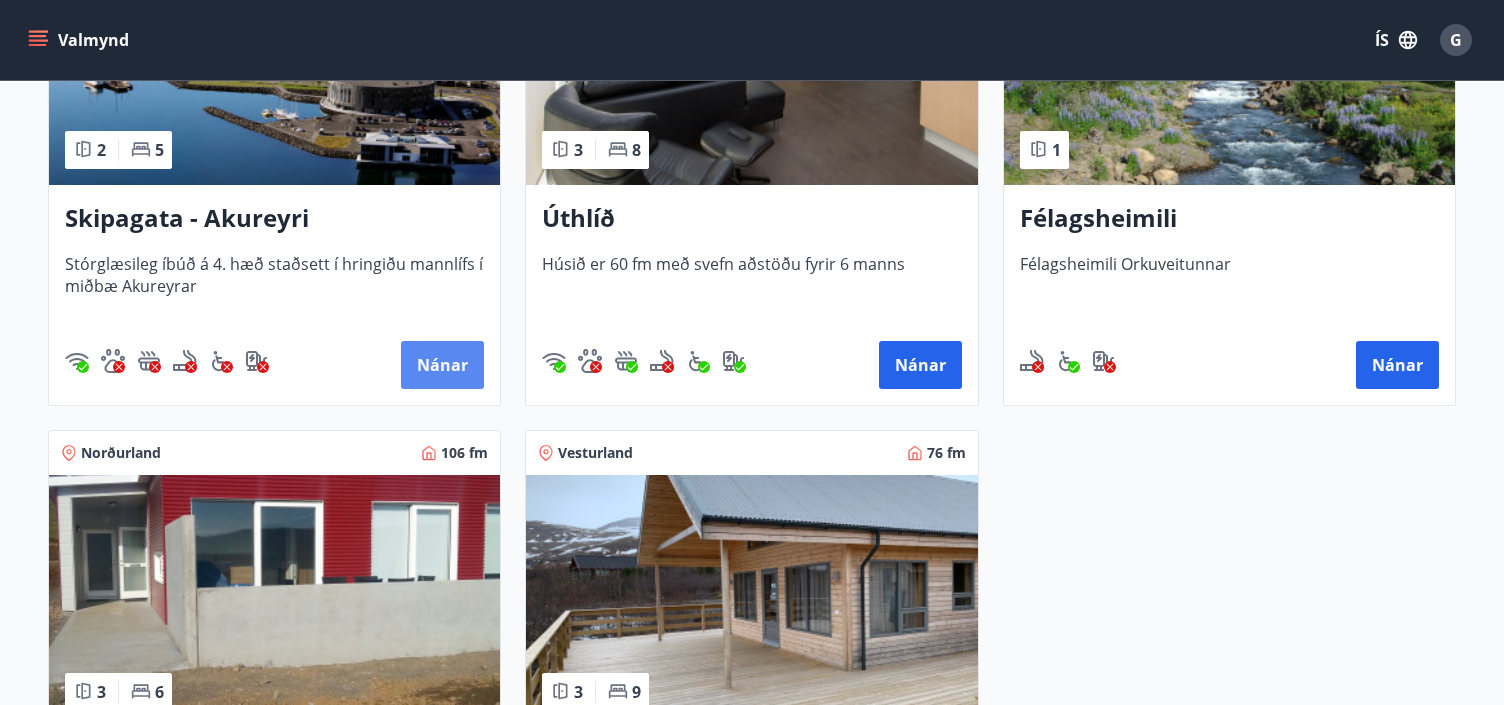 scroll, scrollTop: 0, scrollLeft: 0, axis: both 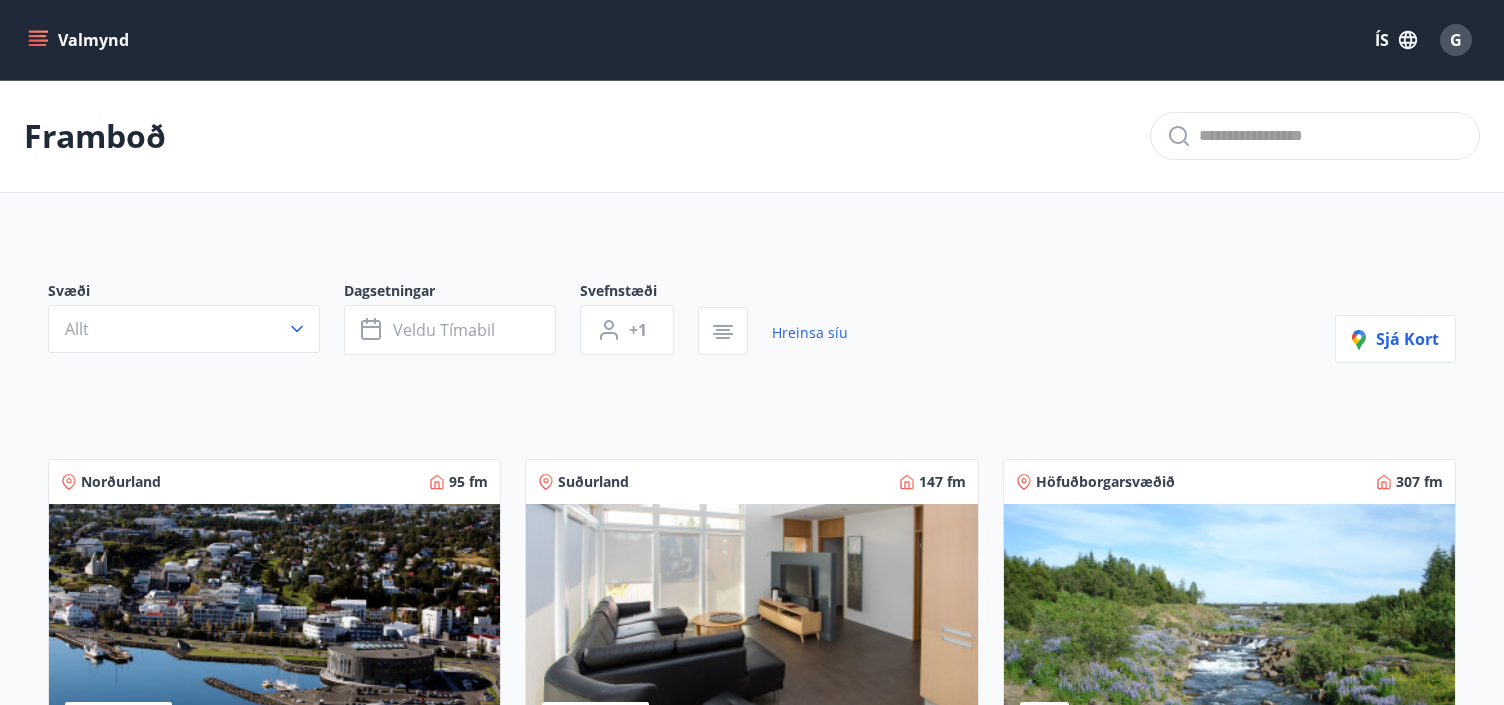 click on "Valmynd" at bounding box center (80, 40) 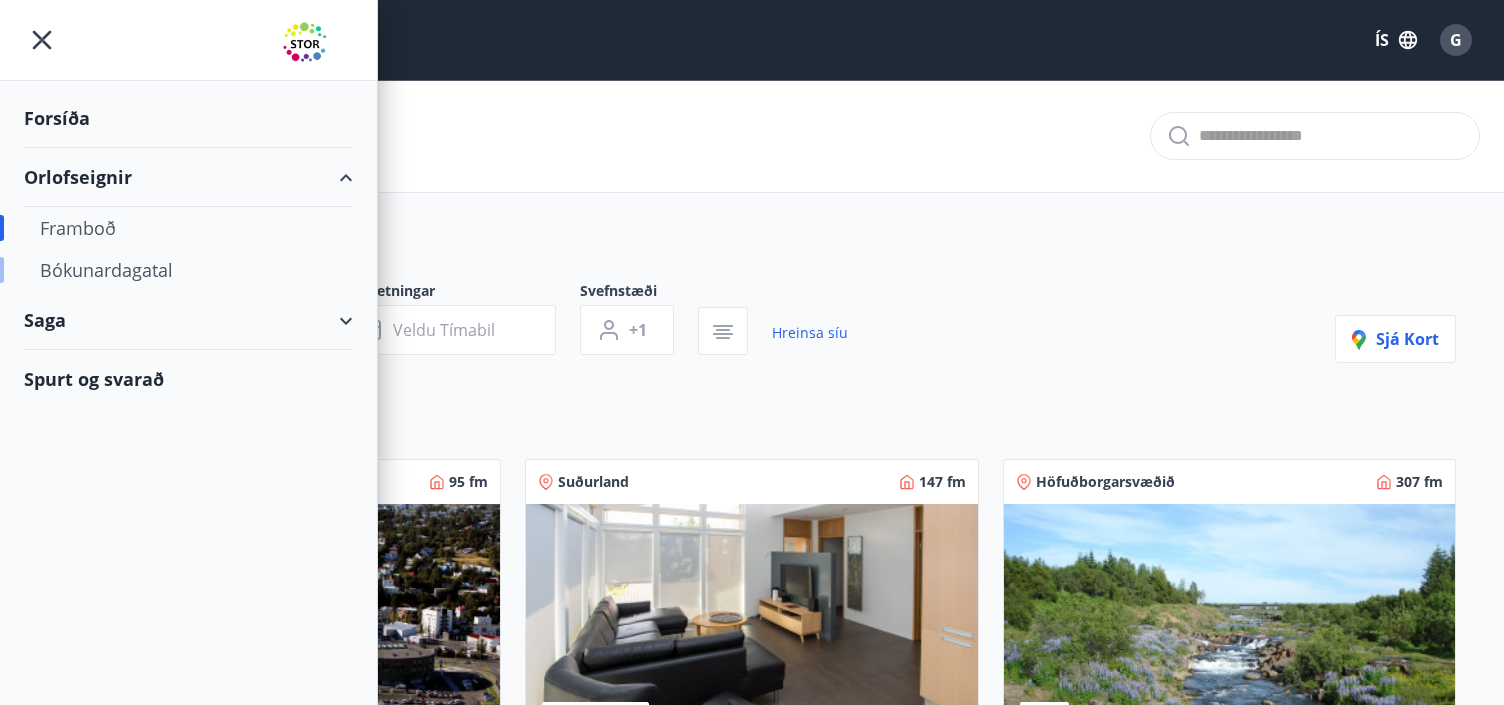 click on "Bókunardagatal" at bounding box center (188, 270) 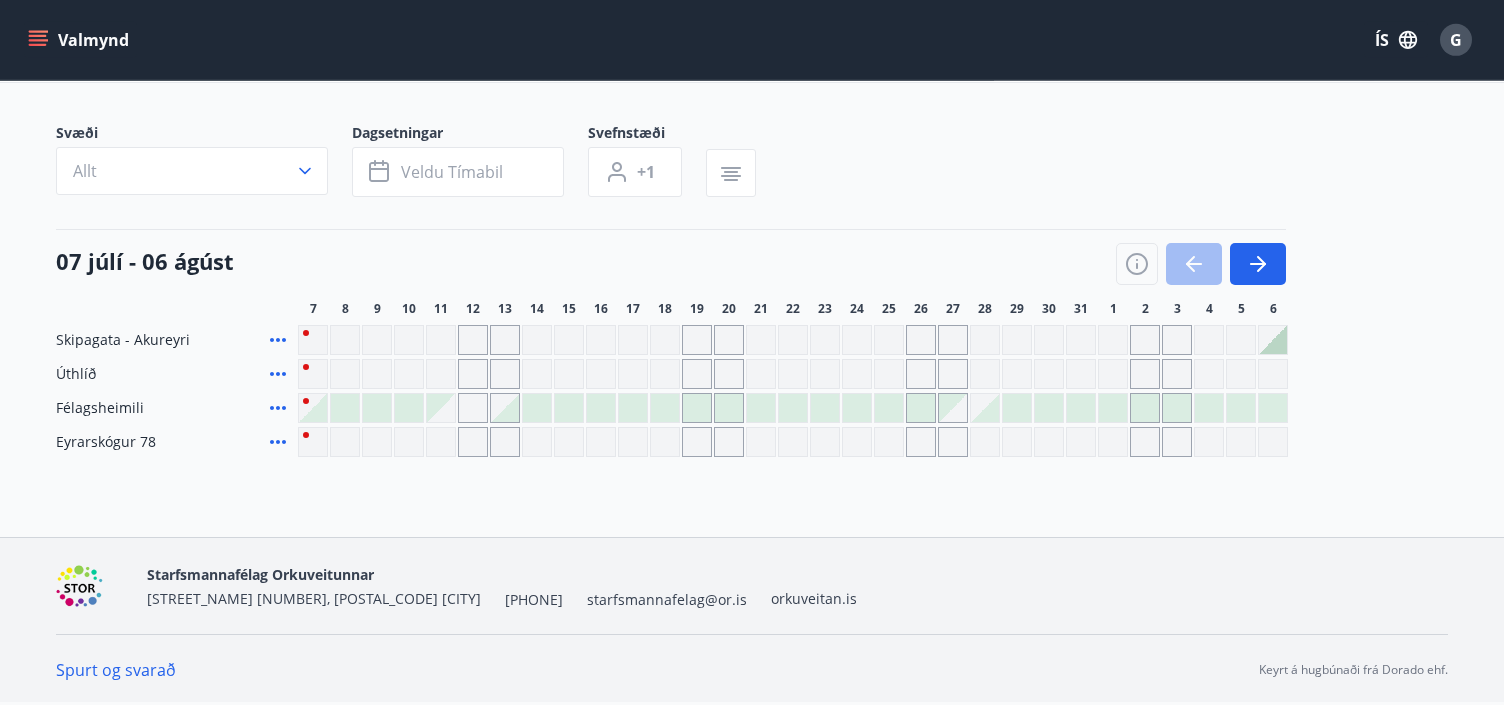 scroll, scrollTop: 121, scrollLeft: 0, axis: vertical 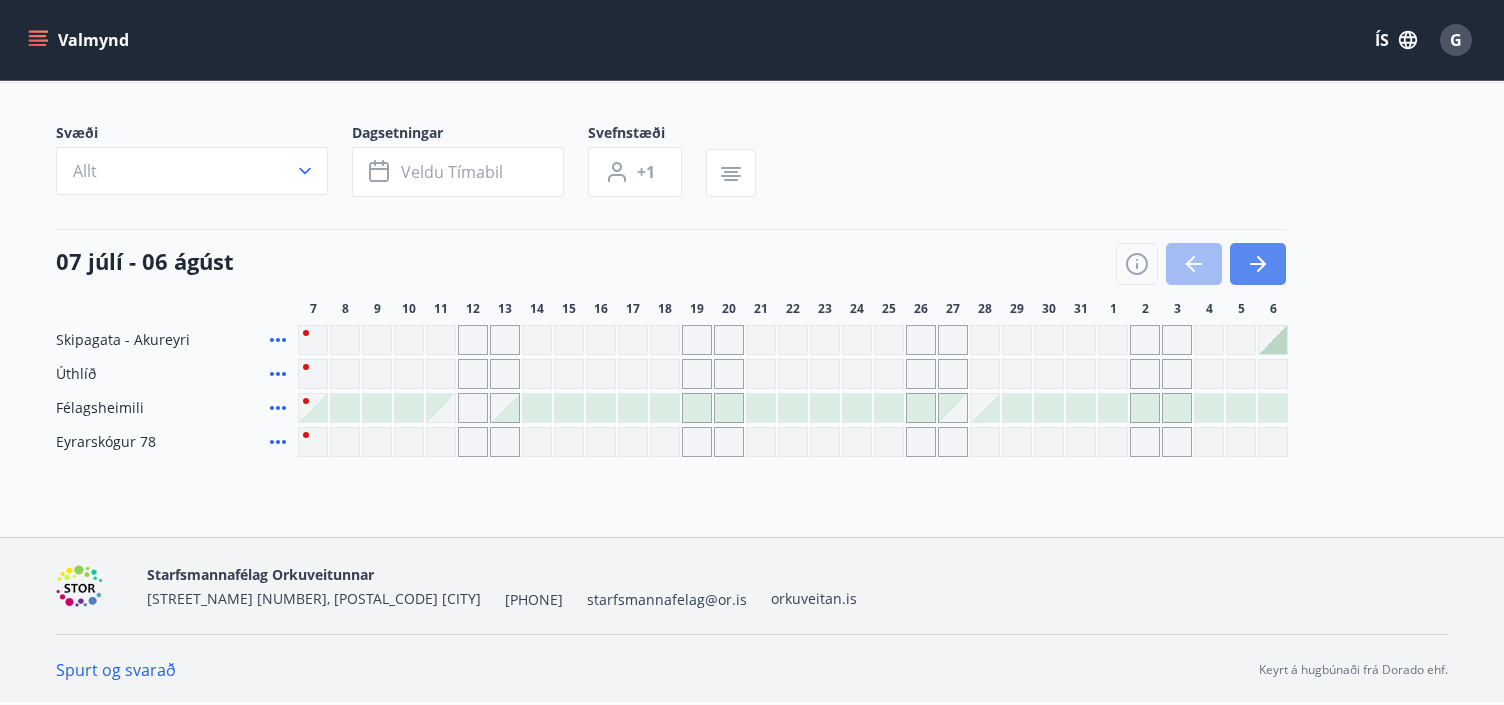 click at bounding box center [1258, 264] 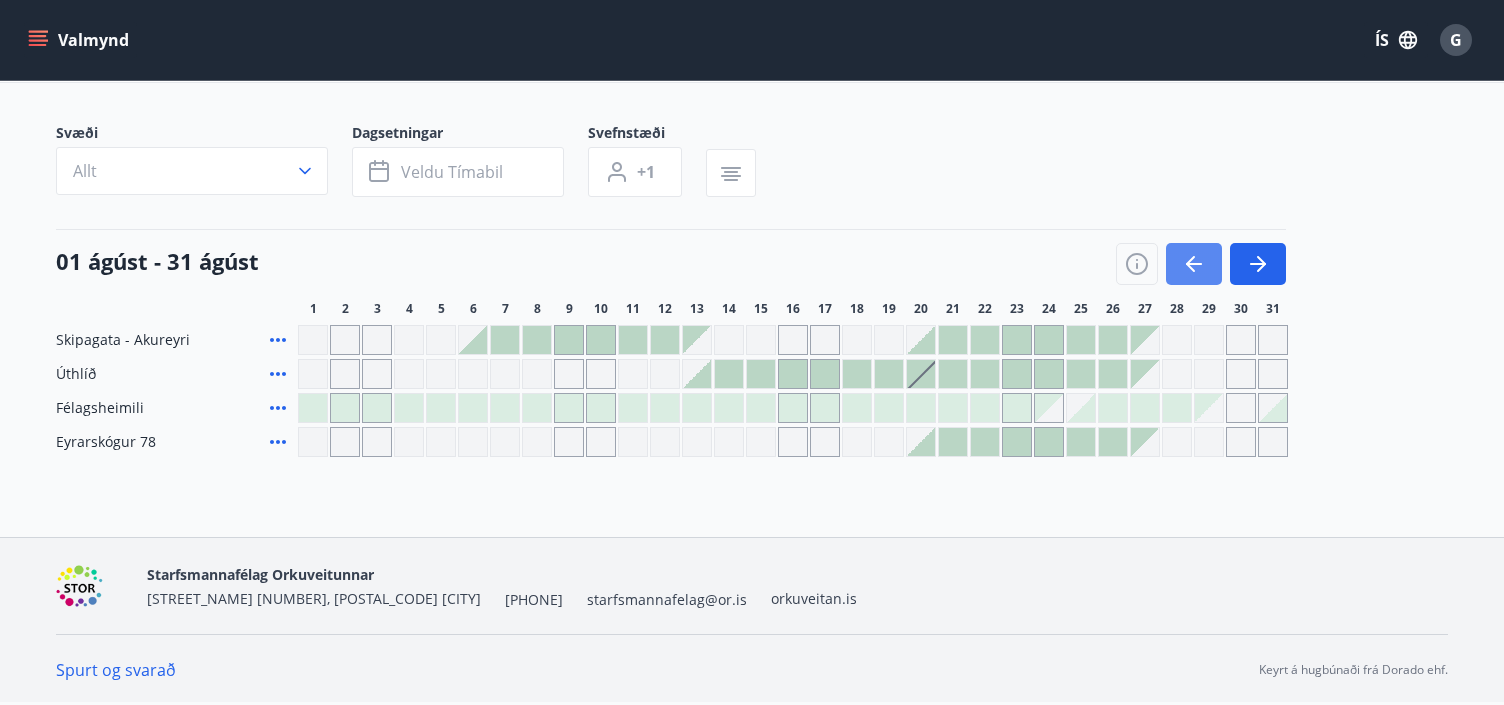 click at bounding box center [1194, 264] 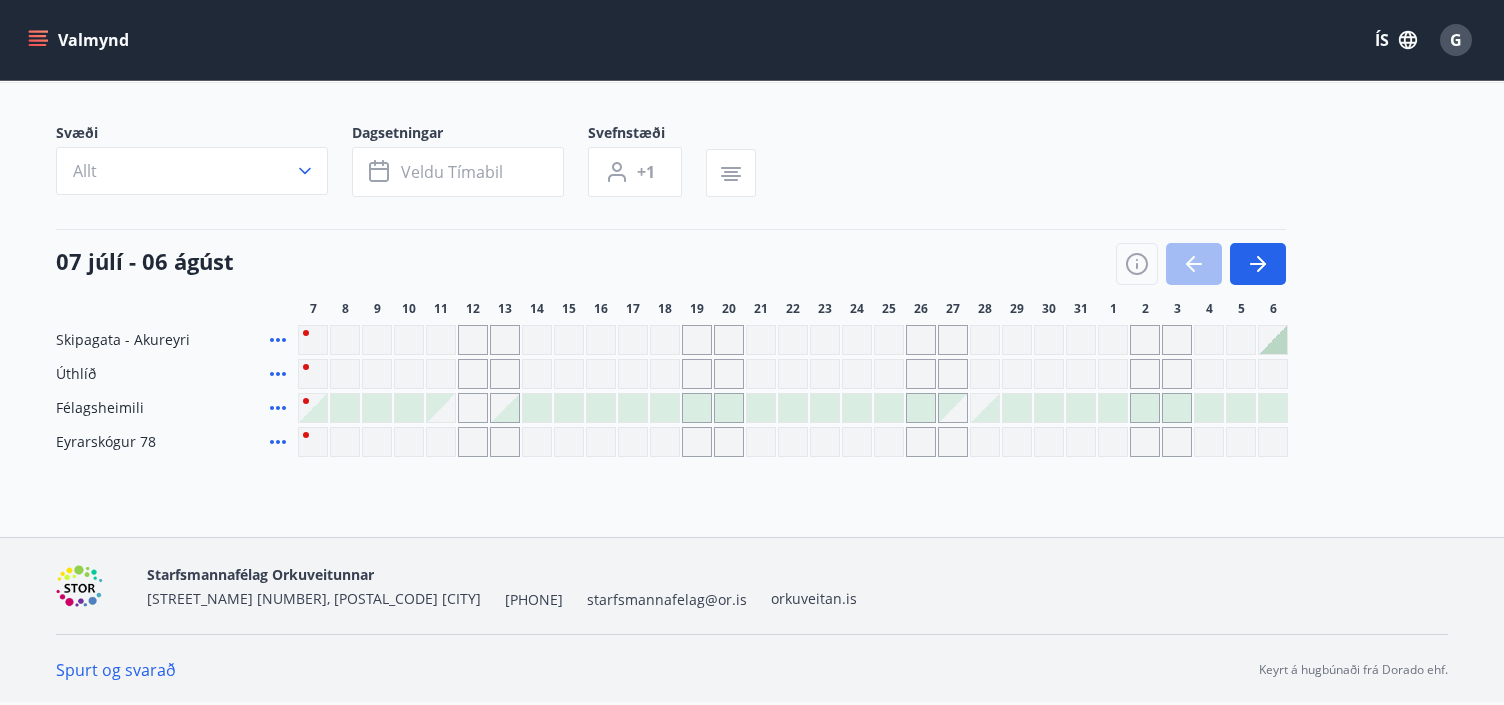 click at bounding box center [1201, 264] 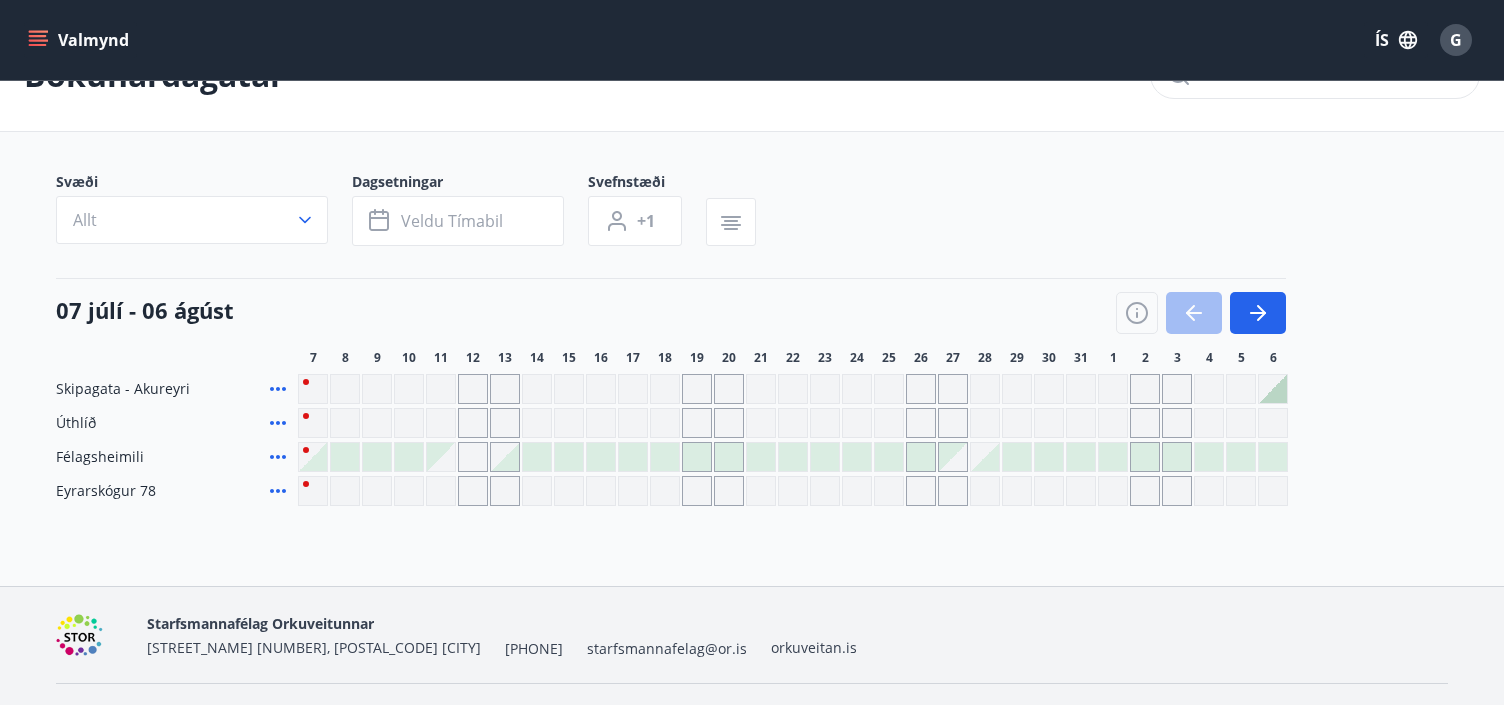 scroll, scrollTop: 0, scrollLeft: 0, axis: both 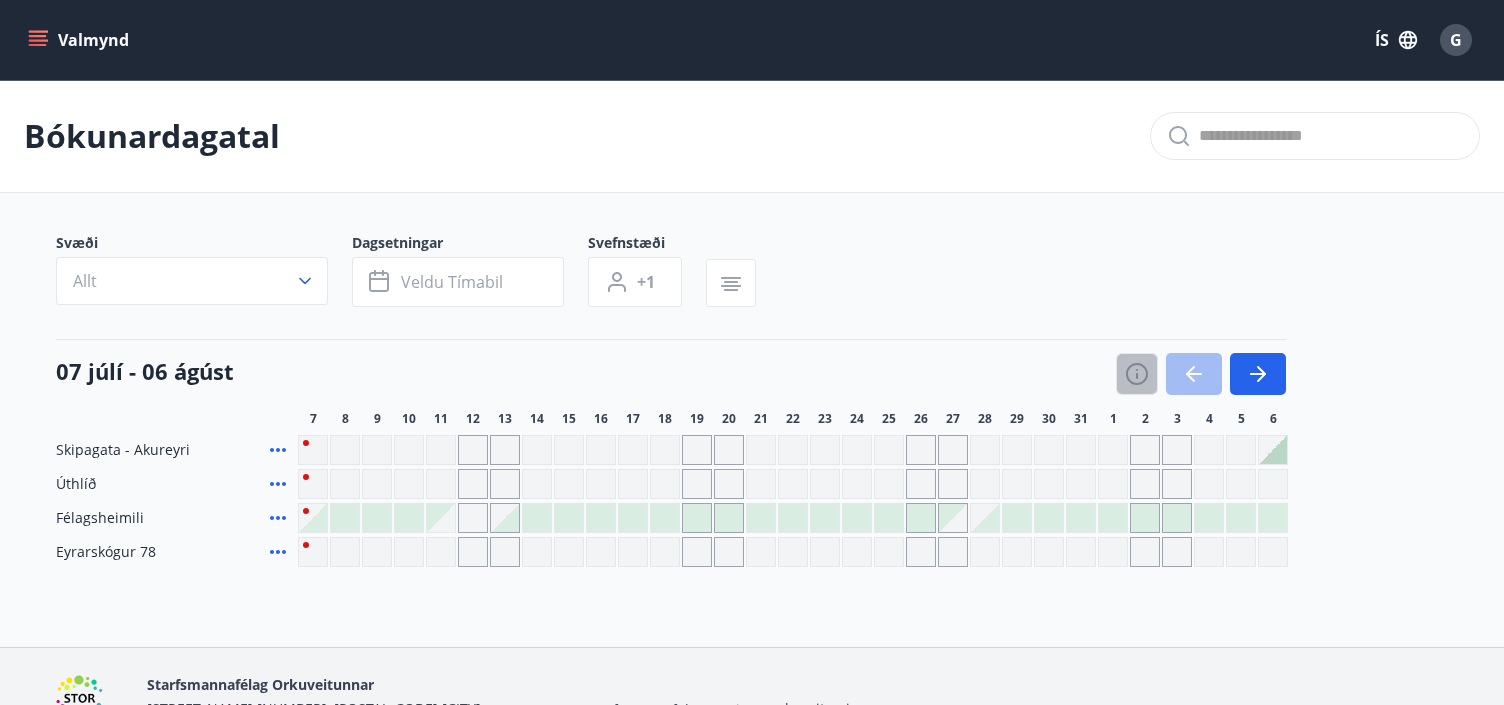 click at bounding box center (1137, 374) 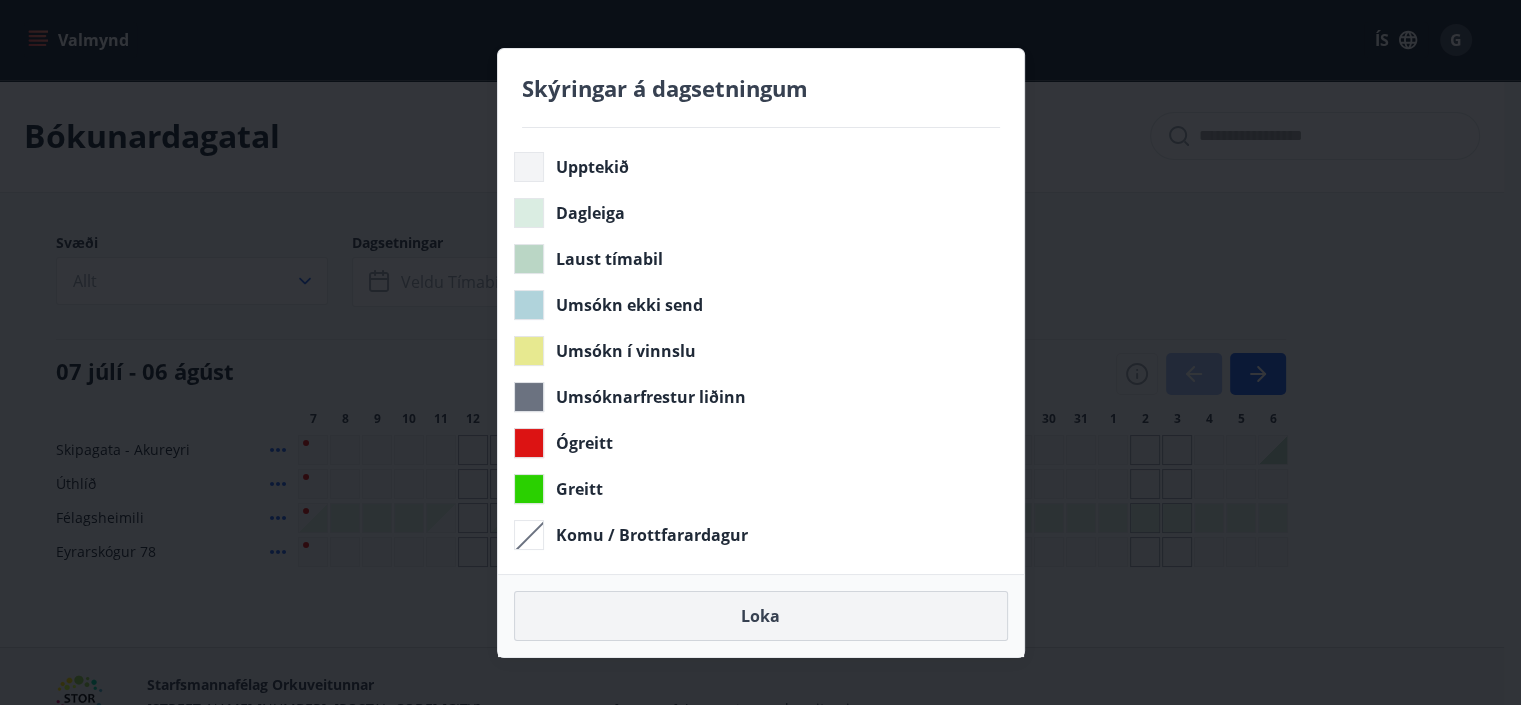 click on "Loka" at bounding box center (761, 616) 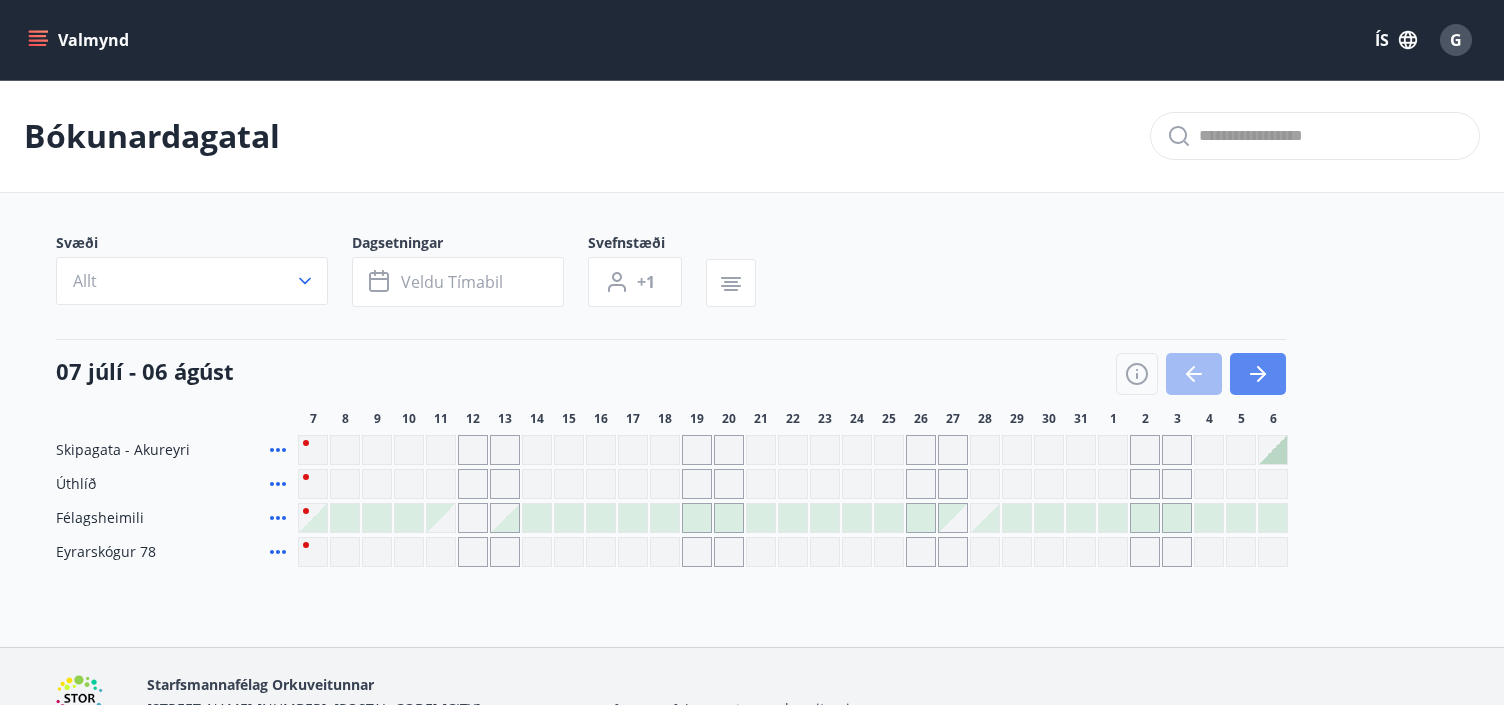 click at bounding box center [1258, 374] 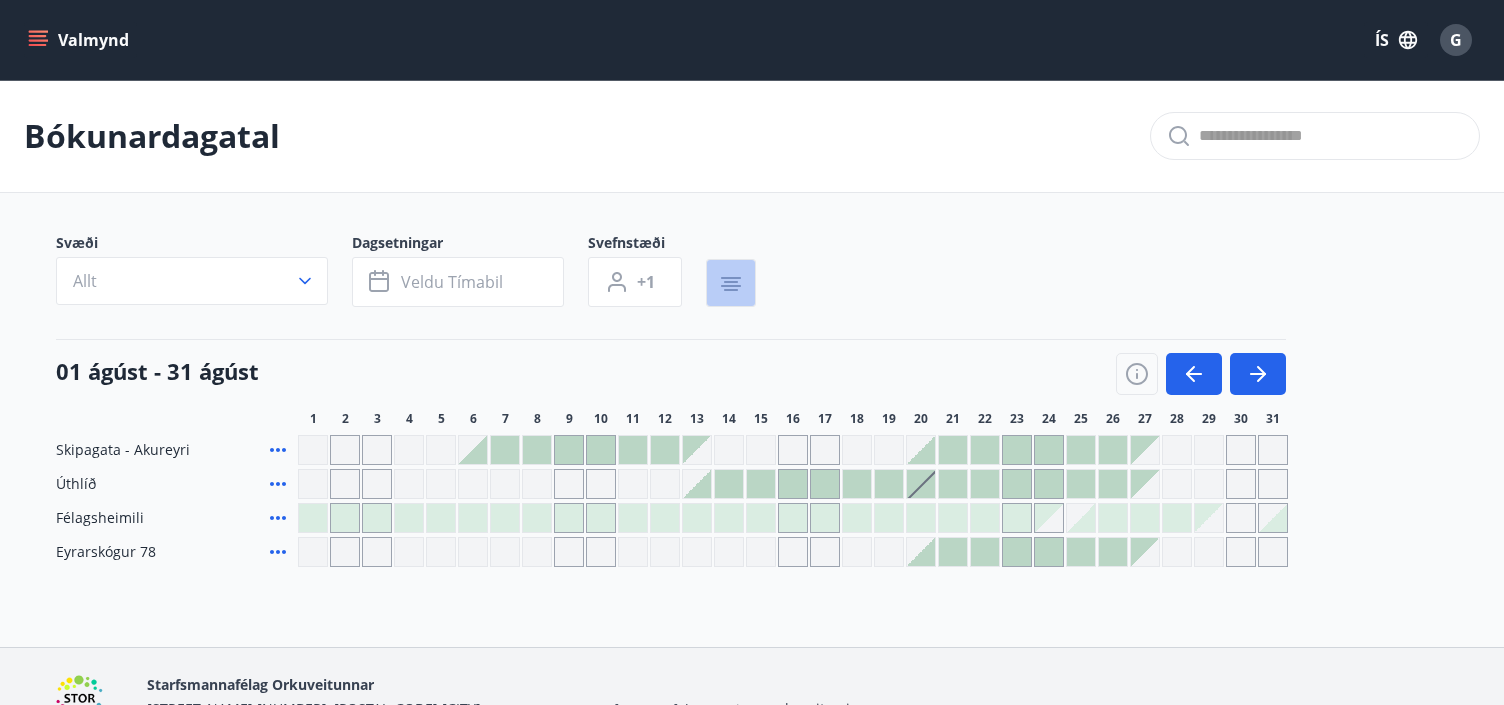 click at bounding box center (731, 283) 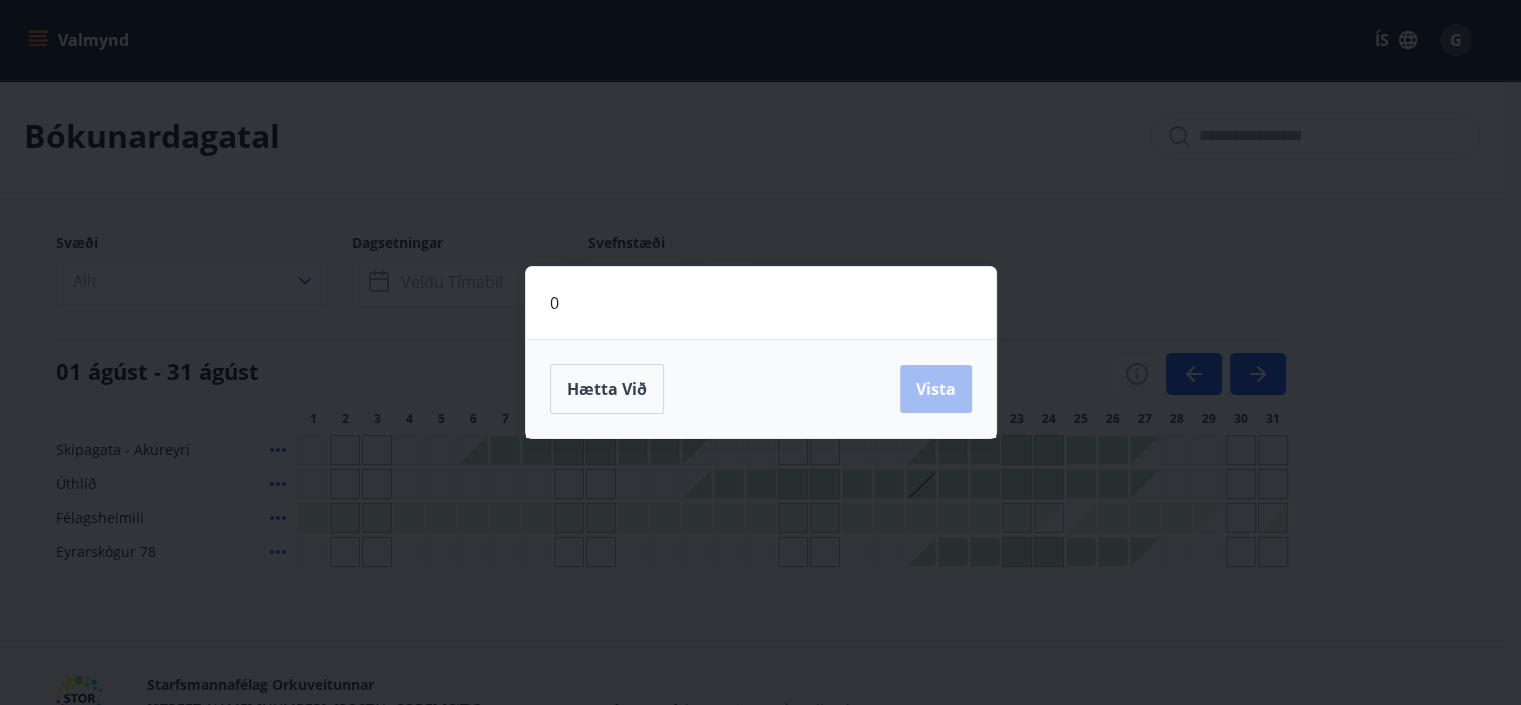 click on "0 Hætta við Vista" at bounding box center (760, 352) 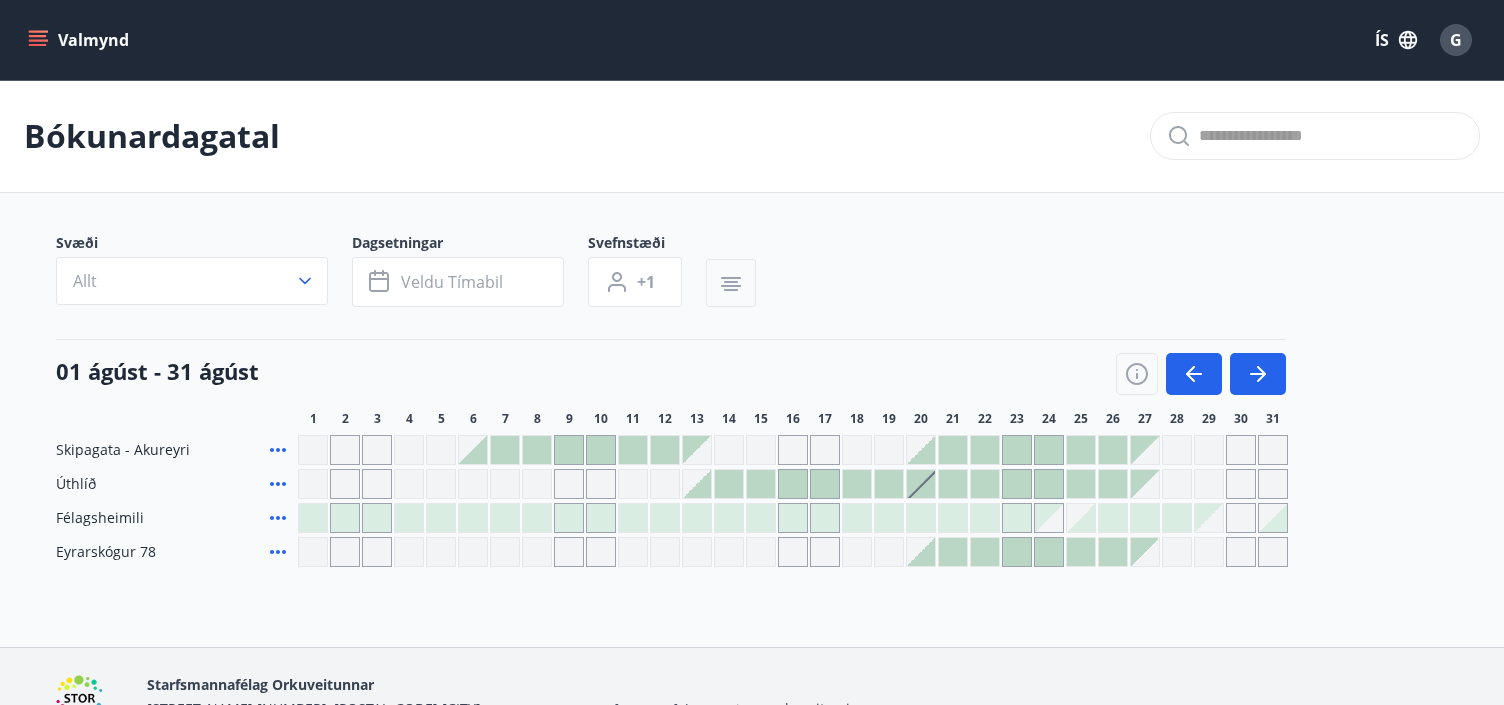click at bounding box center [731, 282] 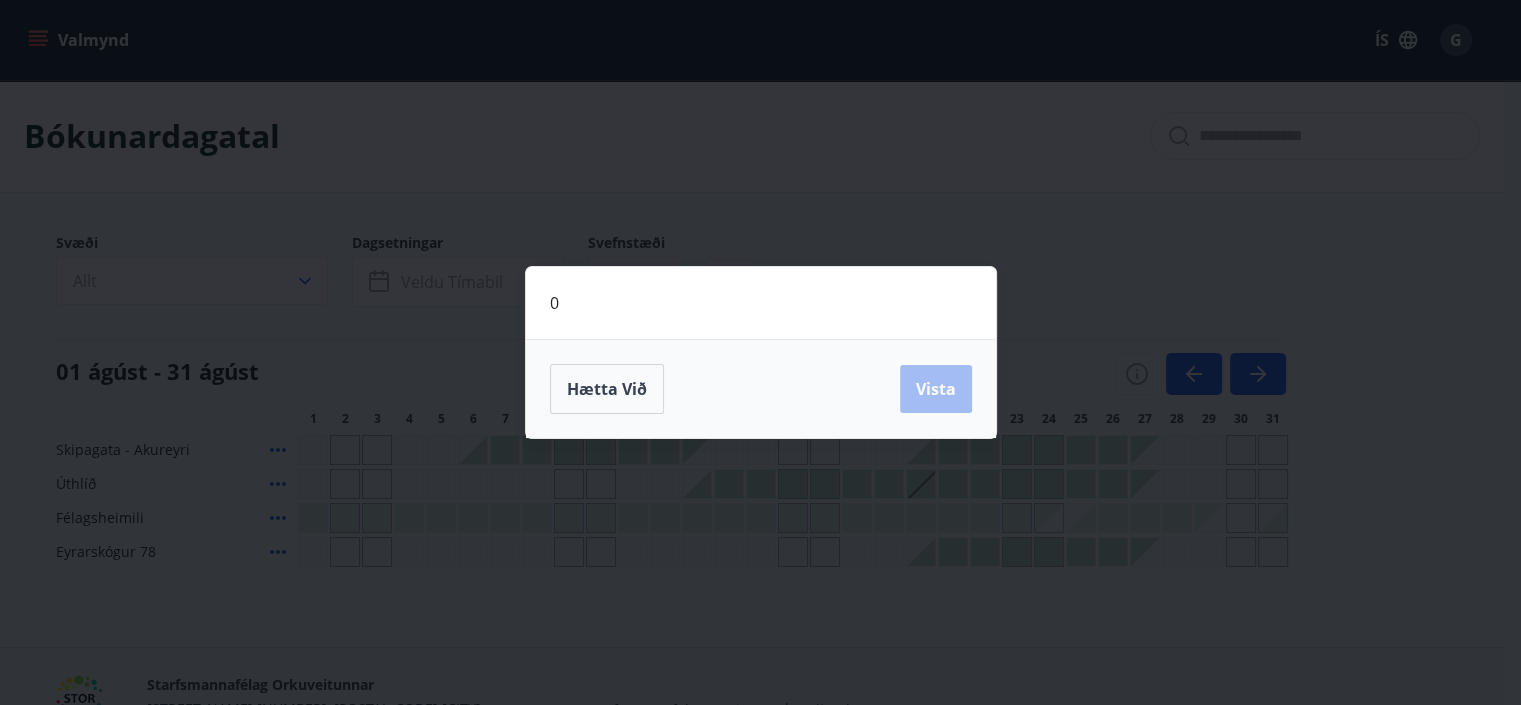 click on "0 Hætta við Vista" at bounding box center [760, 352] 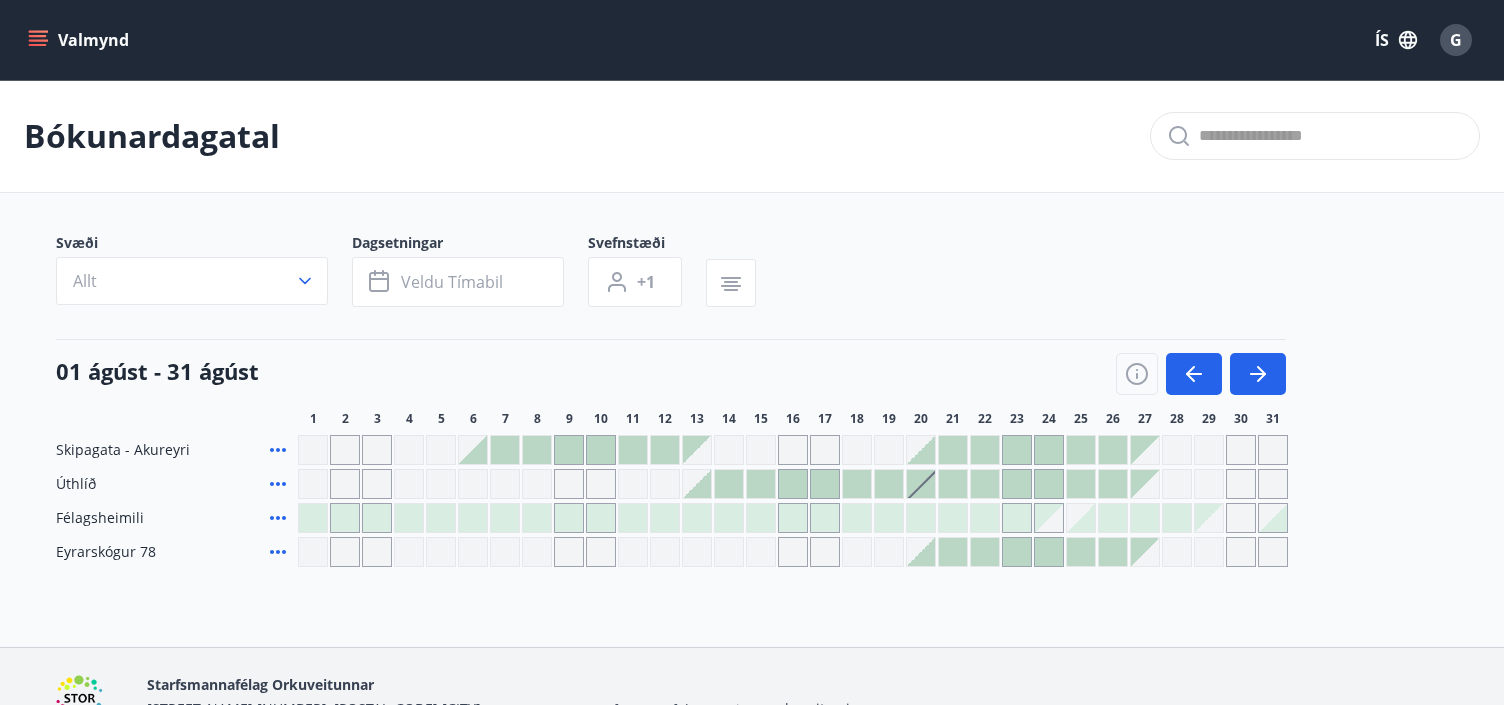 click at bounding box center (38, 40) 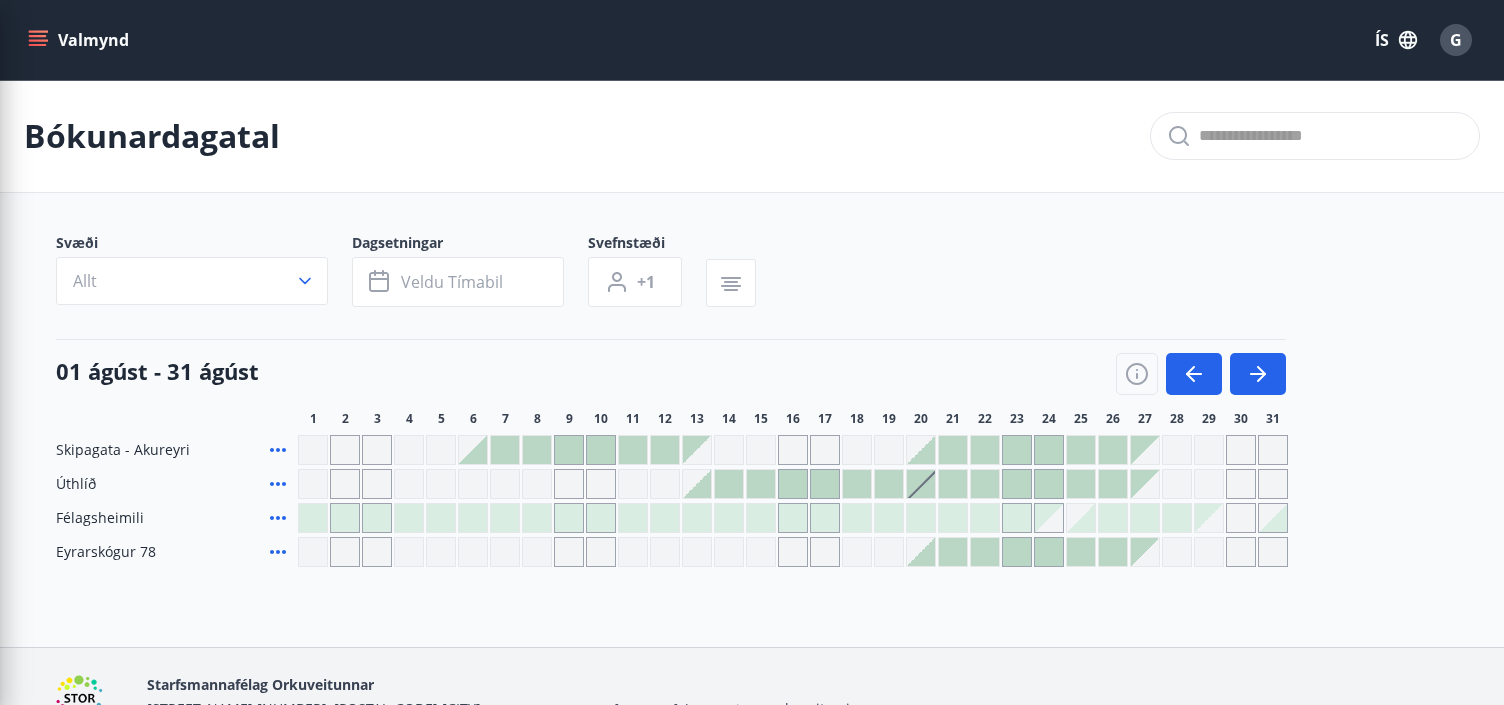 click on "Svæði Allt Dagsetningar Veldu tímabil Svefnstæði +1" at bounding box center (752, 274) 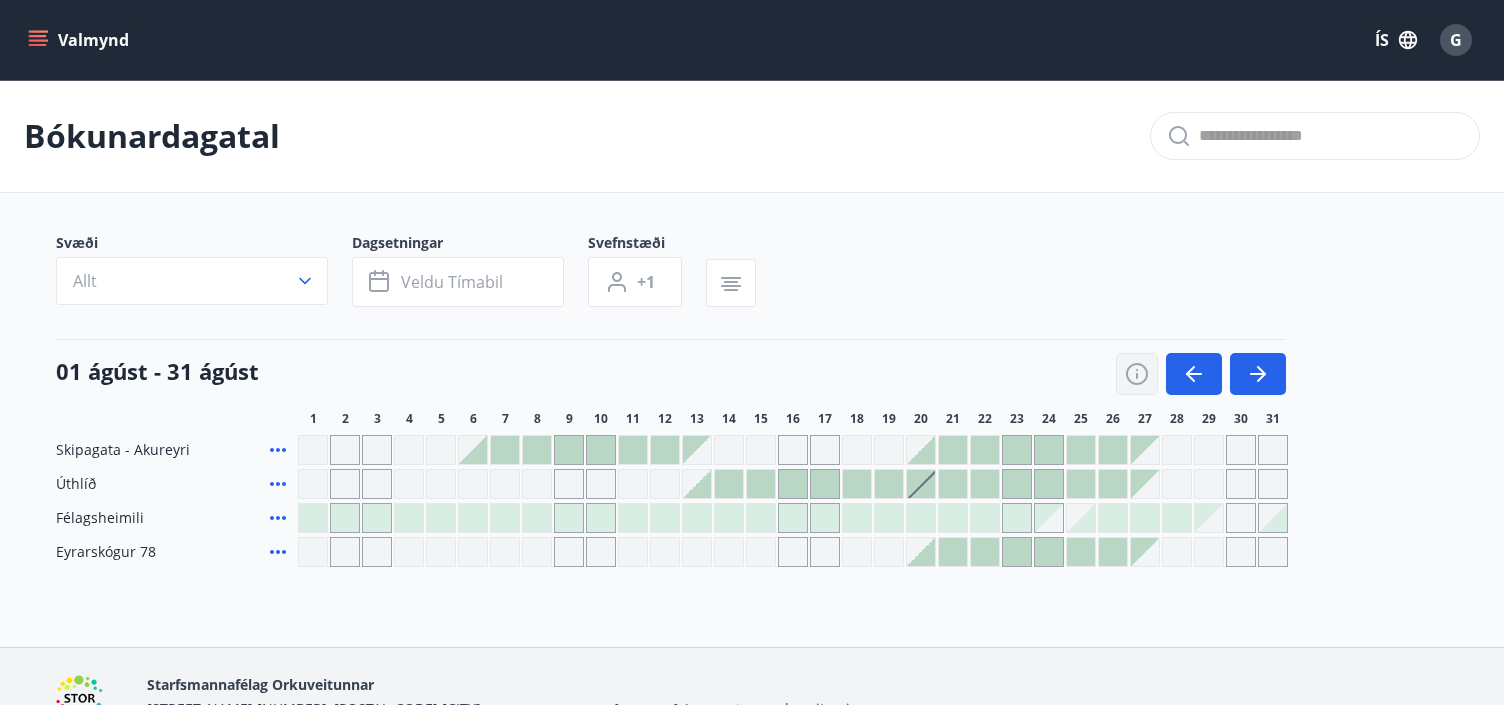 click at bounding box center [1137, 374] 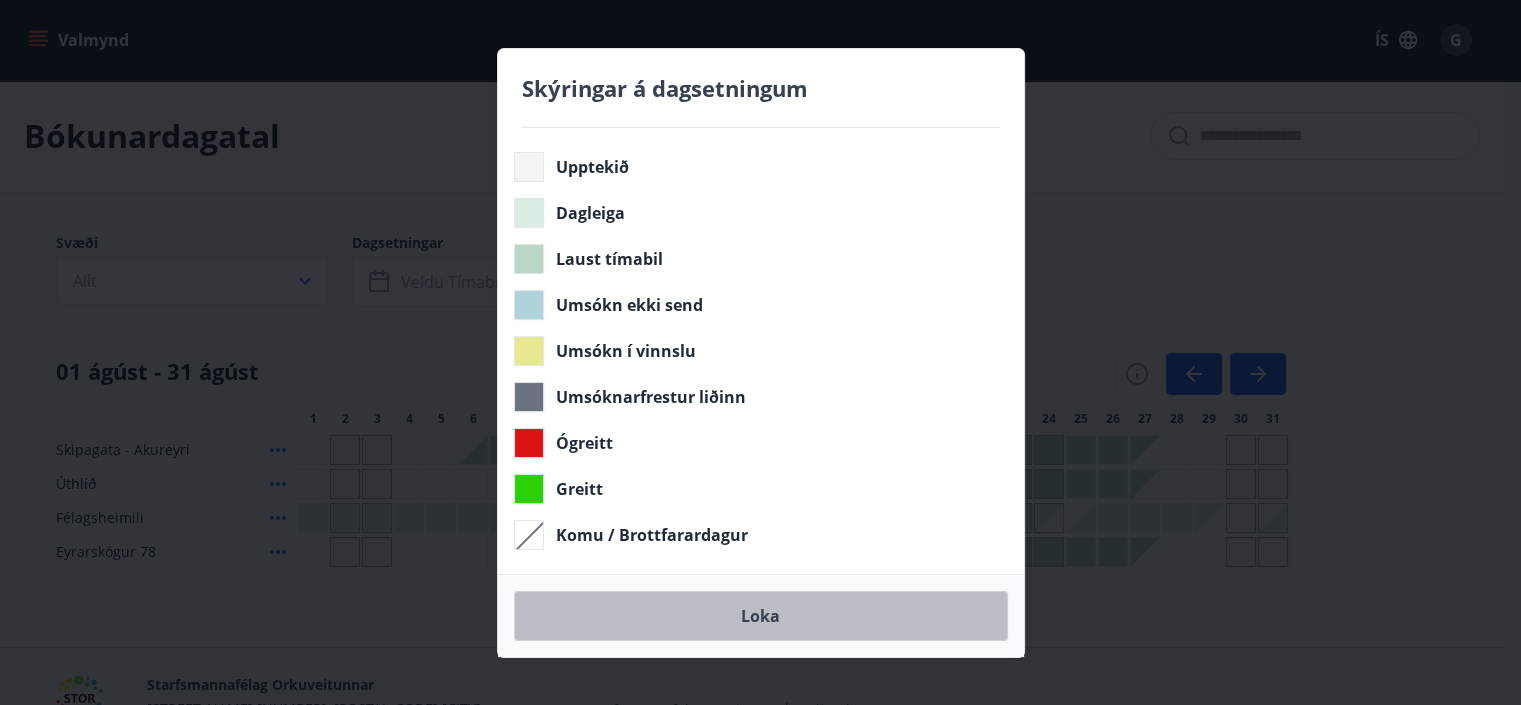 click on "Loka" at bounding box center [761, 616] 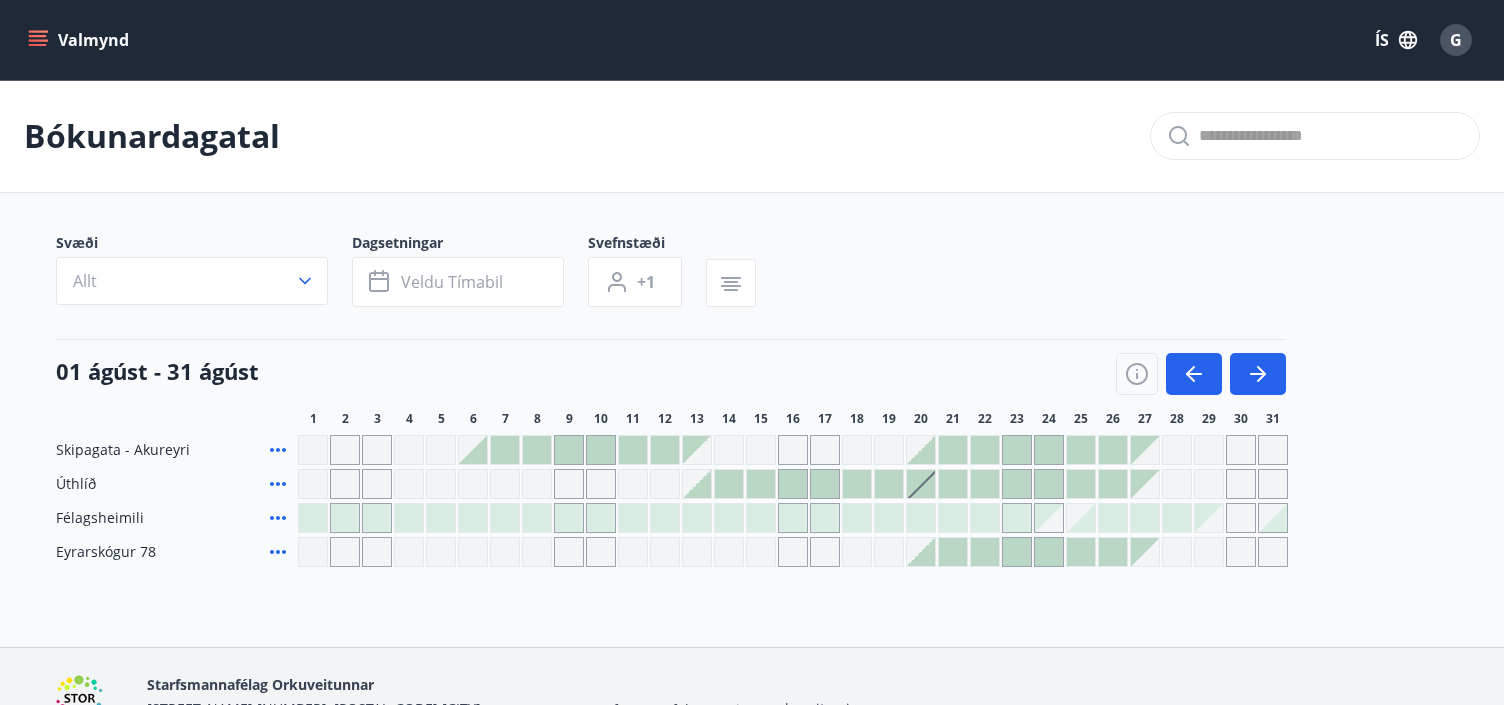 click at bounding box center (1331, 136) 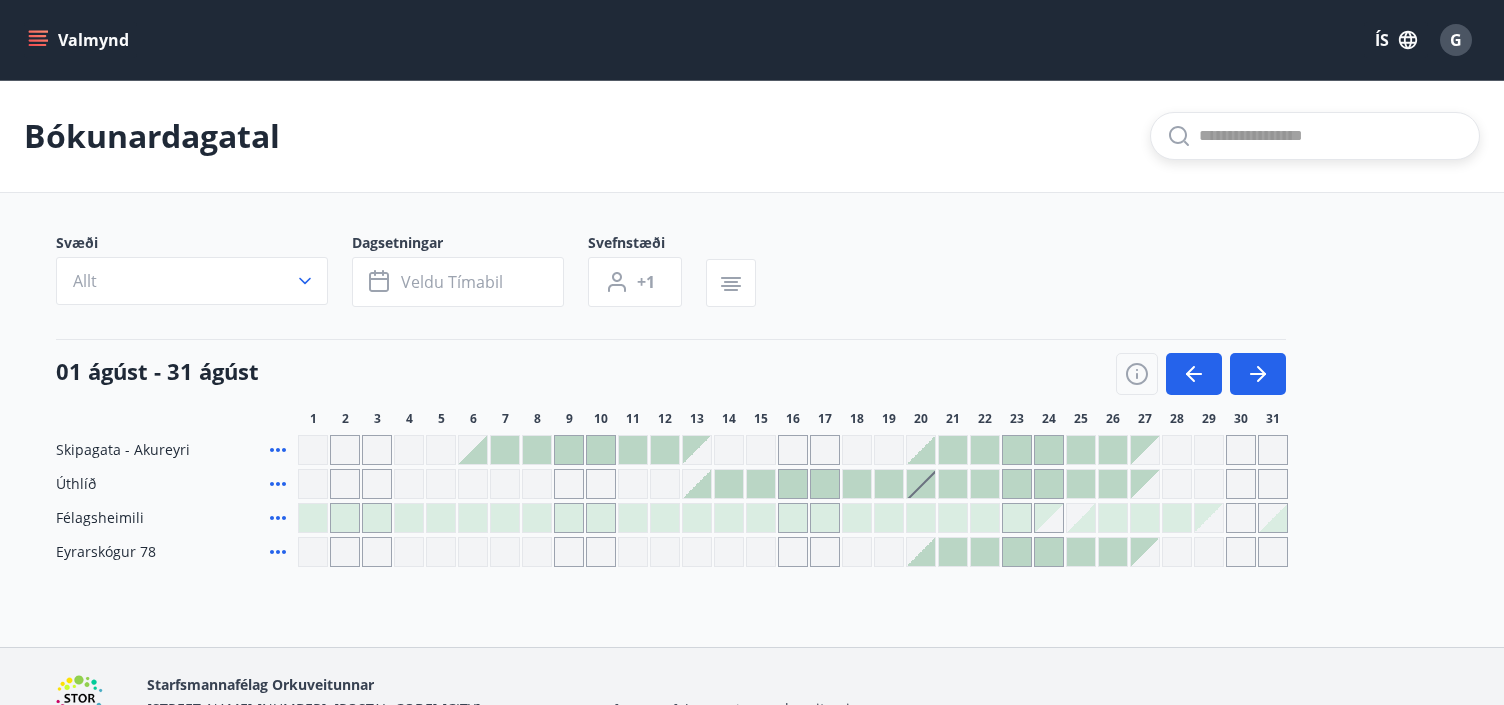 click at bounding box center (1331, 136) 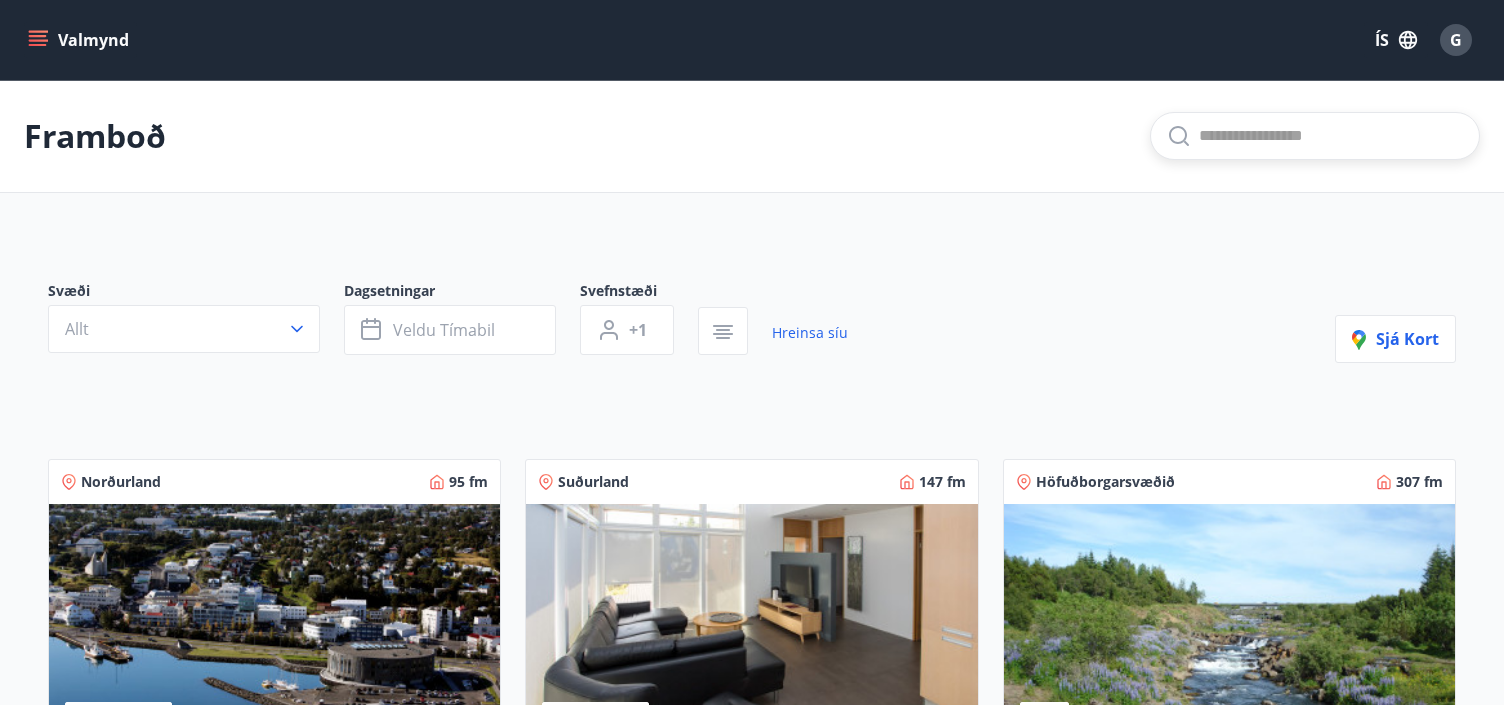 click at bounding box center (1331, 136) 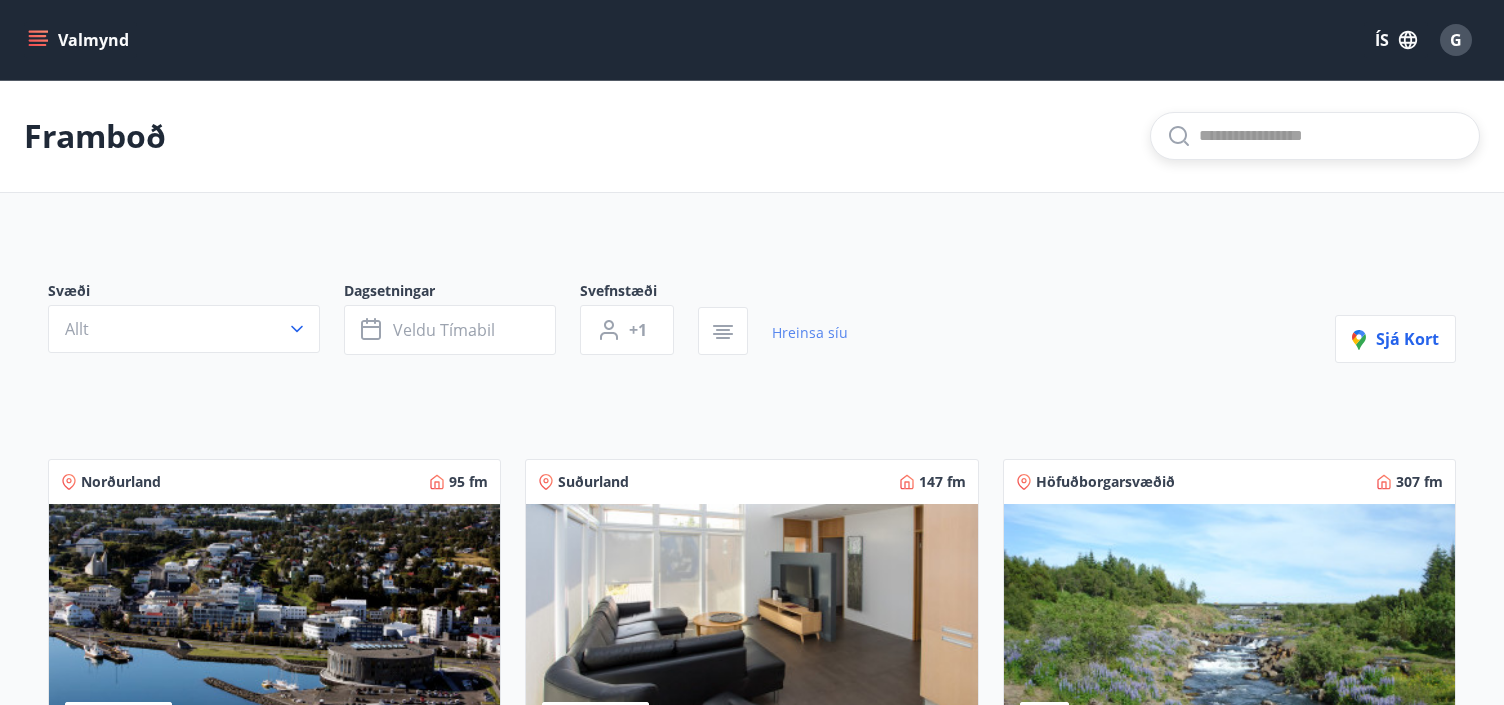click on "Hreinsa síu" at bounding box center (810, 333) 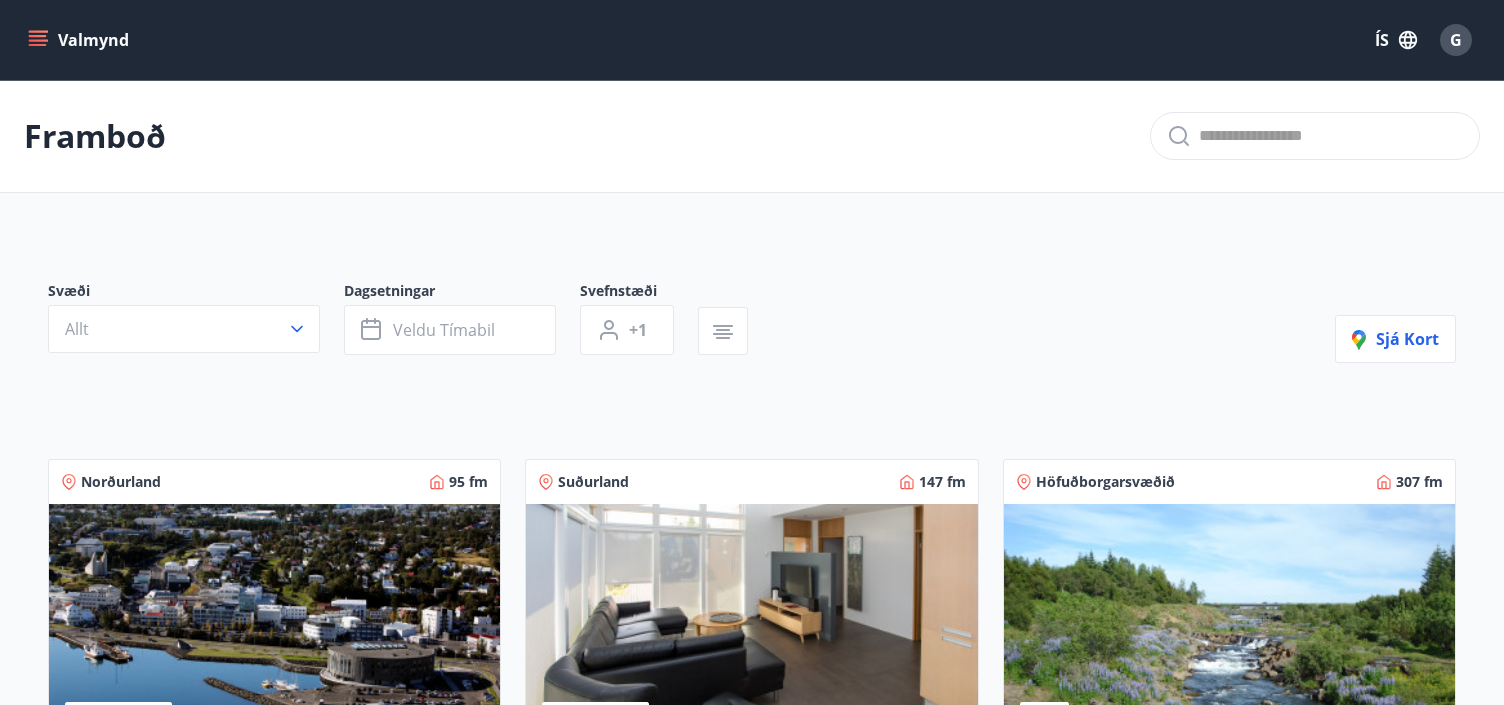 click at bounding box center [1331, 136] 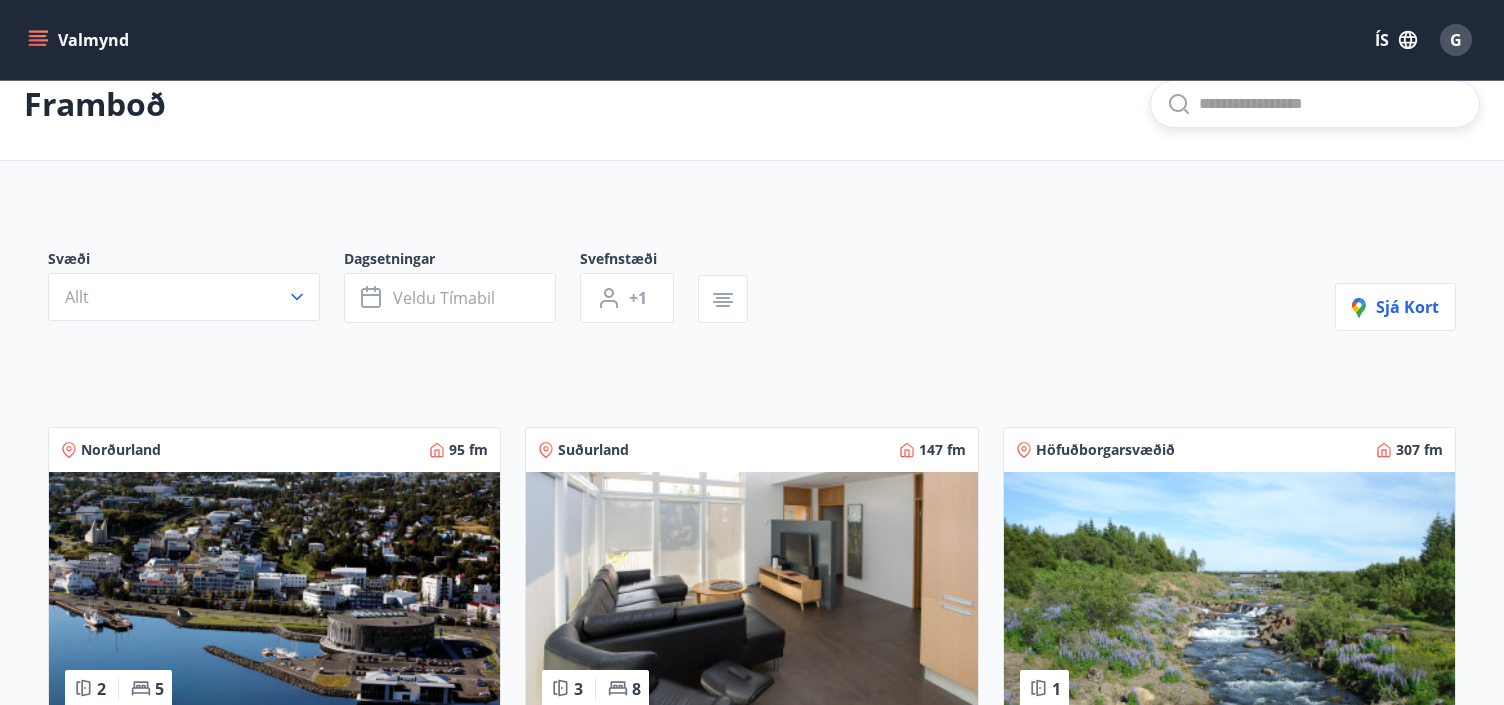 scroll, scrollTop: 0, scrollLeft: 0, axis: both 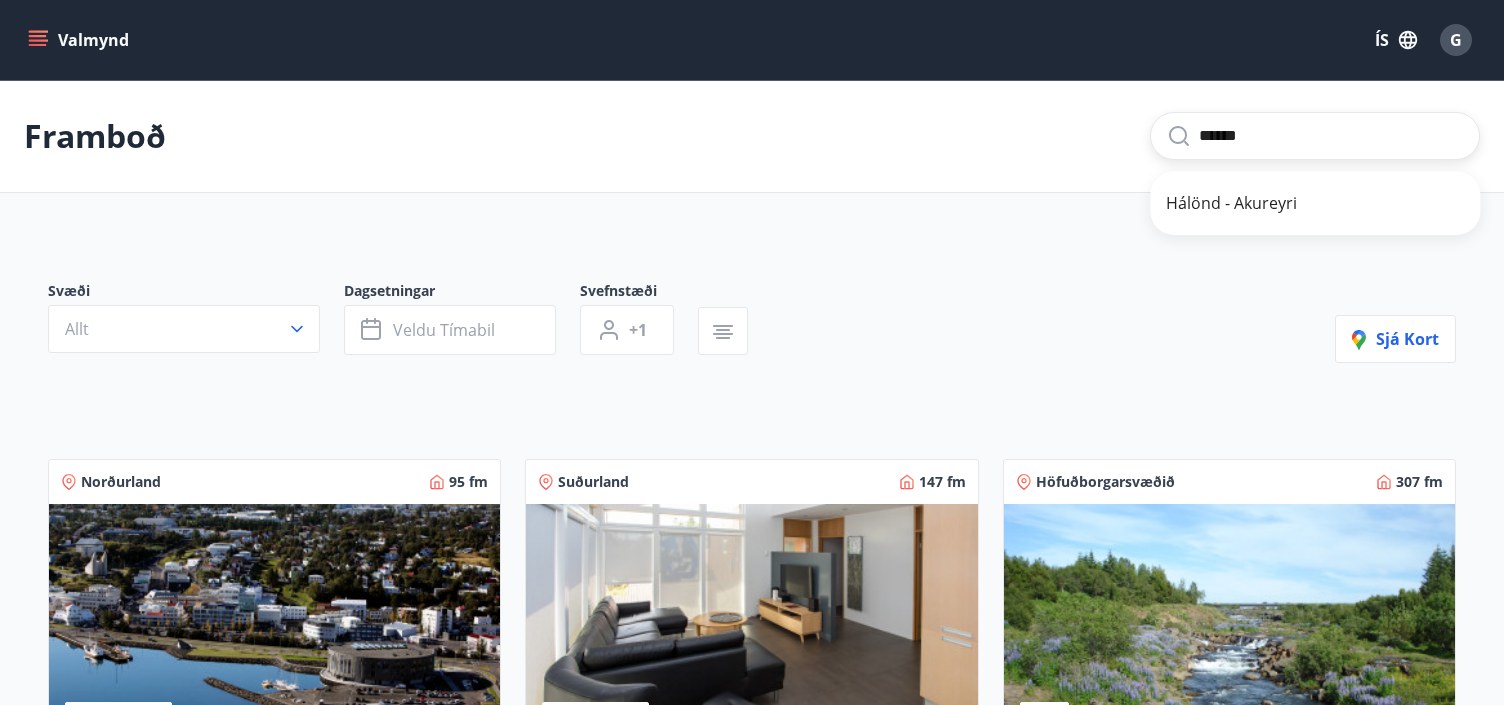 type on "******" 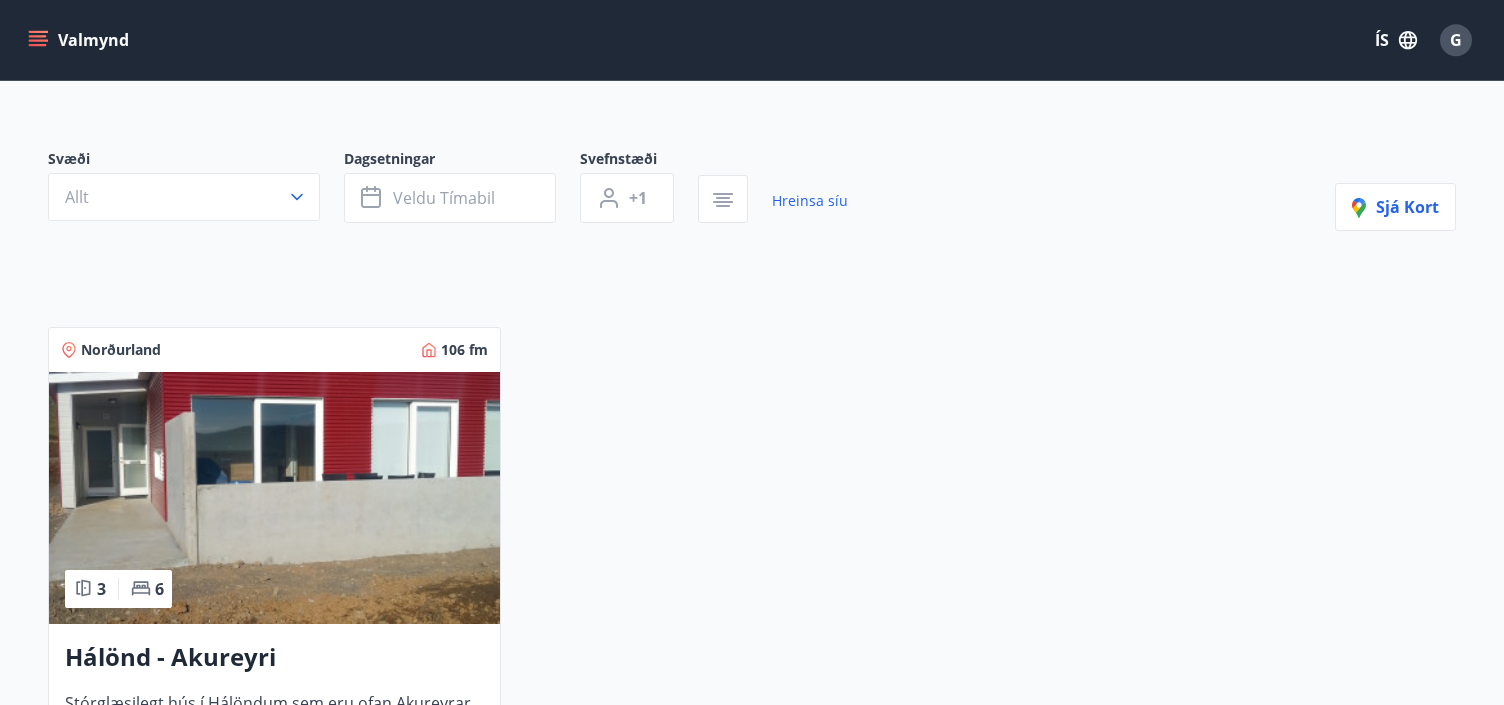 scroll, scrollTop: 0, scrollLeft: 0, axis: both 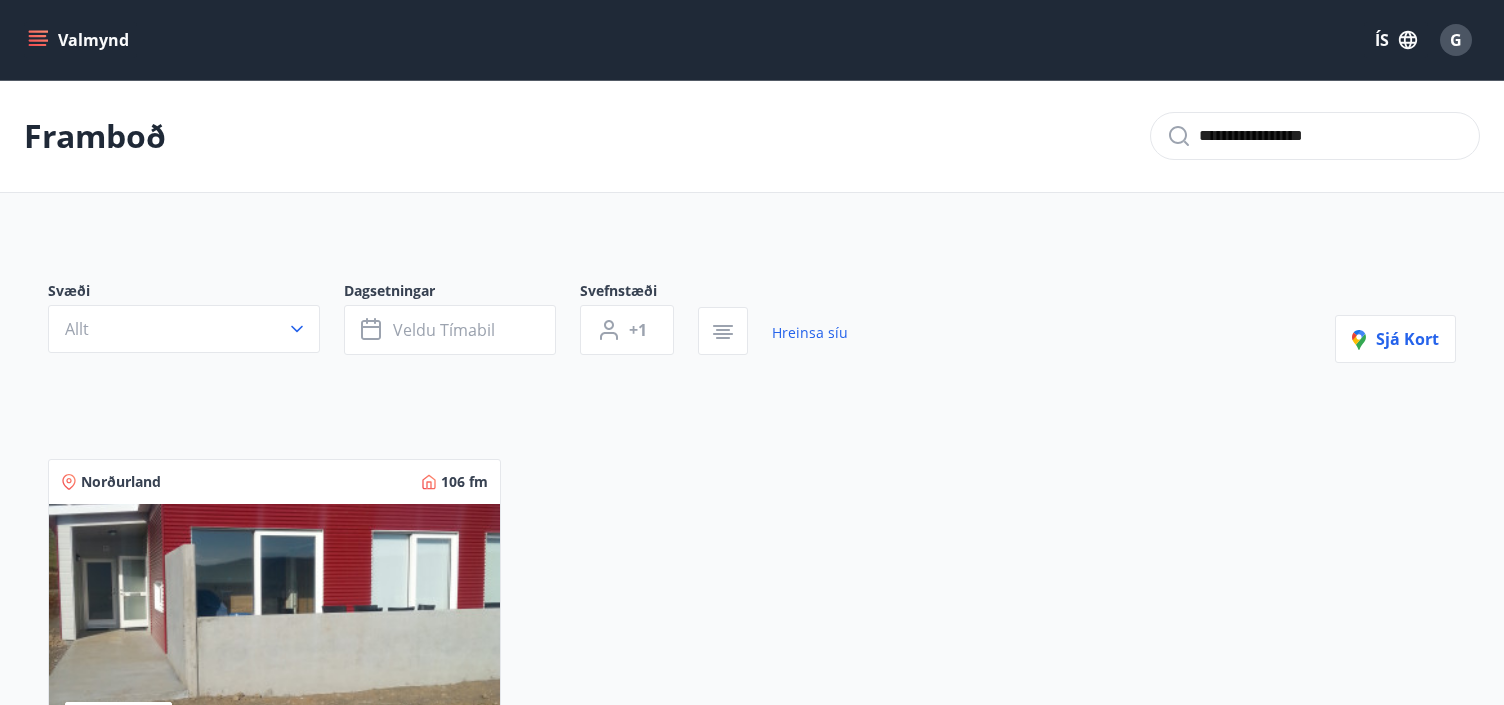 click on "**********" at bounding box center (1331, 136) 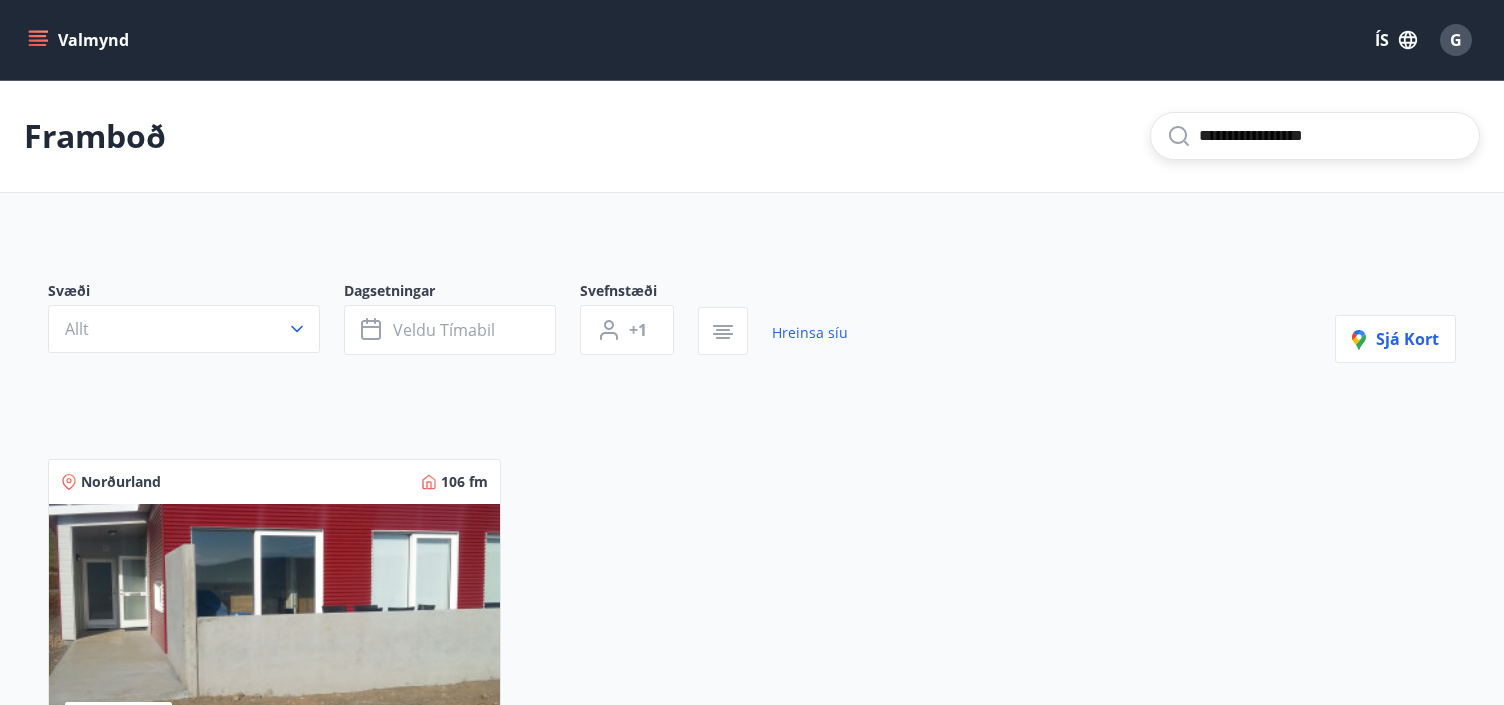 click on "**********" at bounding box center [1331, 136] 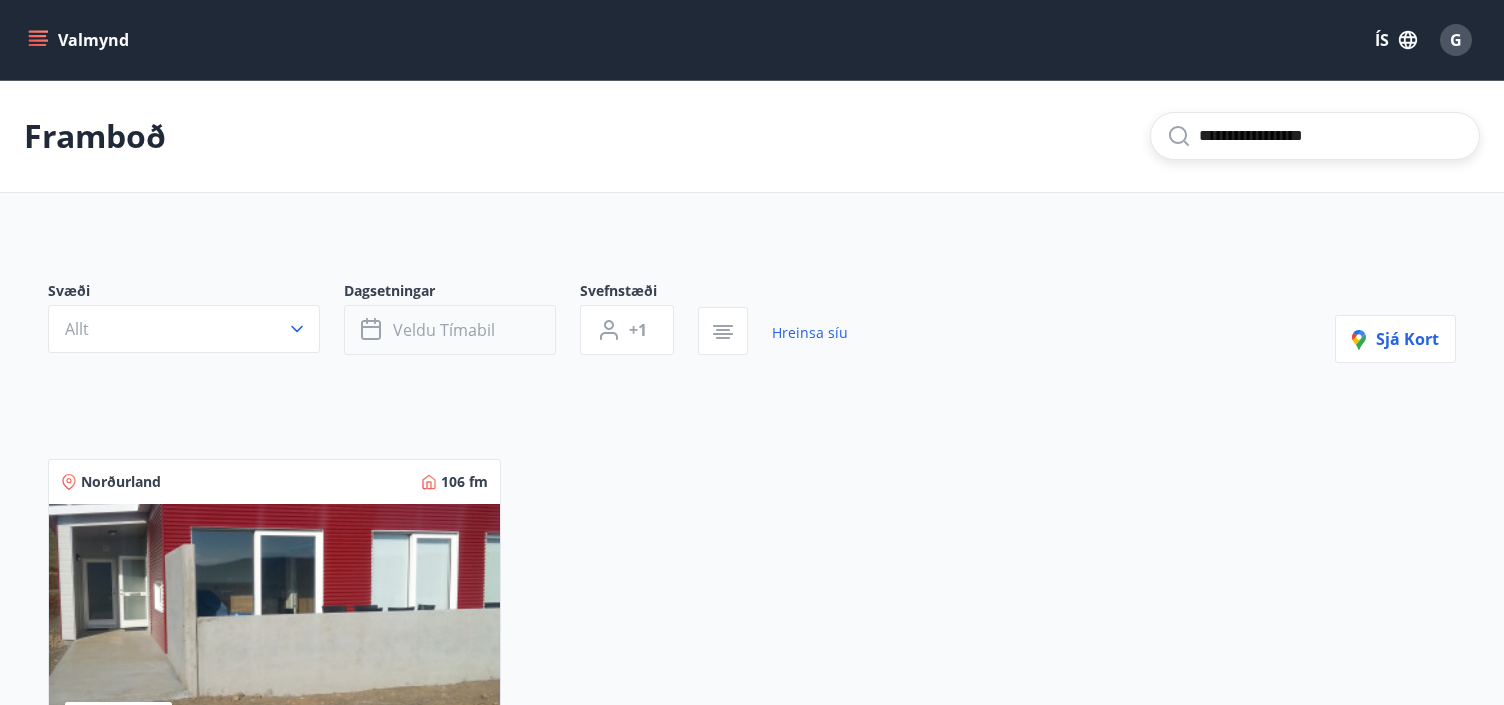 click on "Veldu tímabil" at bounding box center (450, 330) 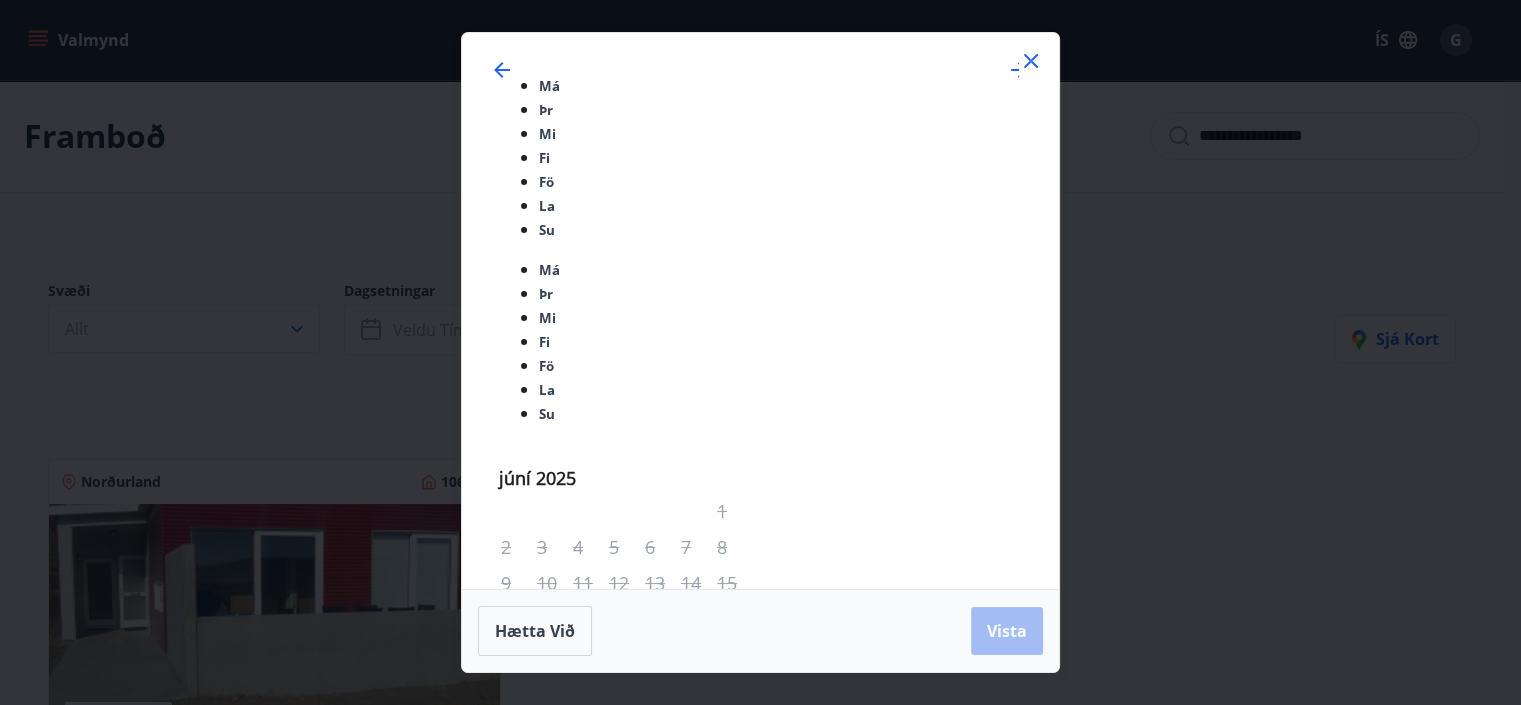 click at bounding box center [1031, 61] 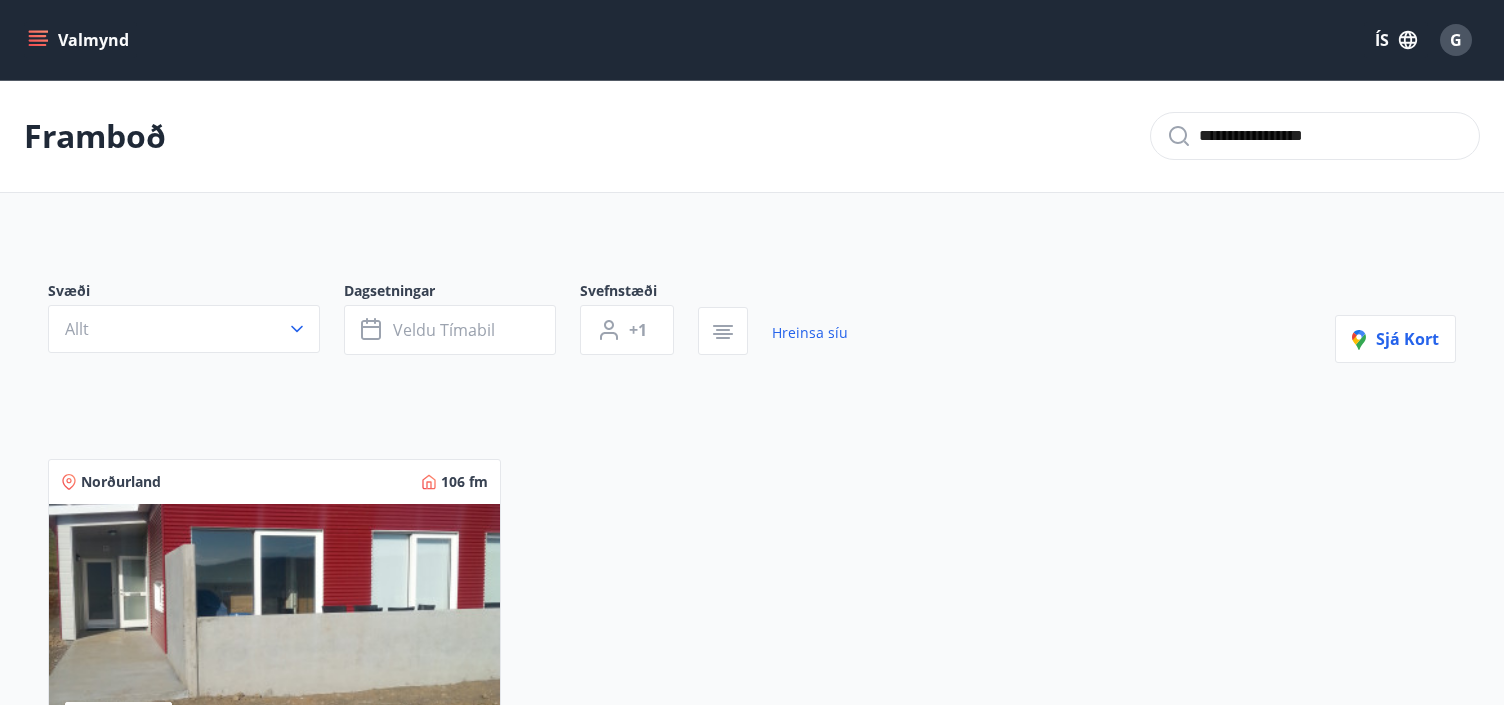 click on "Valmynd" at bounding box center [80, 40] 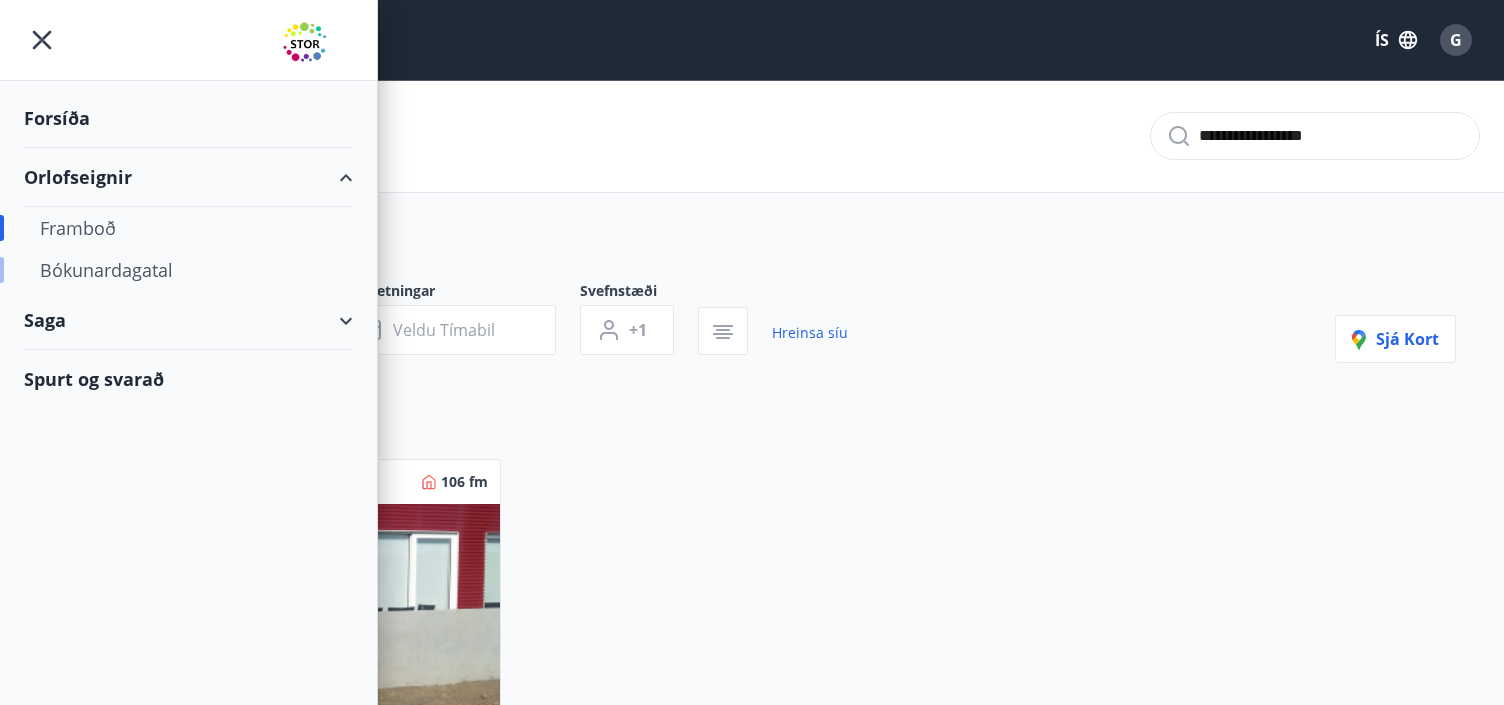 click on "Bókunardagatal" at bounding box center (188, 270) 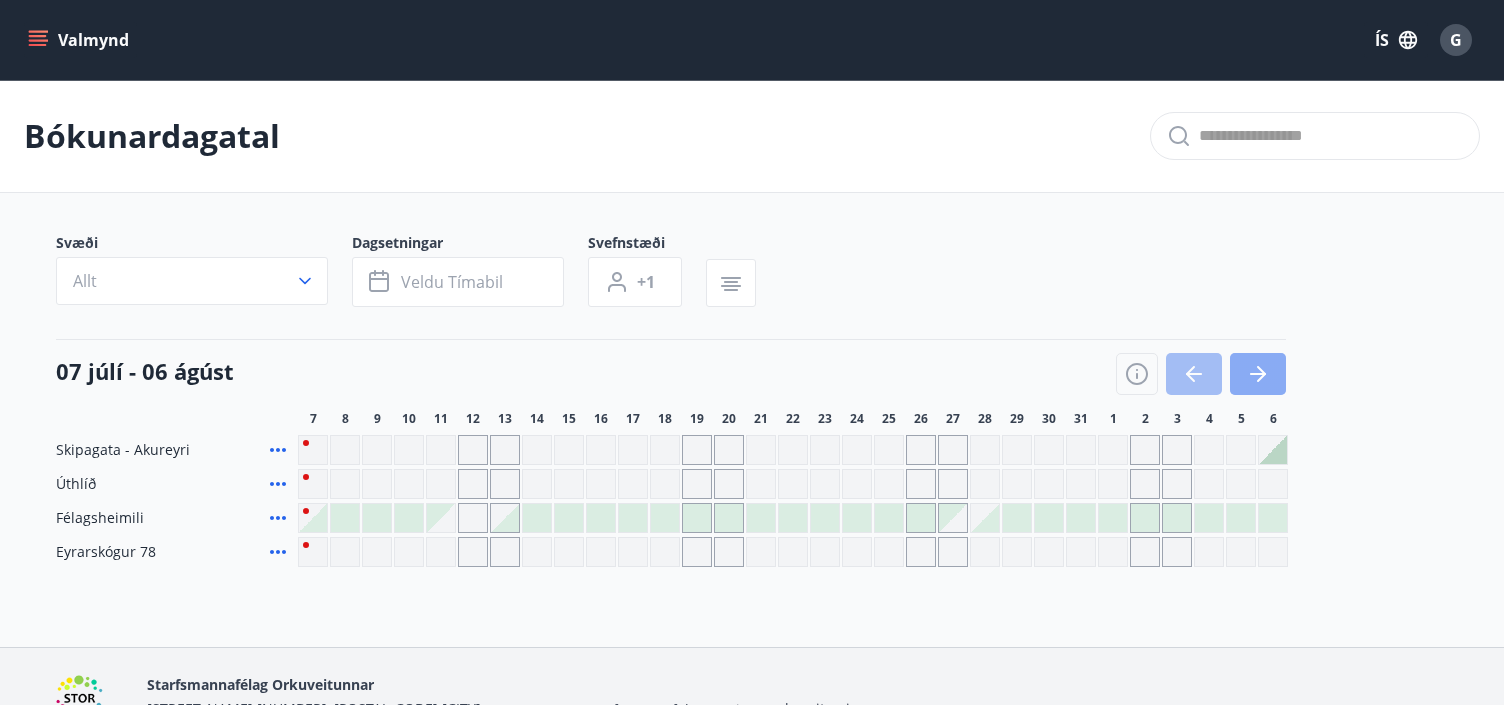 click at bounding box center [1258, 374] 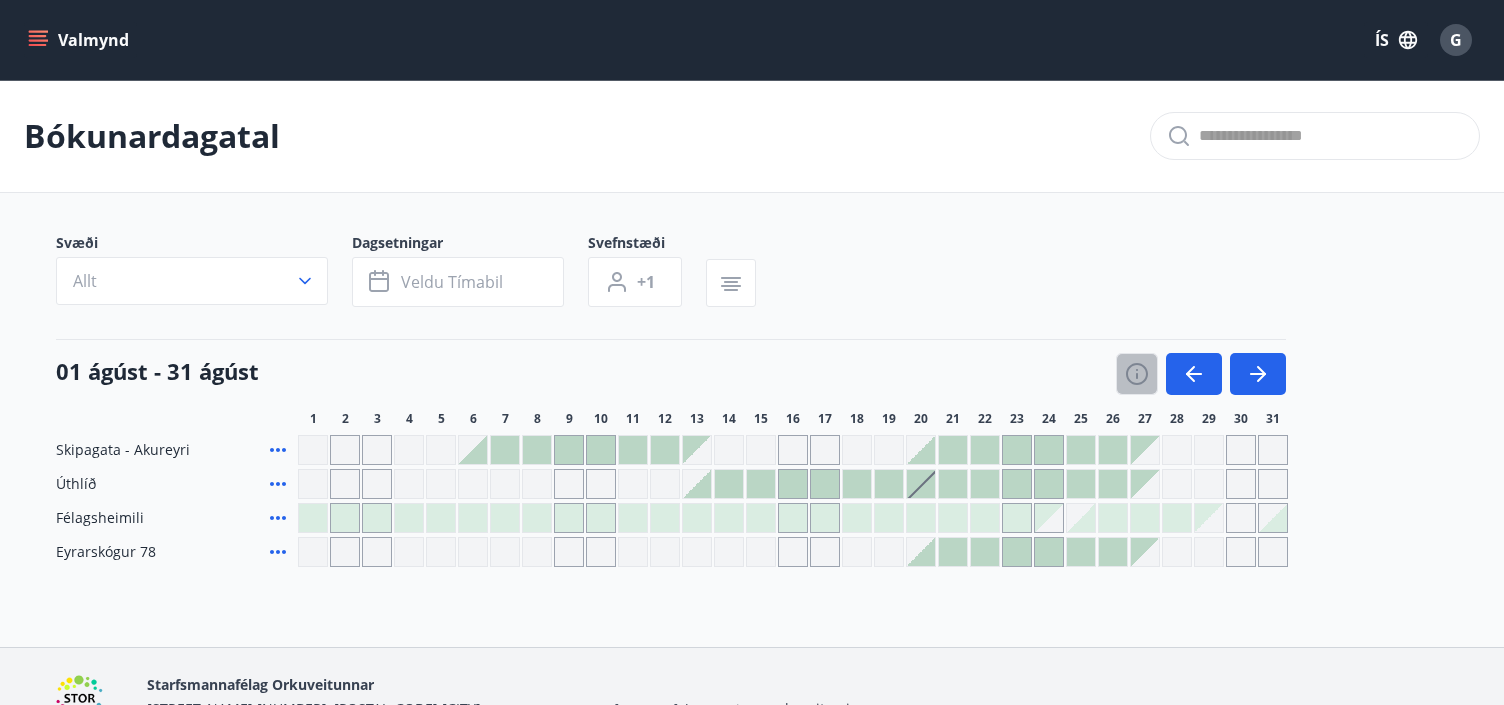 click at bounding box center (1137, 376) 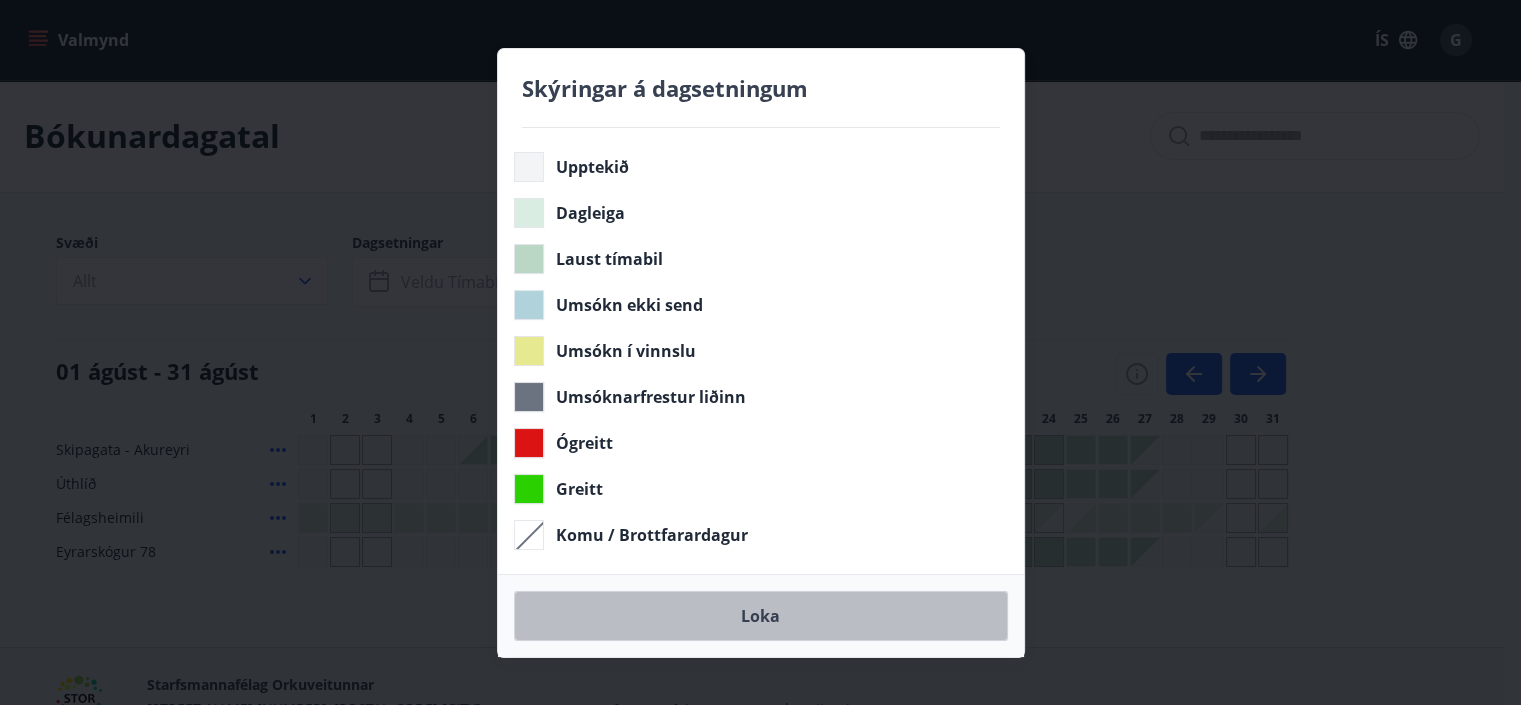 click on "Loka" at bounding box center [761, 616] 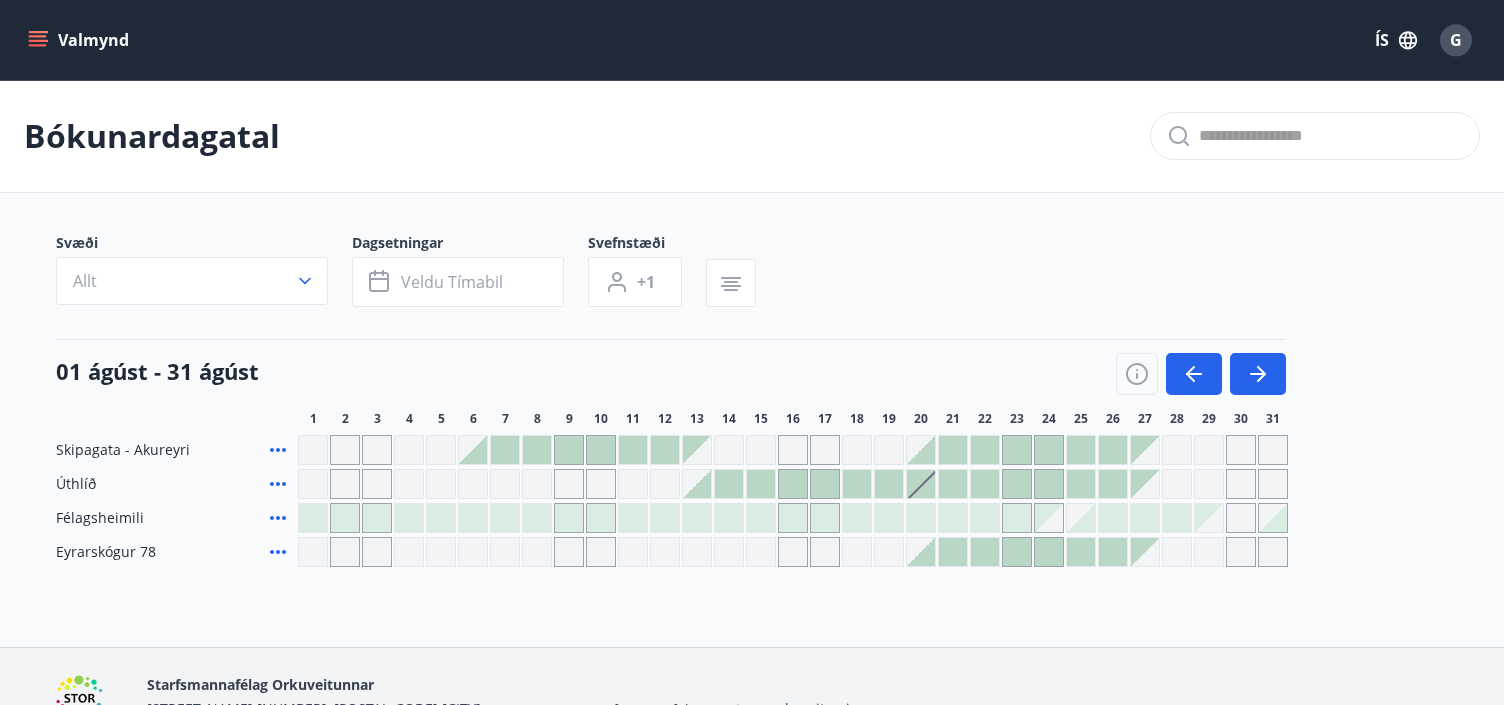 scroll, scrollTop: 0, scrollLeft: 0, axis: both 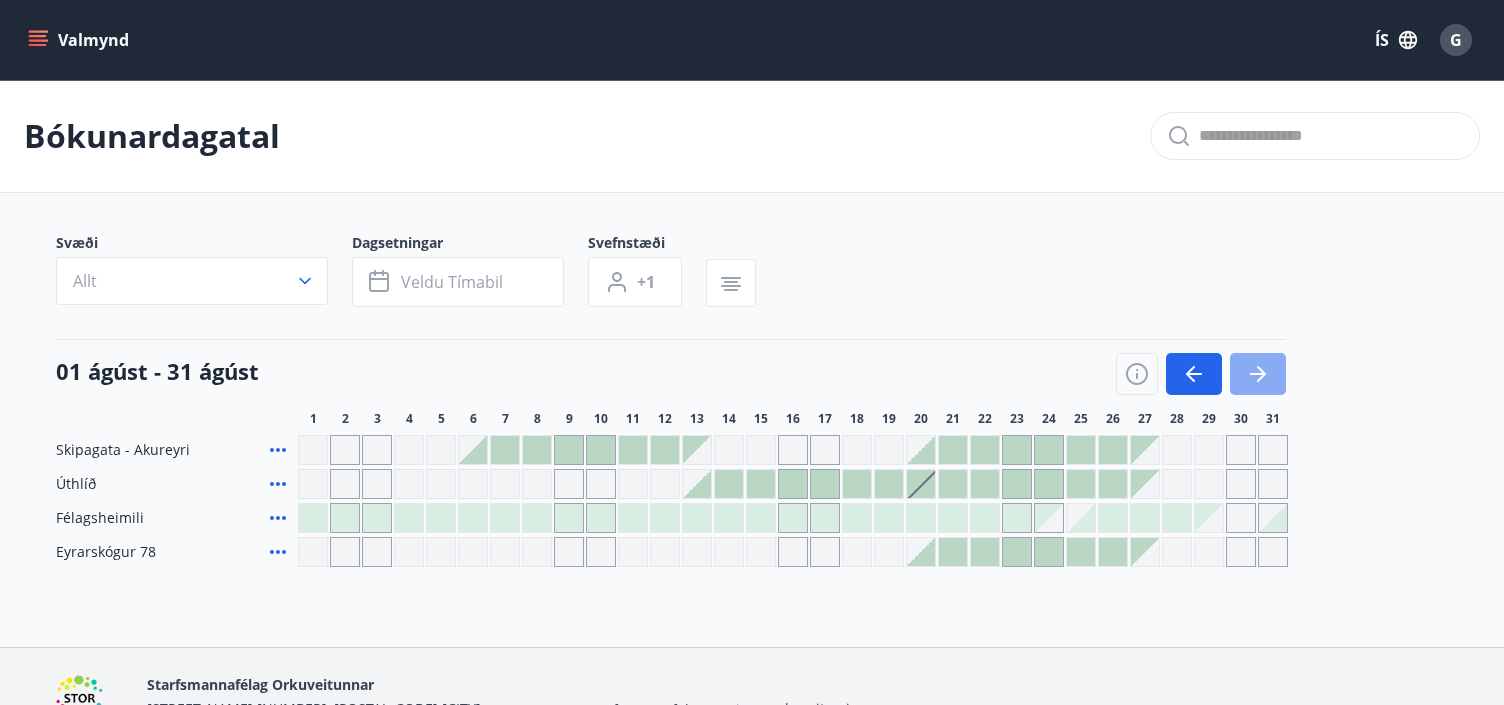 click at bounding box center [1261, 374] 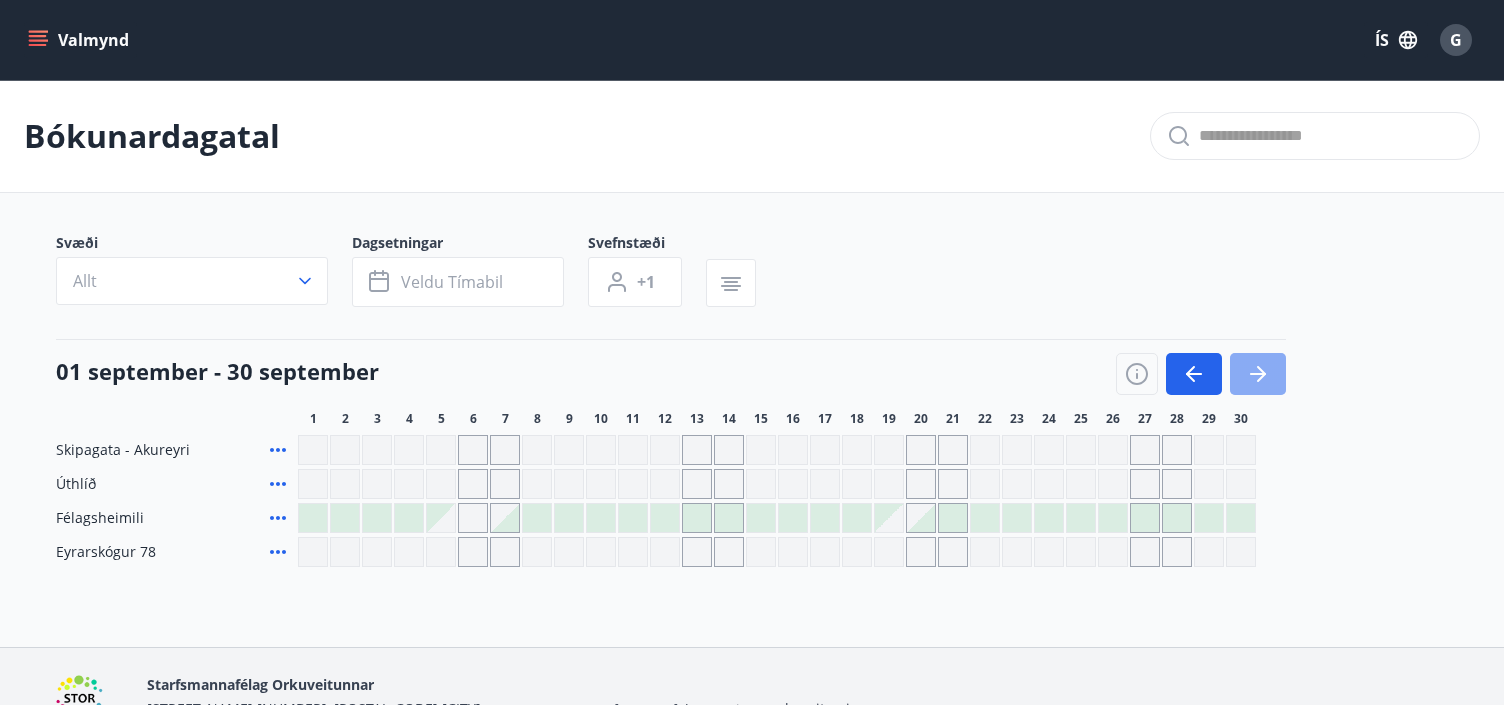 click at bounding box center [1258, 374] 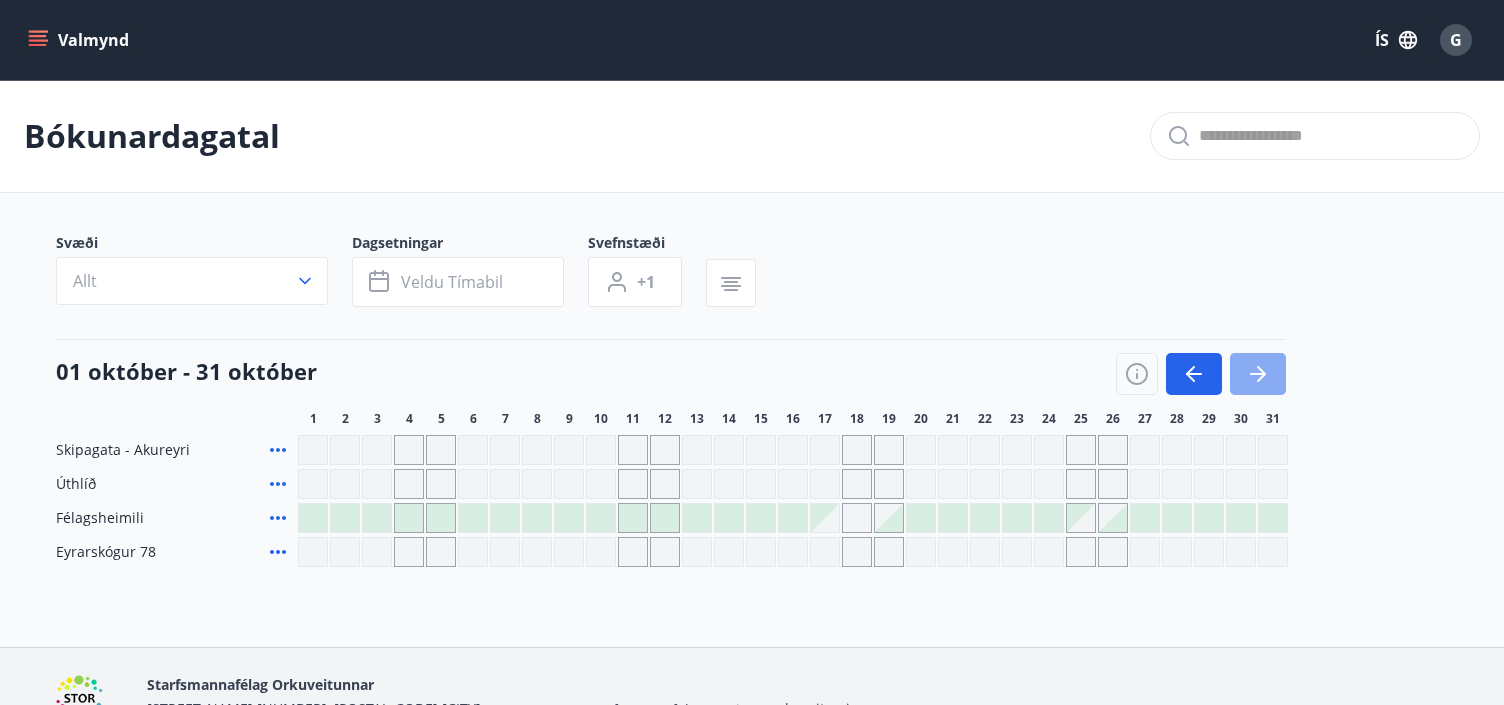 click at bounding box center [1258, 374] 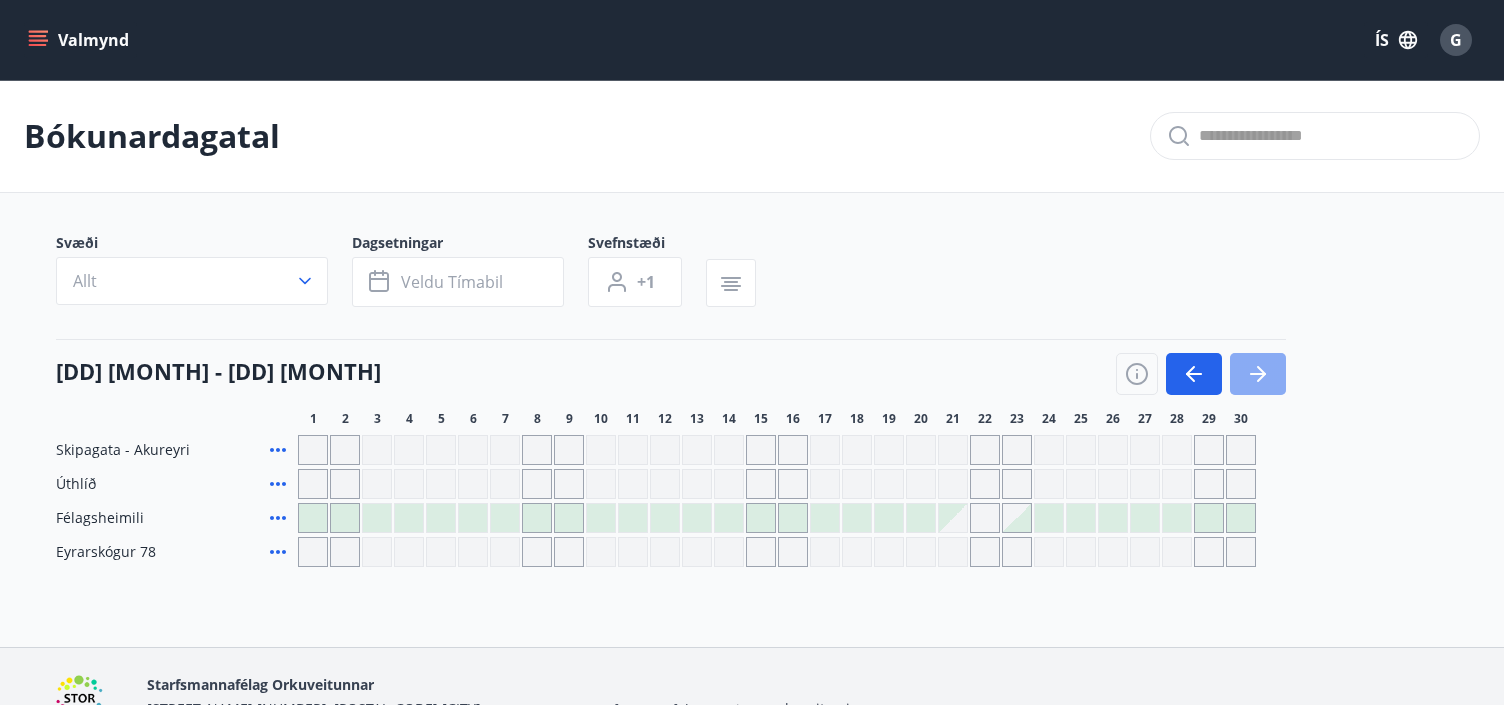 click at bounding box center [1258, 374] 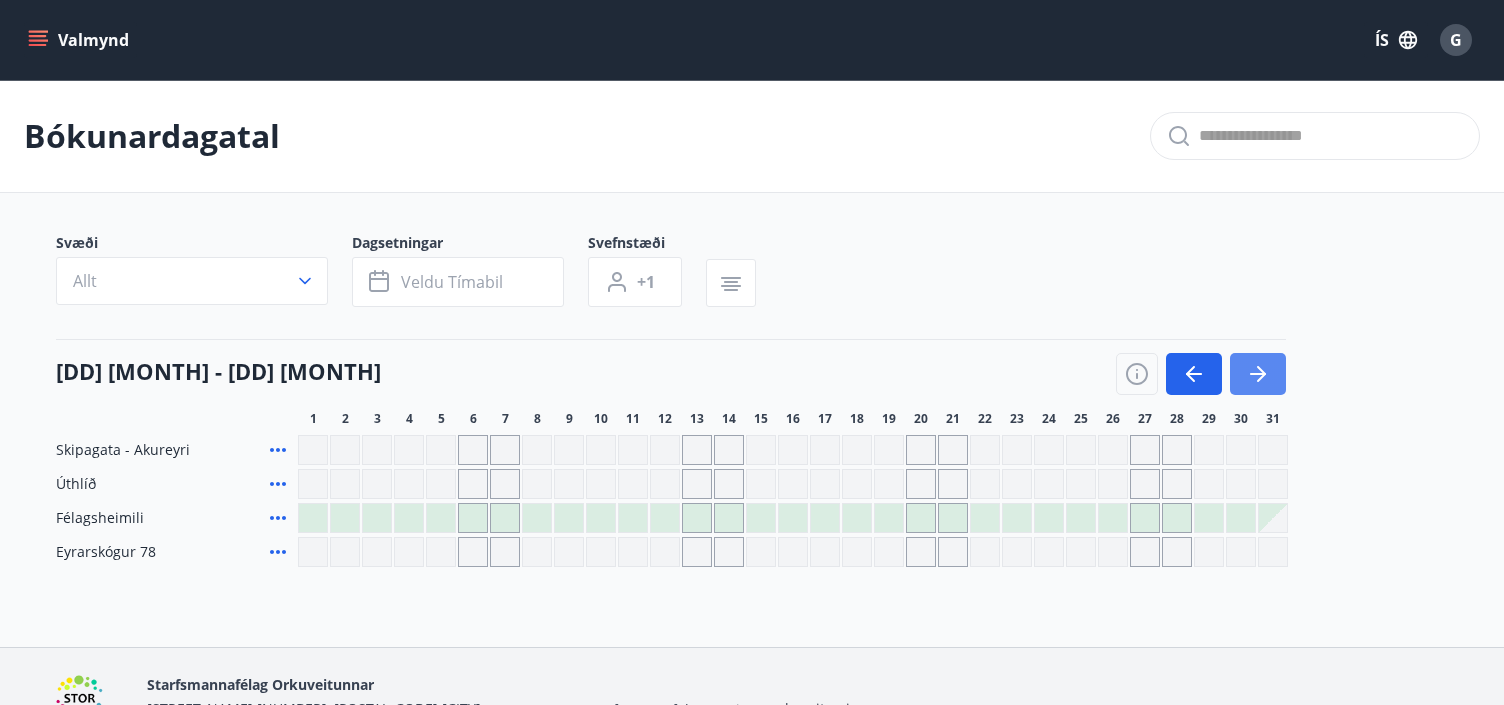 click at bounding box center (1258, 374) 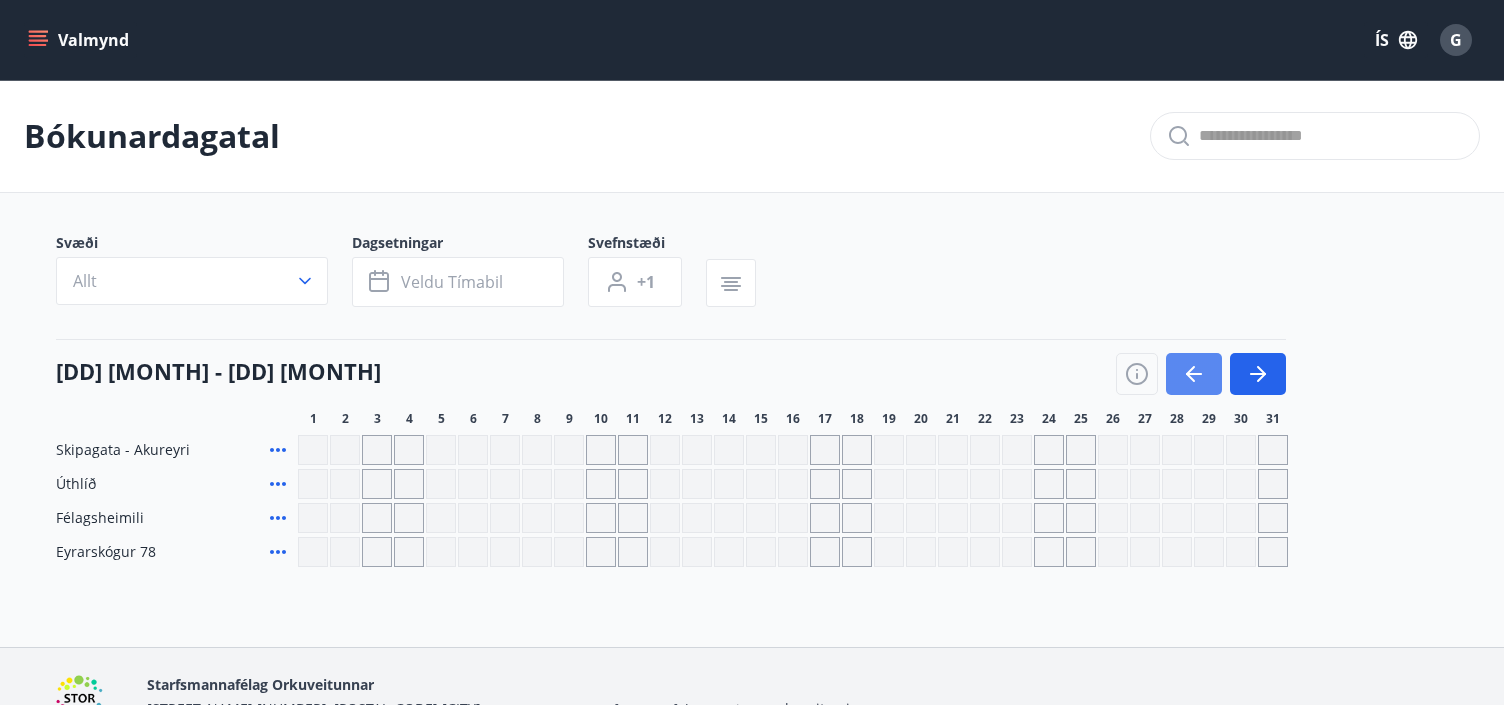 click at bounding box center (1194, 374) 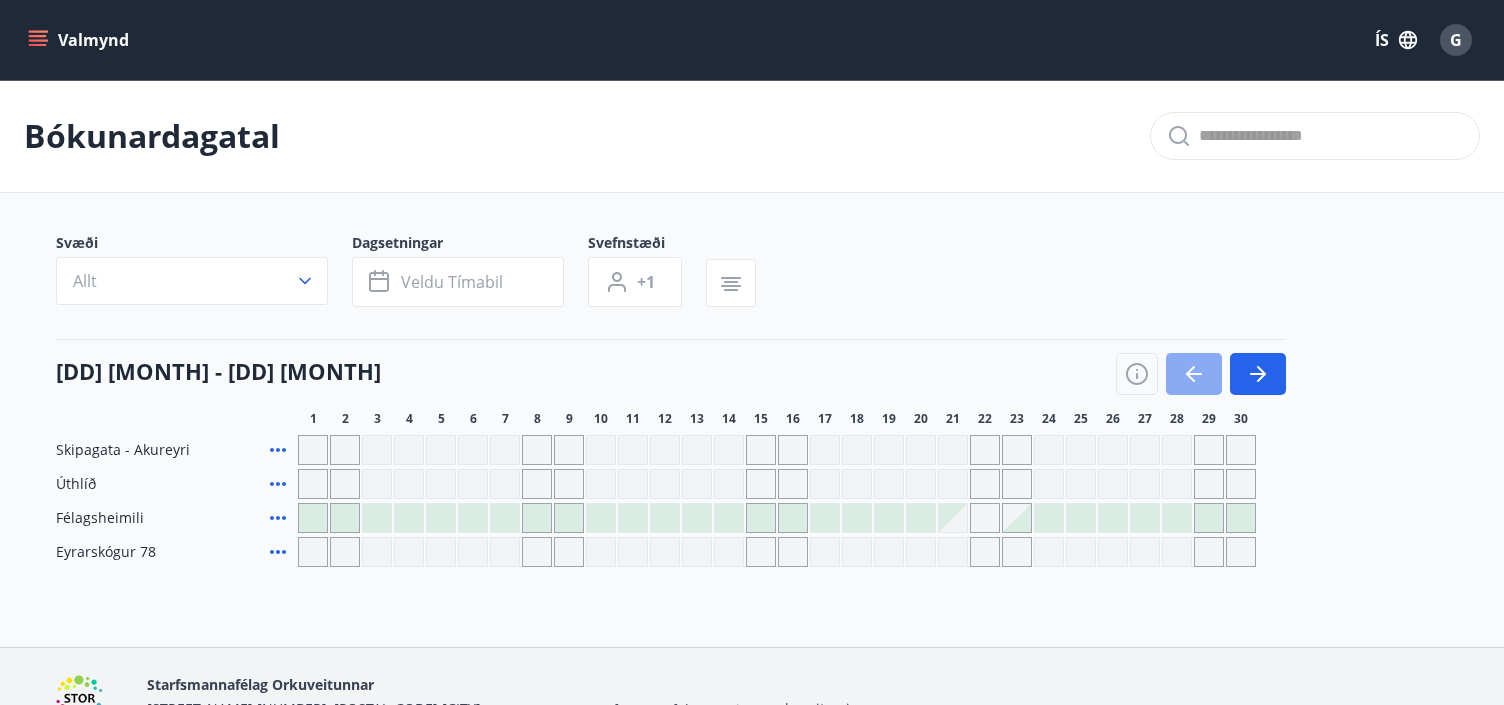 click at bounding box center [1194, 374] 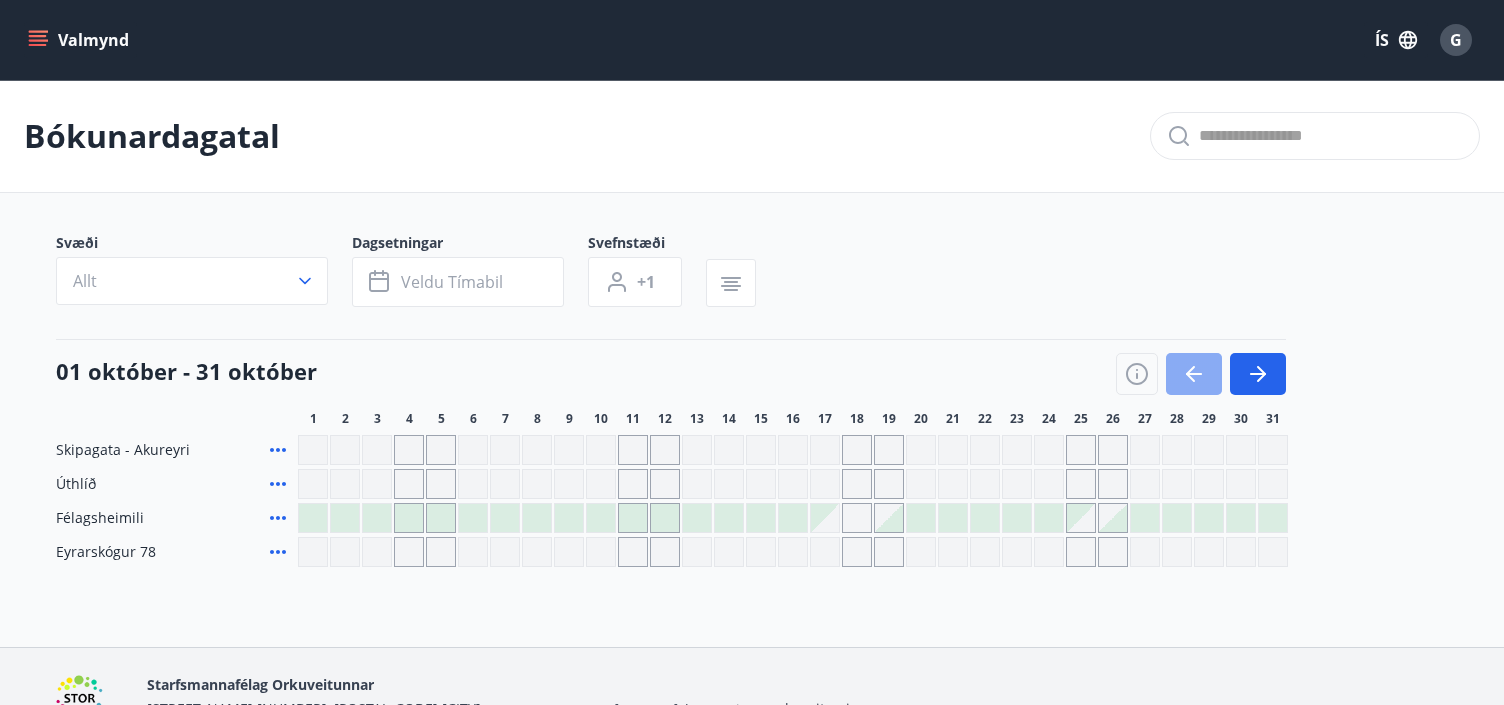 click at bounding box center (1194, 374) 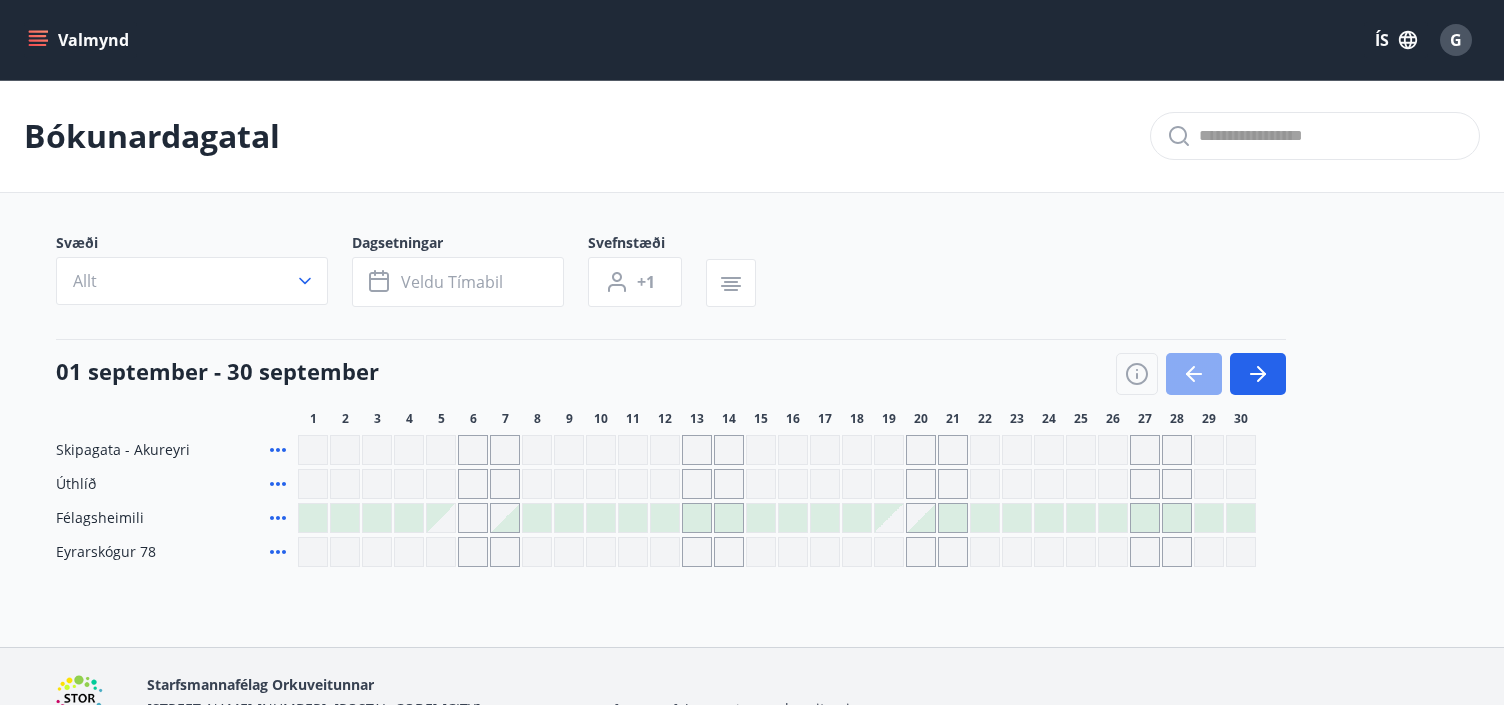 click at bounding box center (1194, 374) 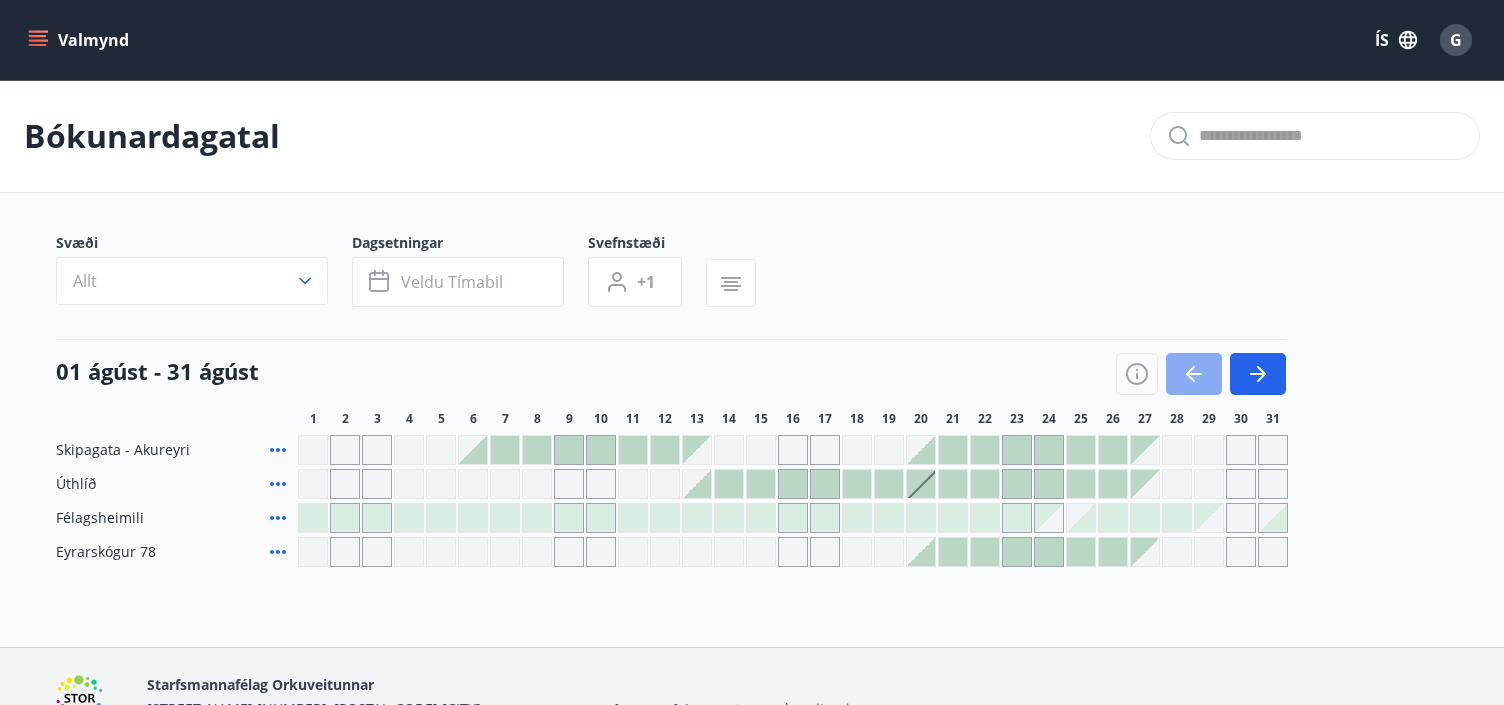 click at bounding box center [1194, 374] 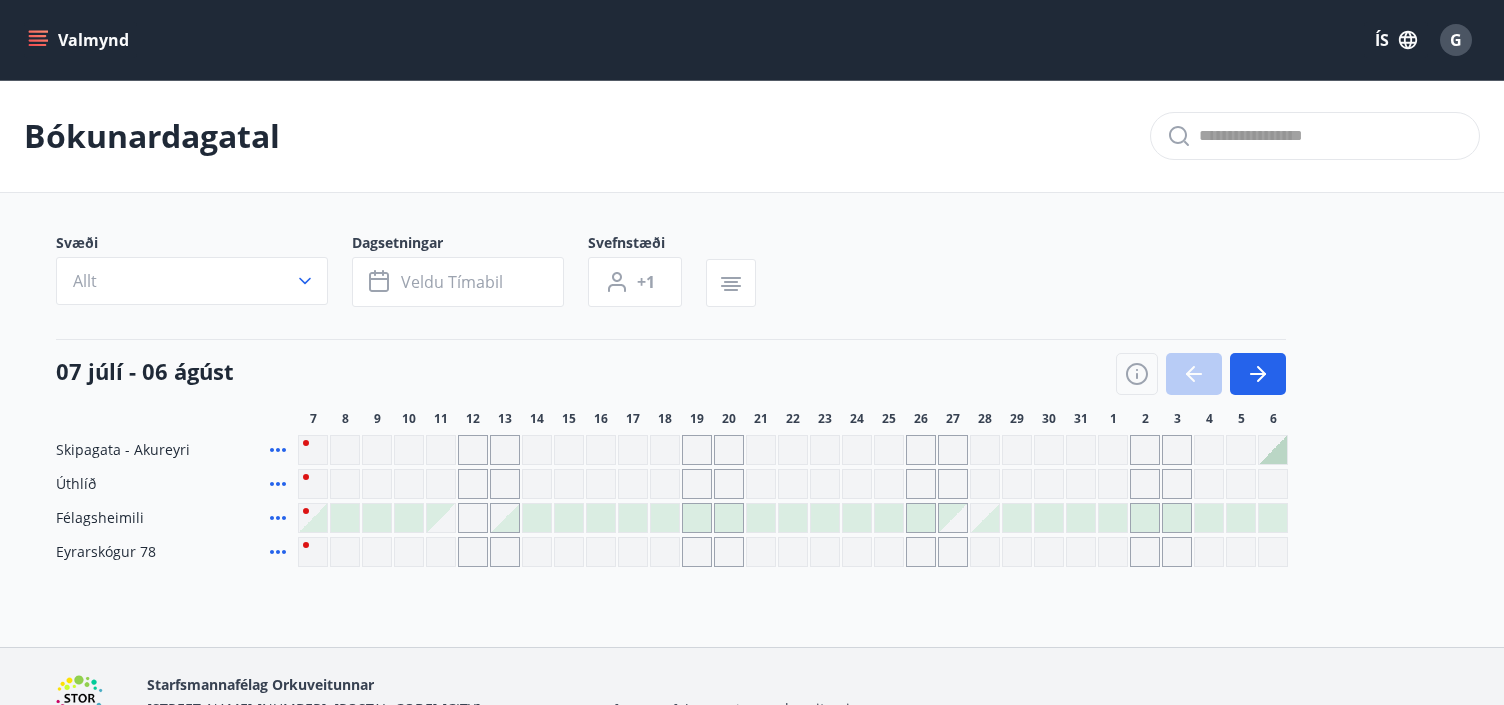 click at bounding box center [1201, 374] 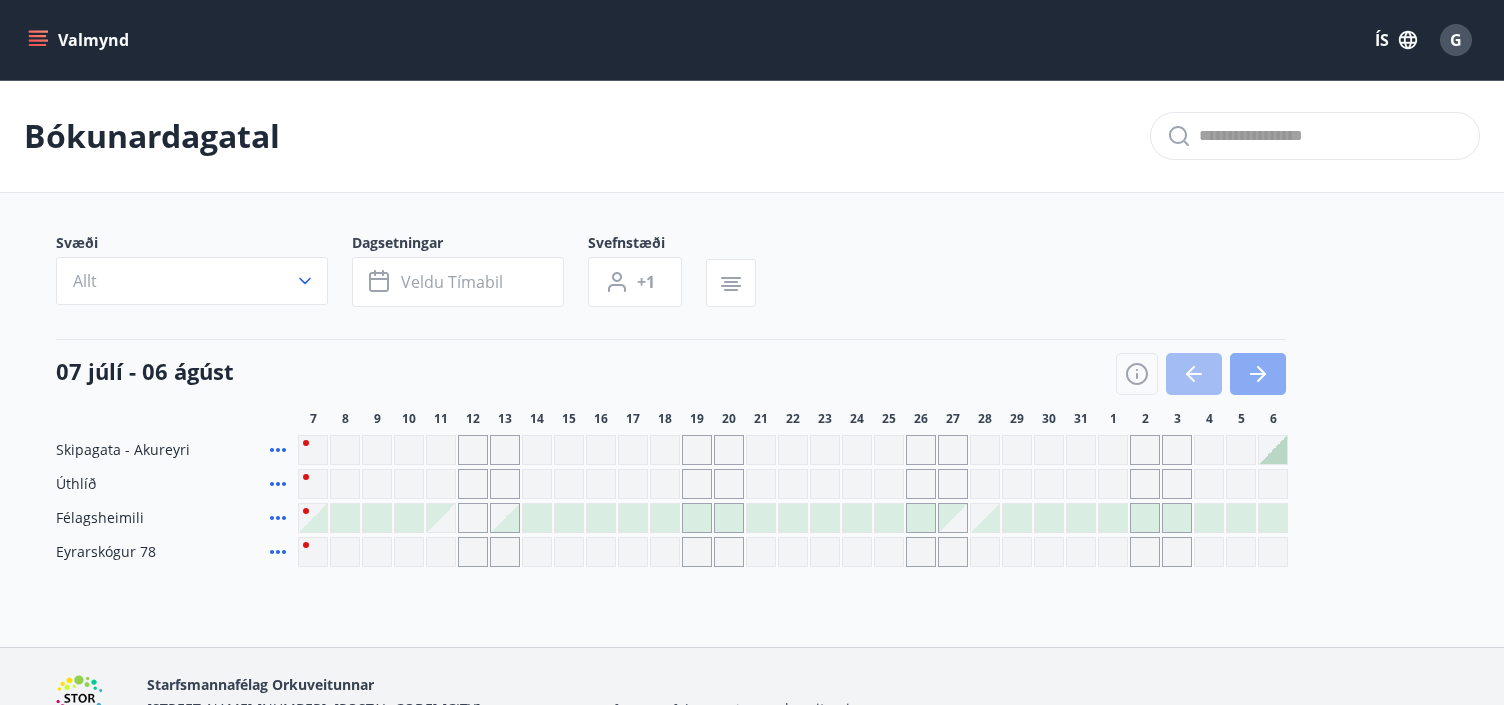 click at bounding box center [1258, 374] 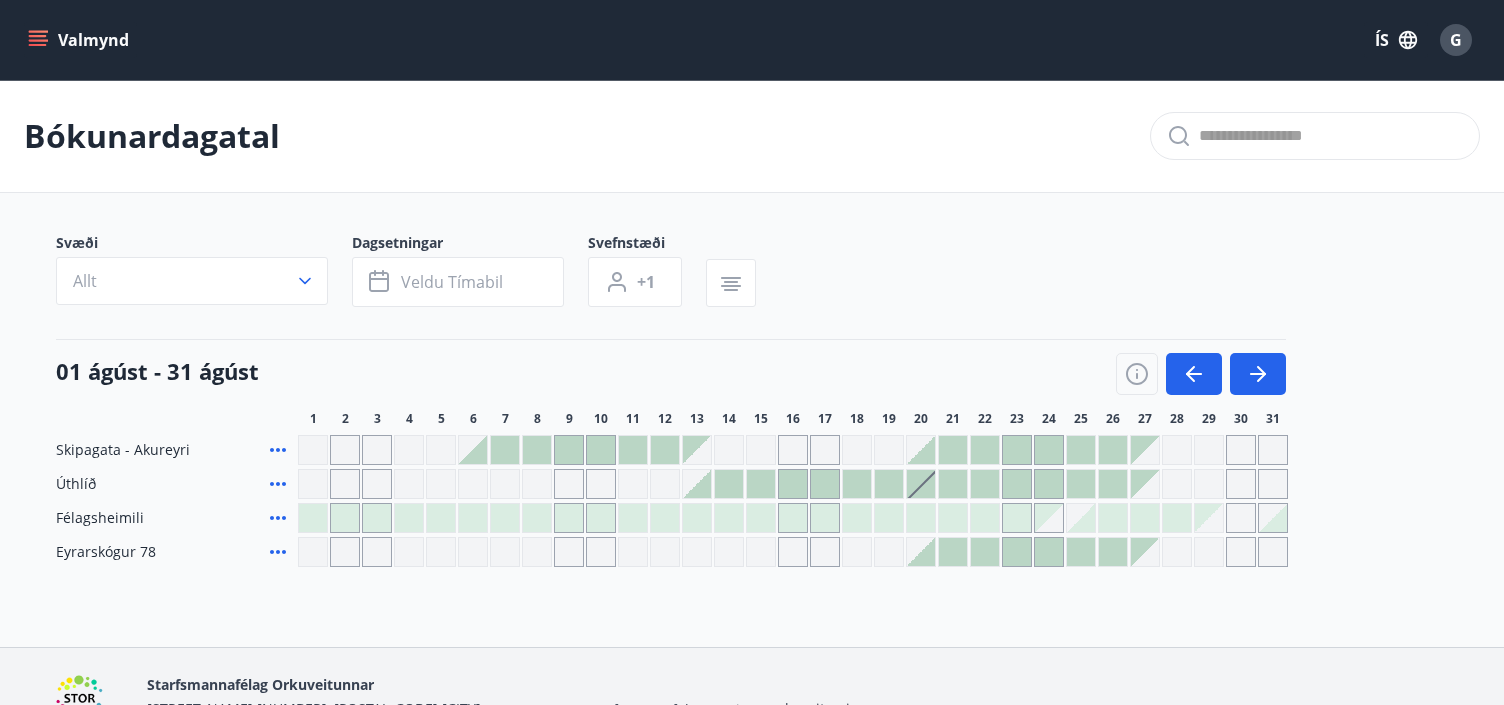click on "Valmynd" at bounding box center (80, 40) 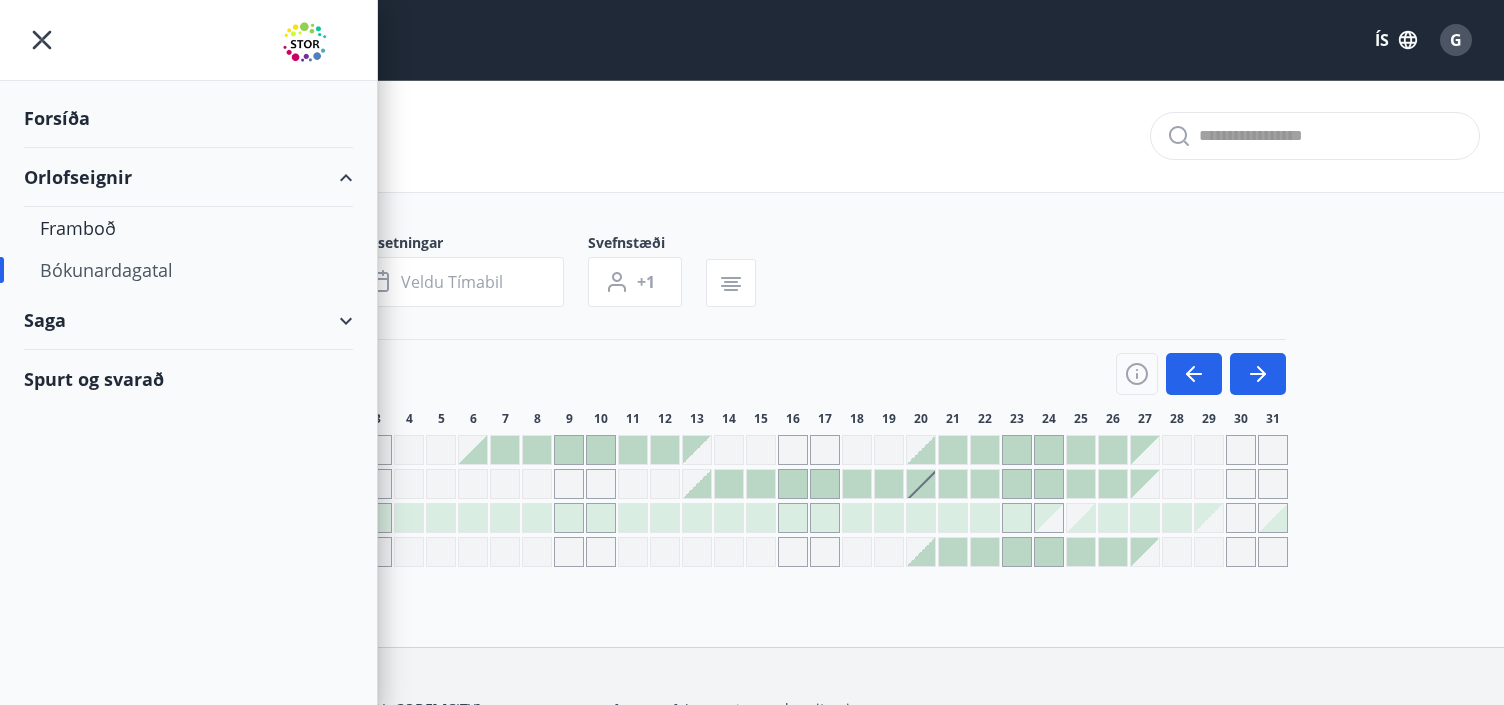 click on "Saga" at bounding box center (188, 320) 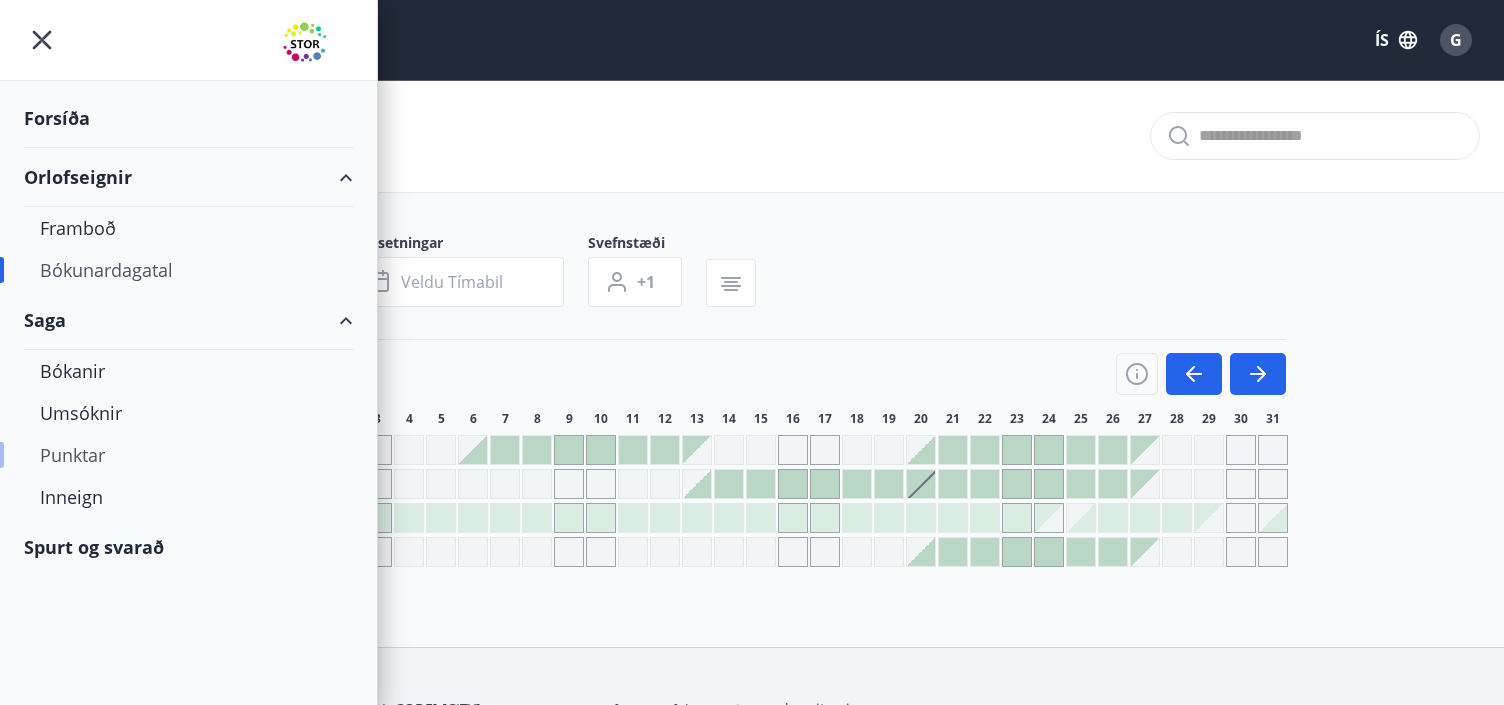 click on "Punktar" at bounding box center (188, 455) 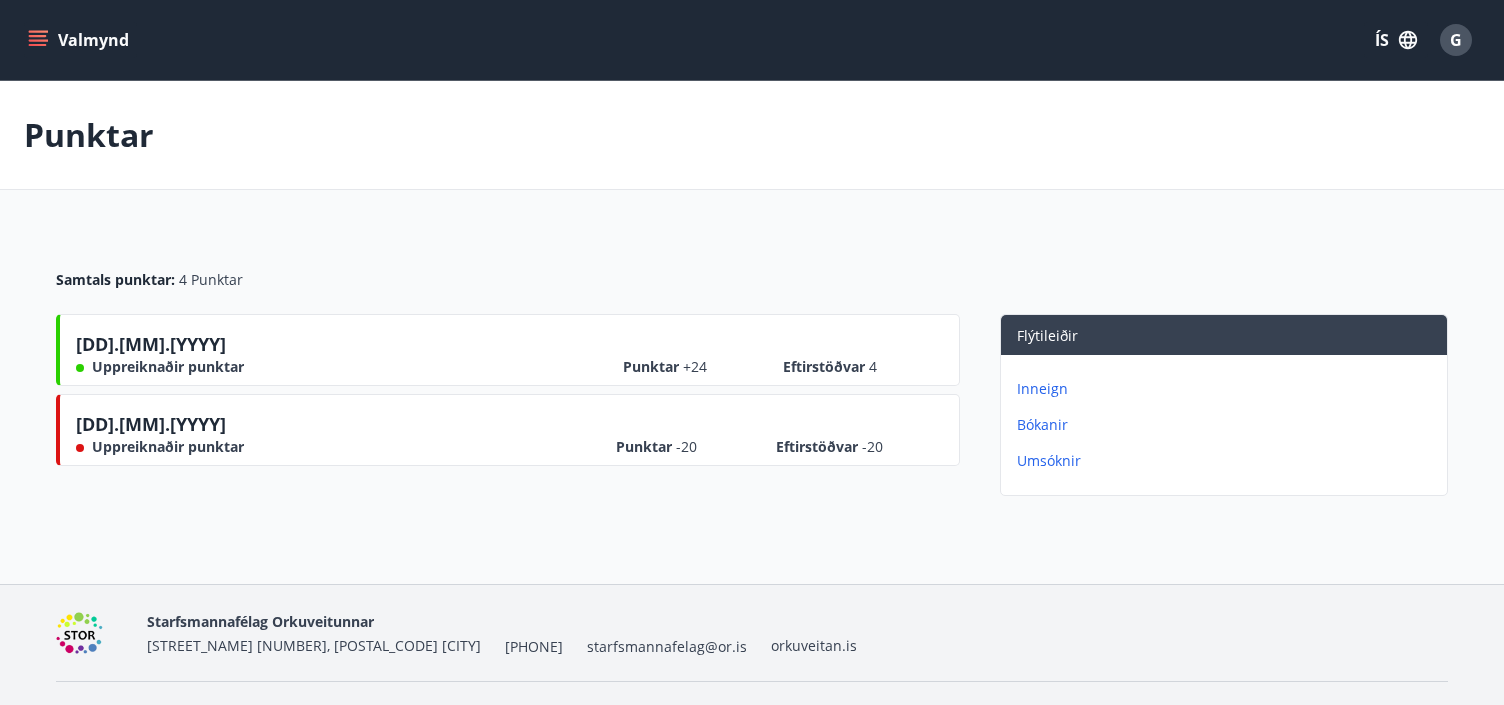 scroll, scrollTop: 64, scrollLeft: 0, axis: vertical 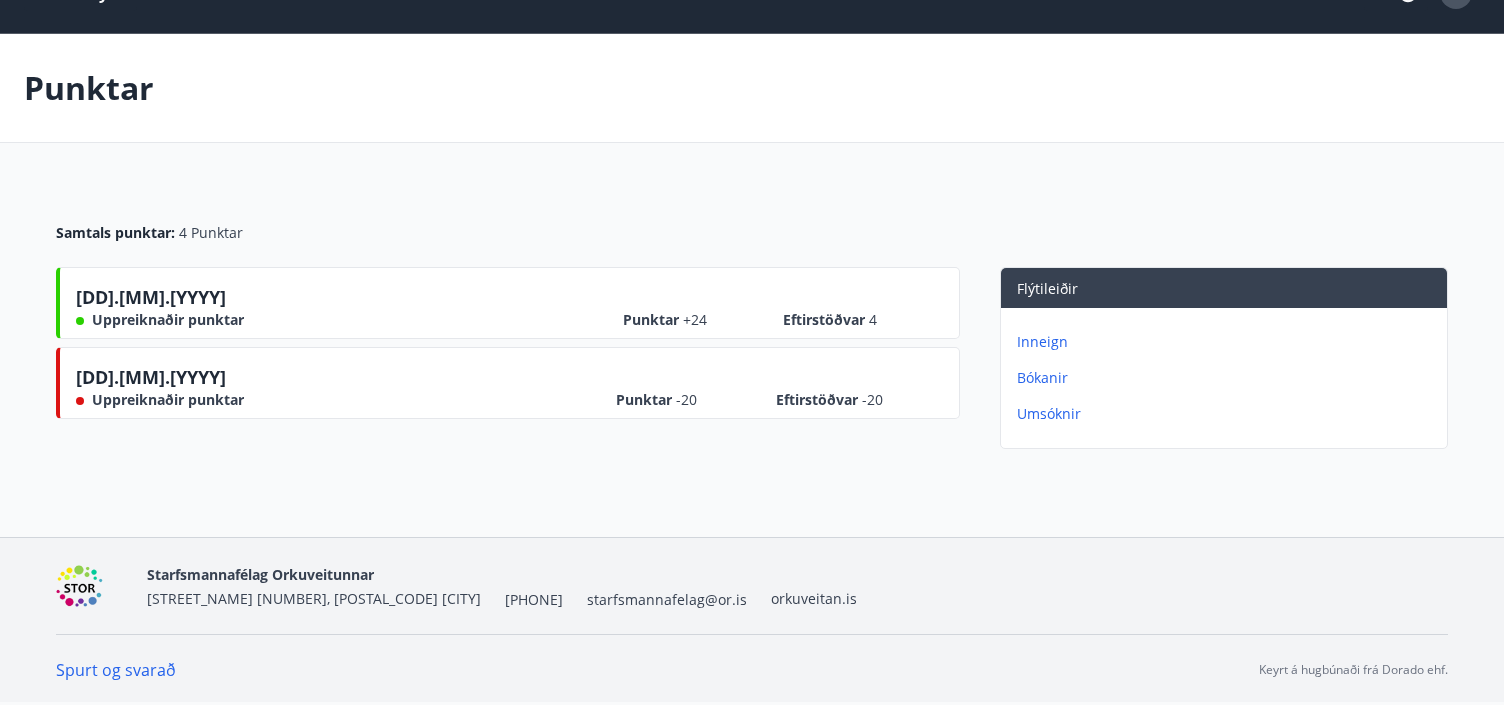 click on "Inneign" at bounding box center (1228, 342) 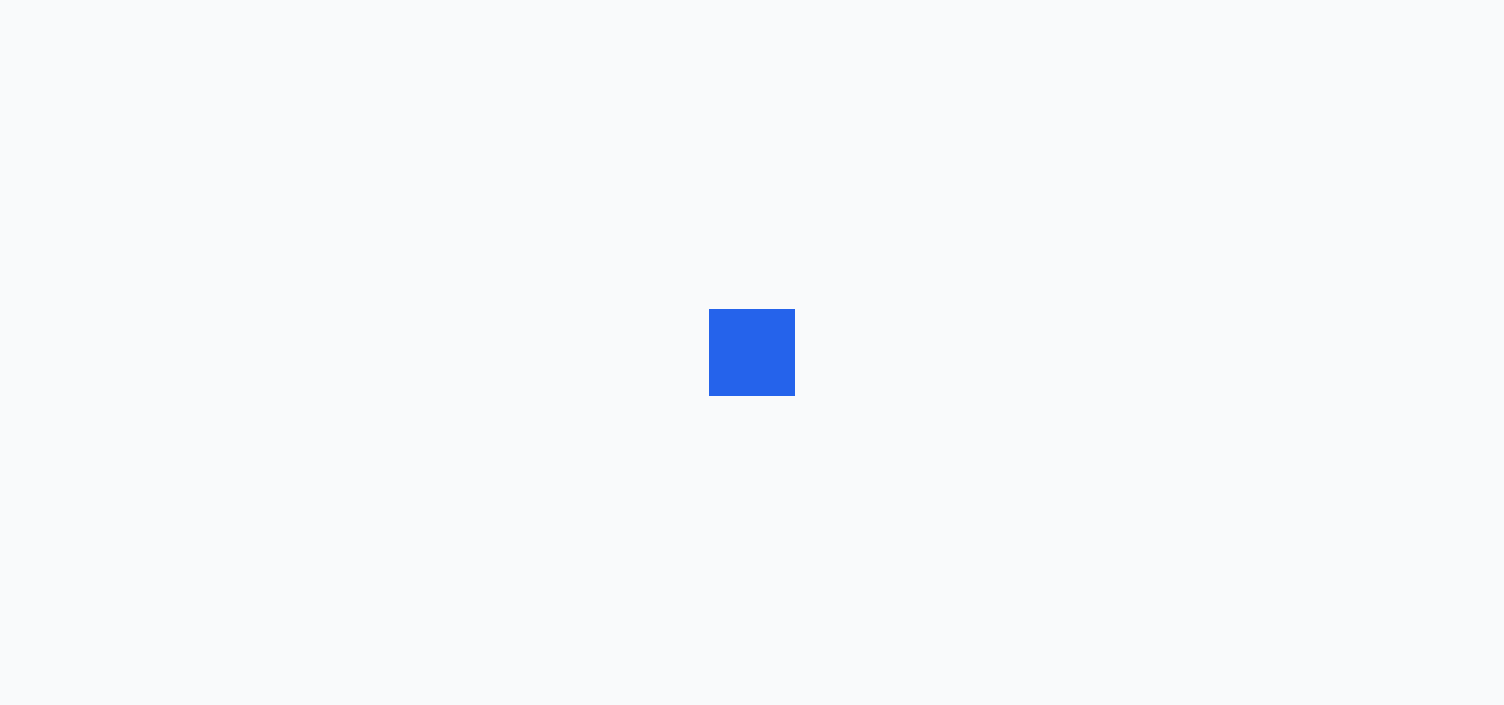 scroll, scrollTop: 0, scrollLeft: 0, axis: both 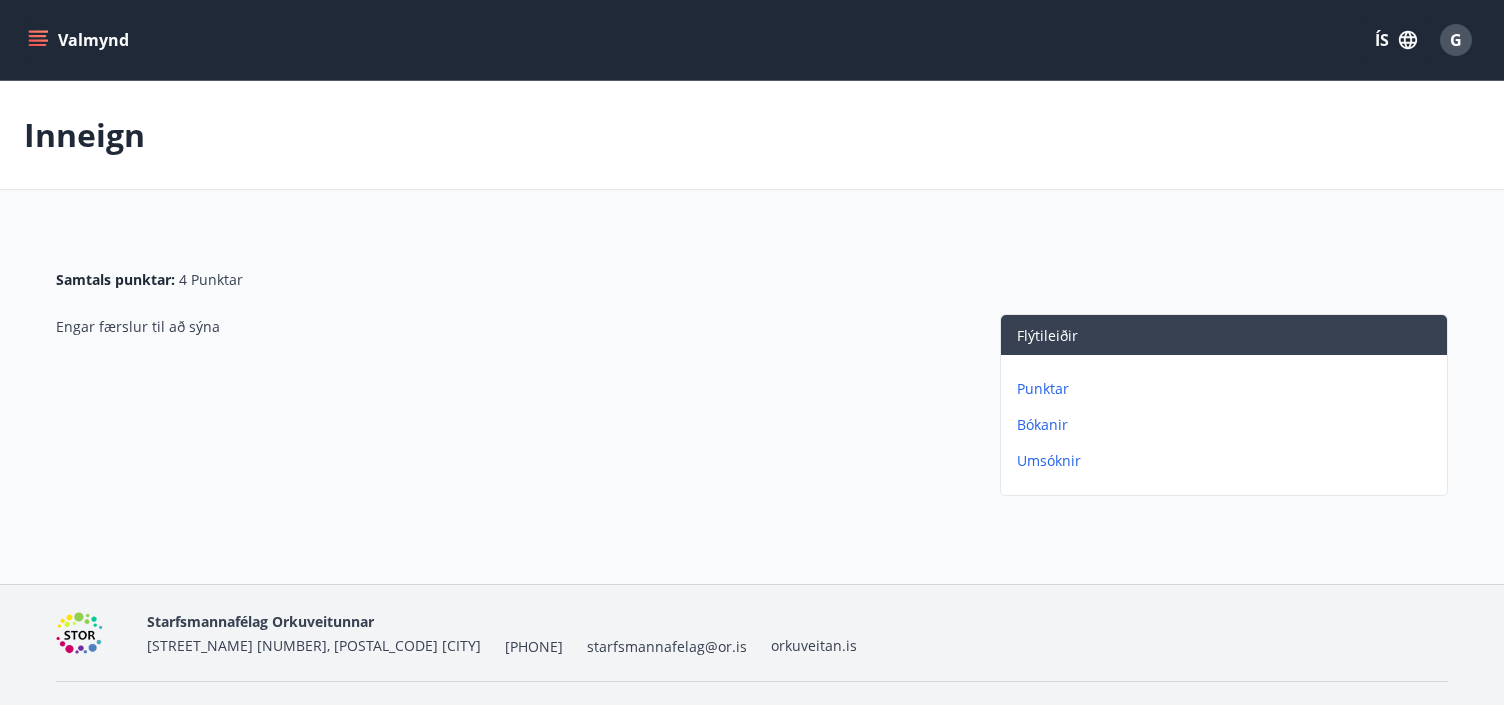 click on "Bókanir" at bounding box center (1228, 425) 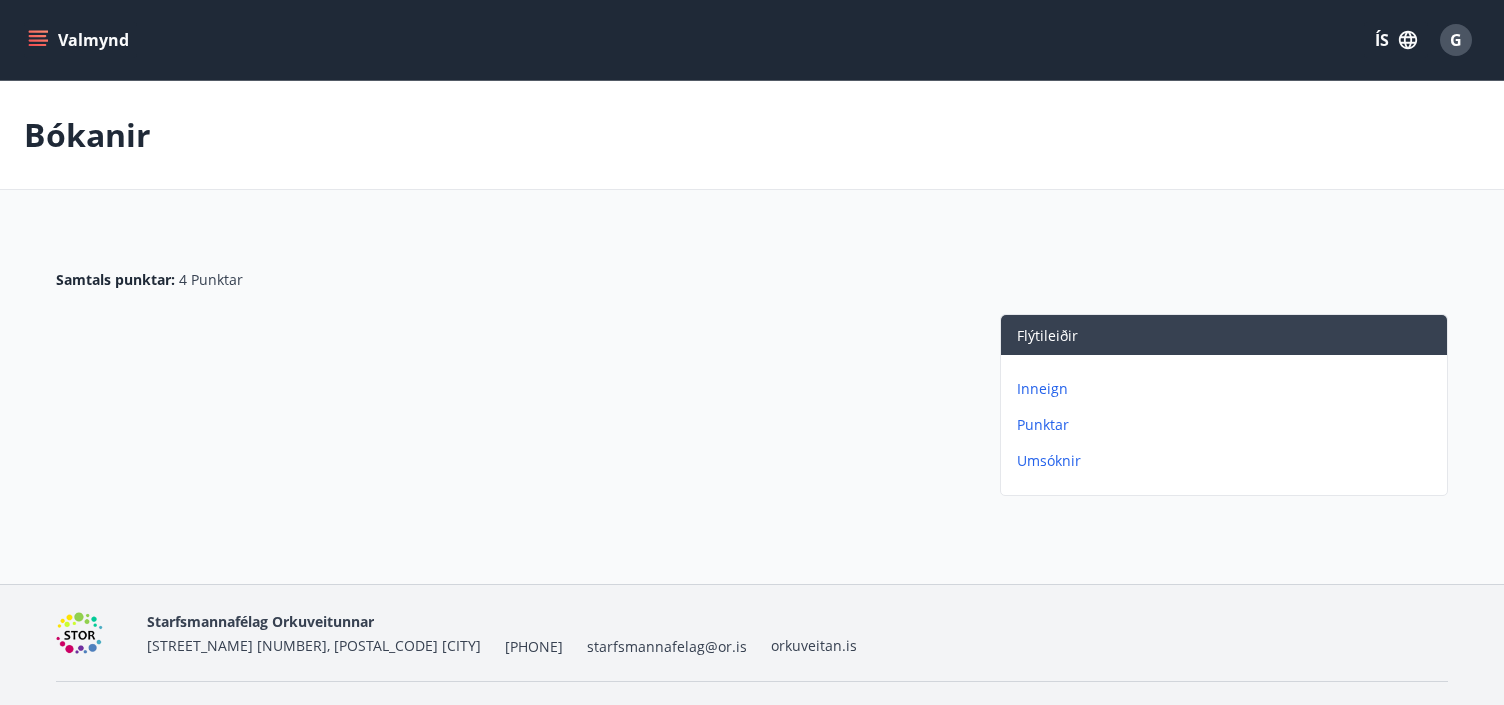 click on "Umsóknir" at bounding box center (1228, 461) 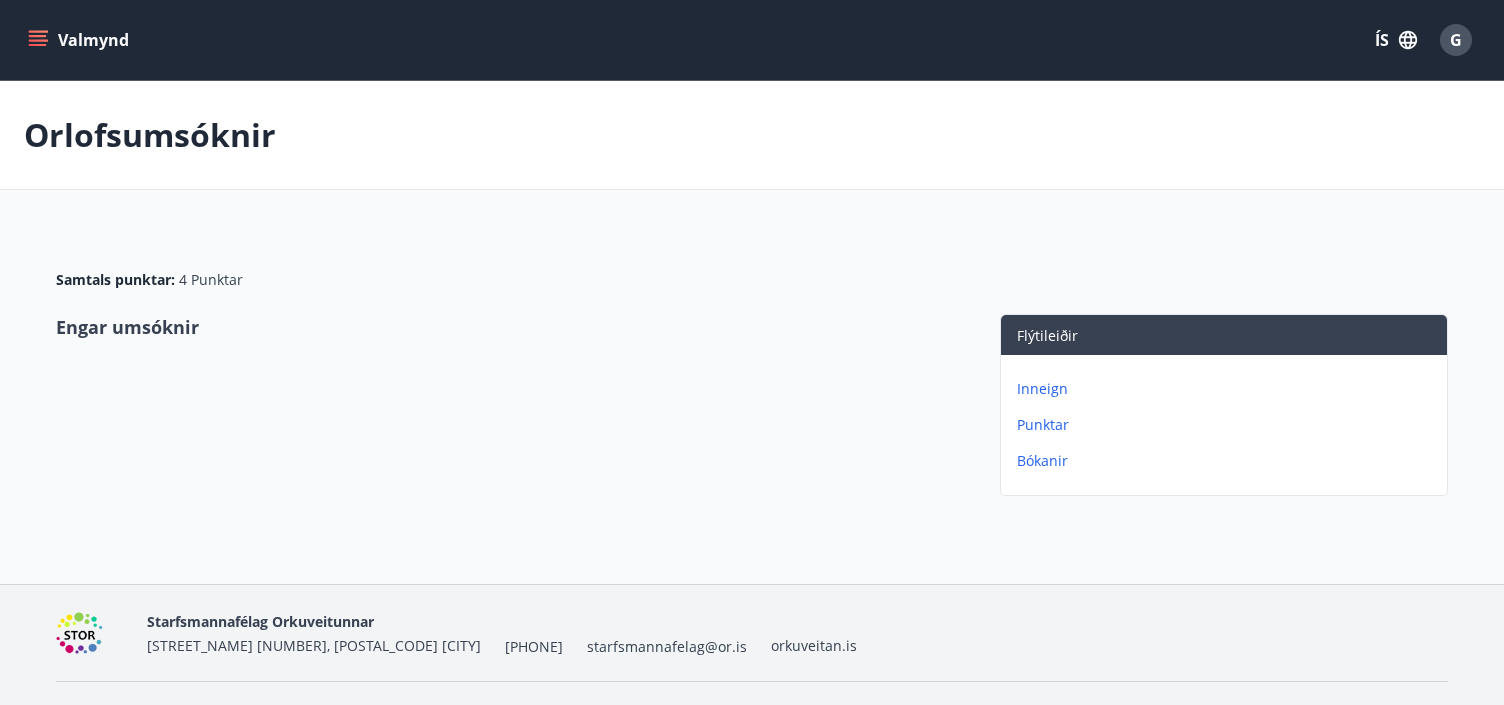 click on "Inneign" at bounding box center (1228, 389) 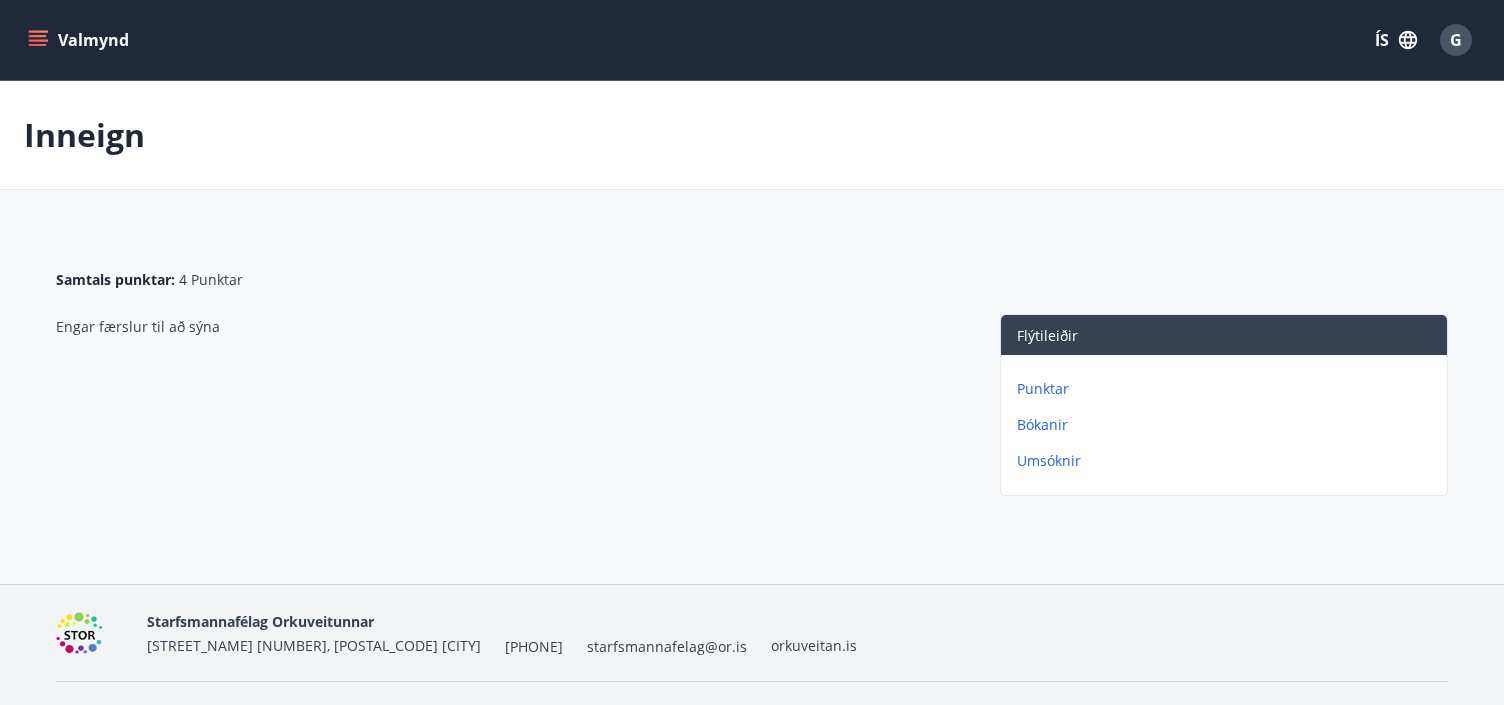 click at bounding box center [38, 40] 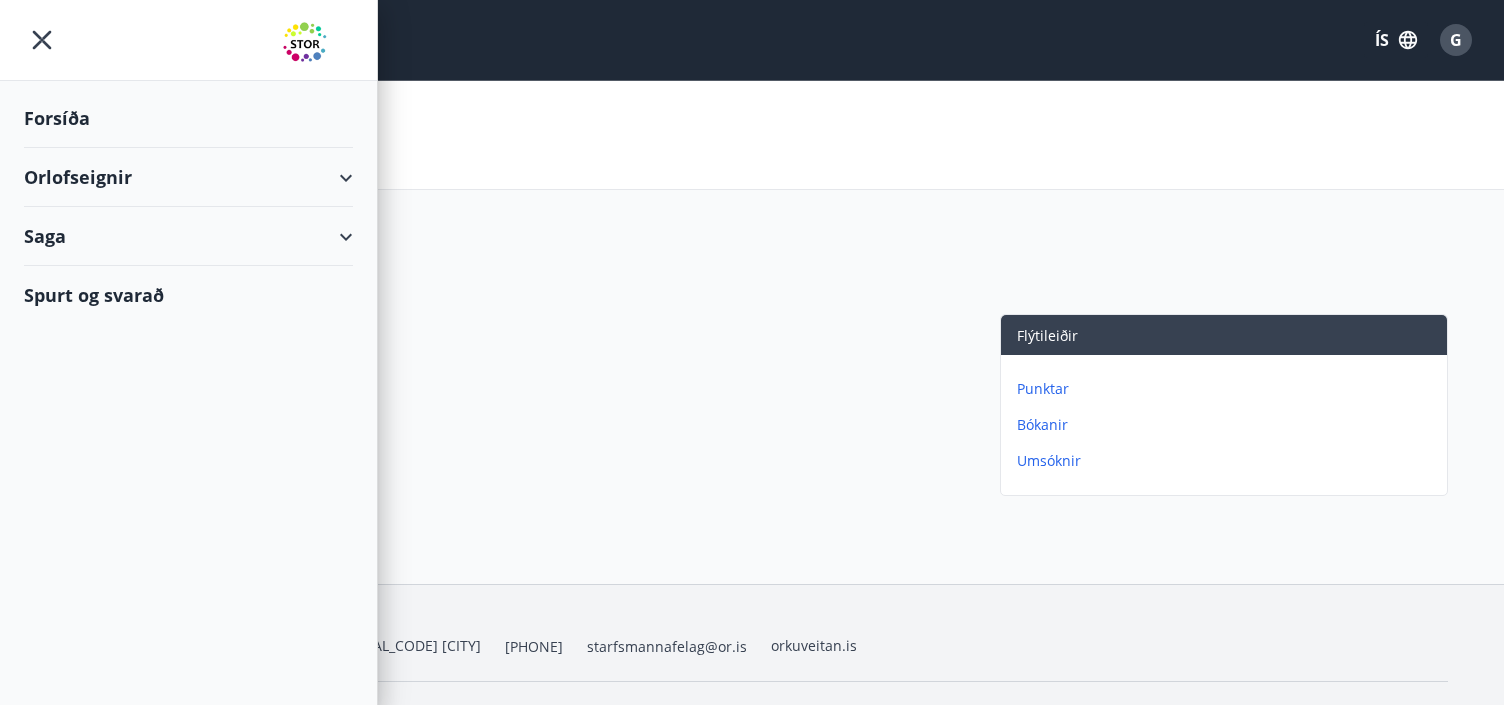 click on "Saga" at bounding box center [188, 236] 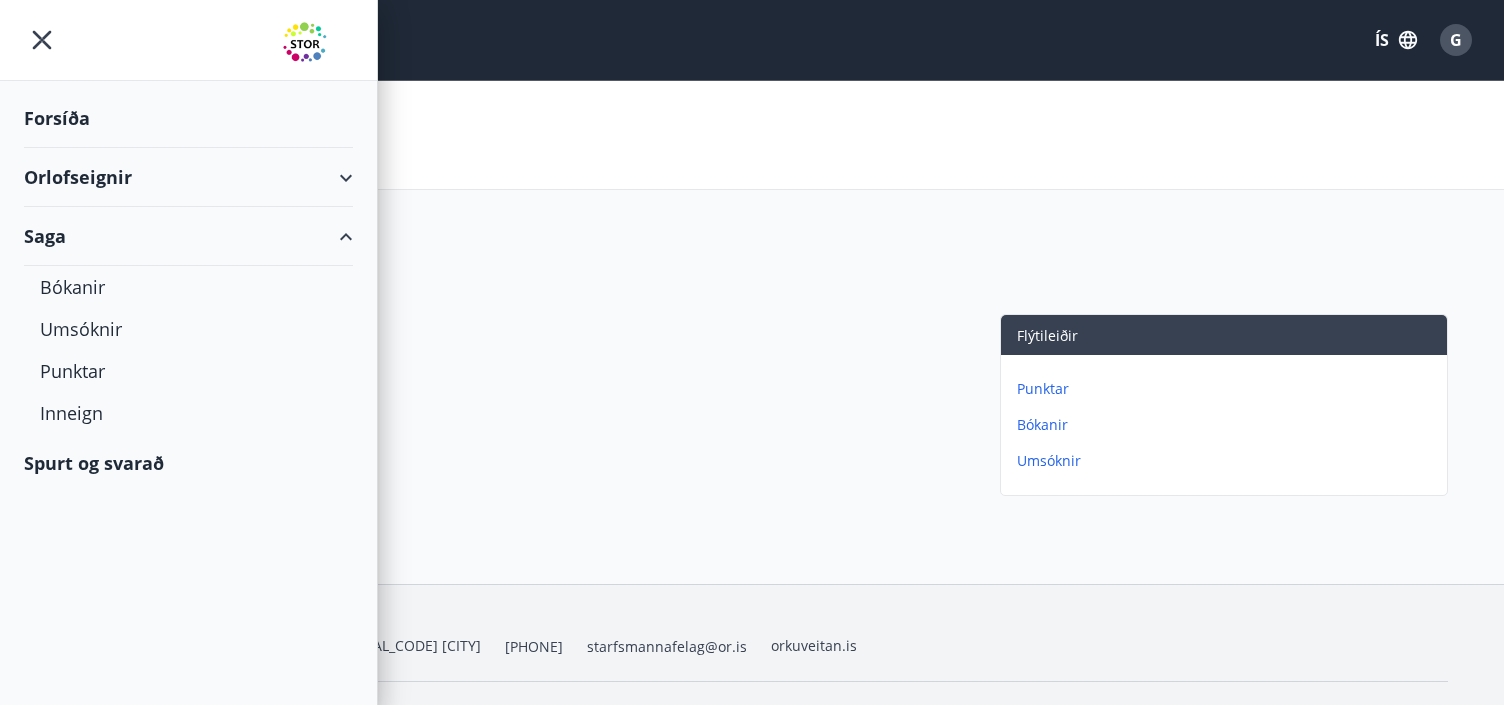 click on "Forsíða" at bounding box center (188, 118) 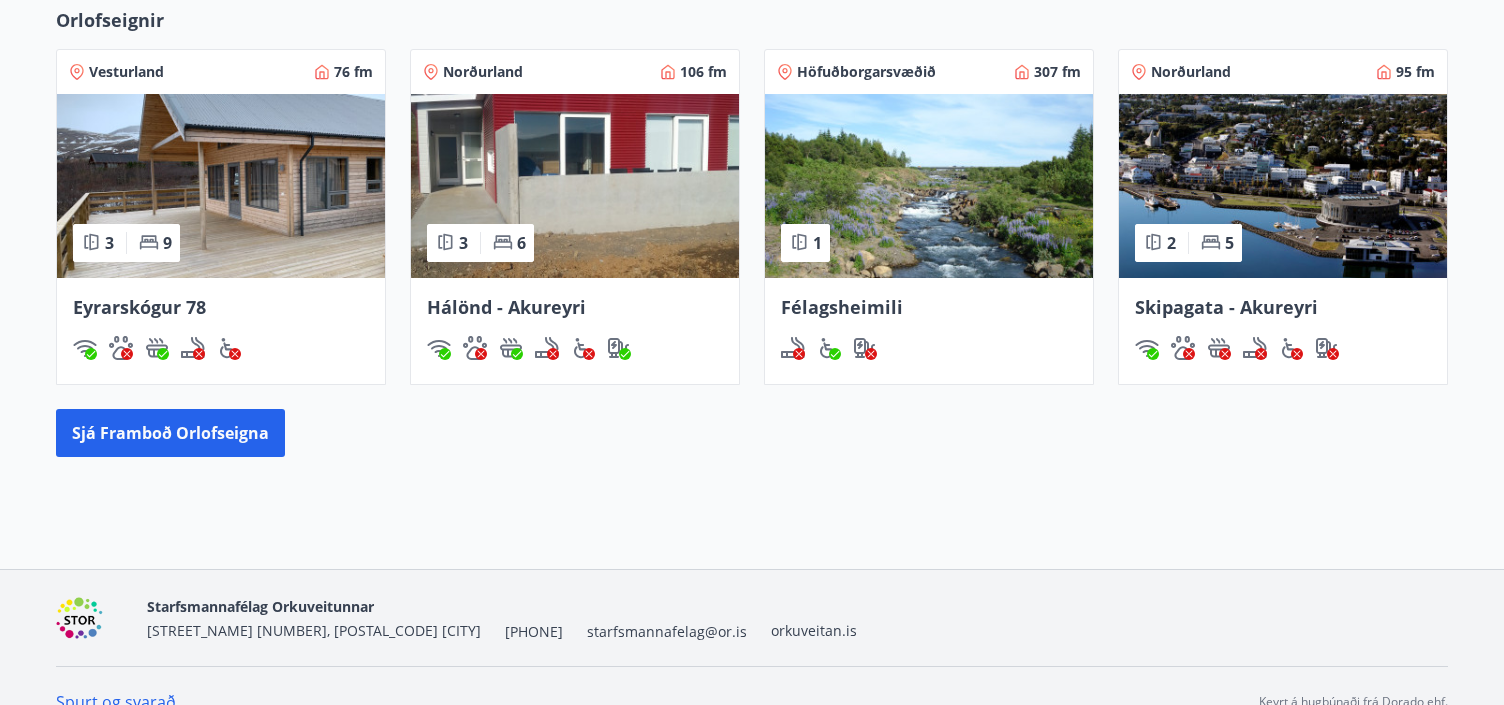 scroll, scrollTop: 777, scrollLeft: 0, axis: vertical 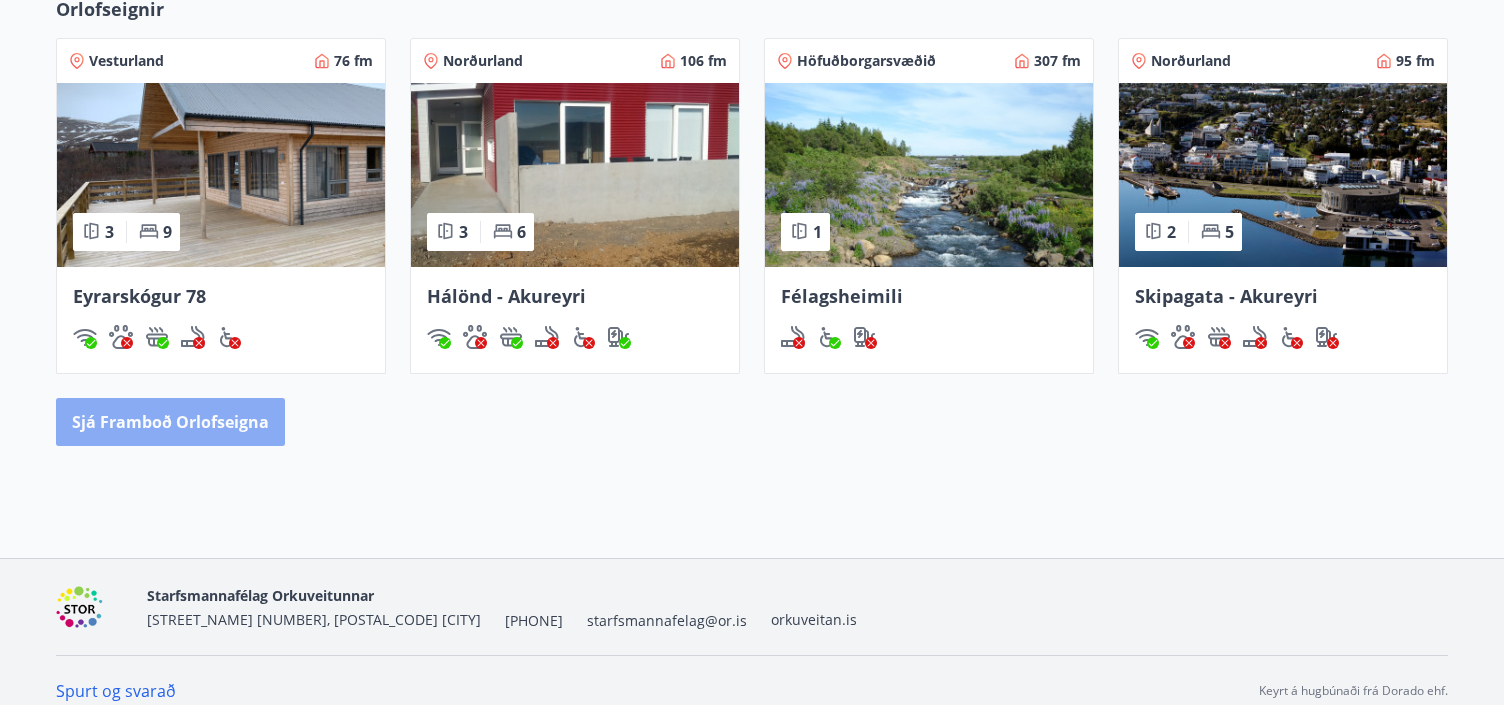 click on "Sjá framboð orlofseigna" at bounding box center (170, 422) 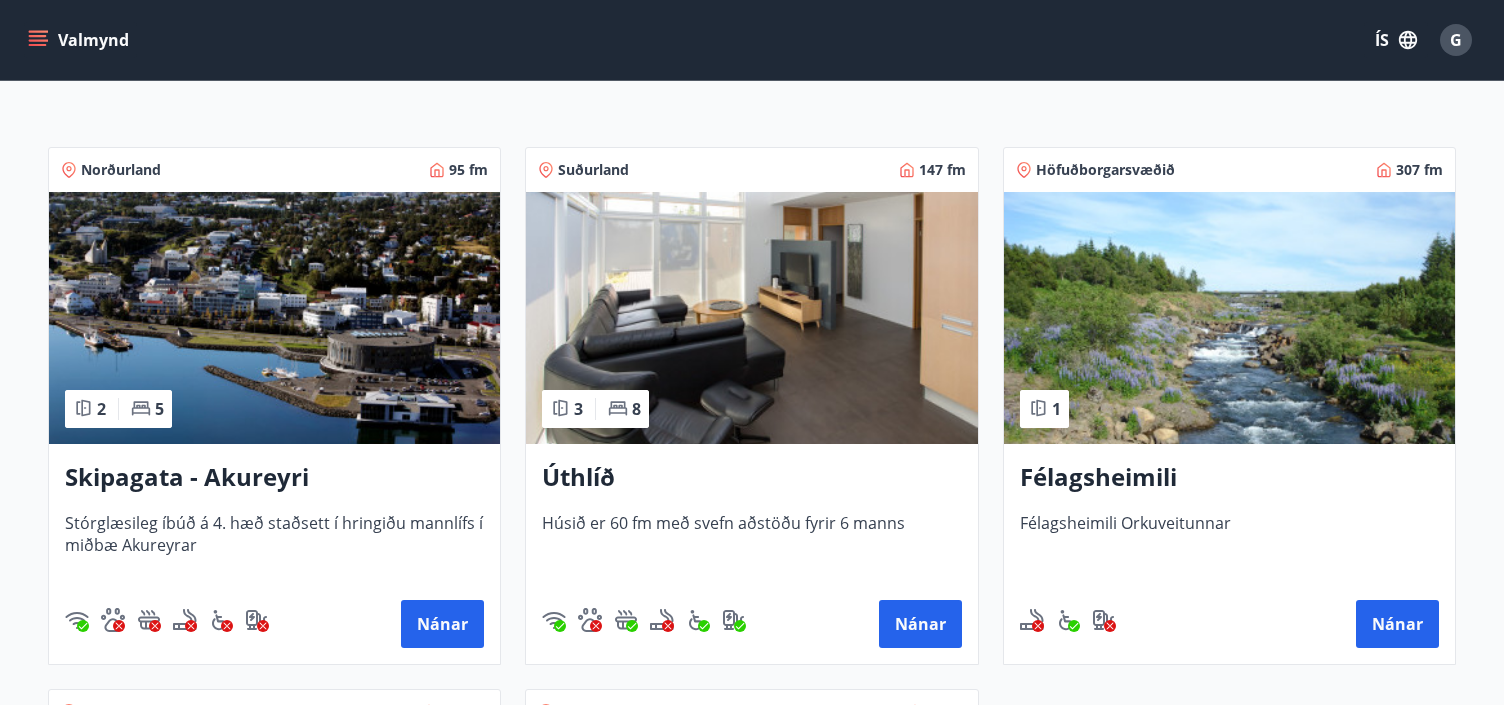 scroll, scrollTop: 0, scrollLeft: 0, axis: both 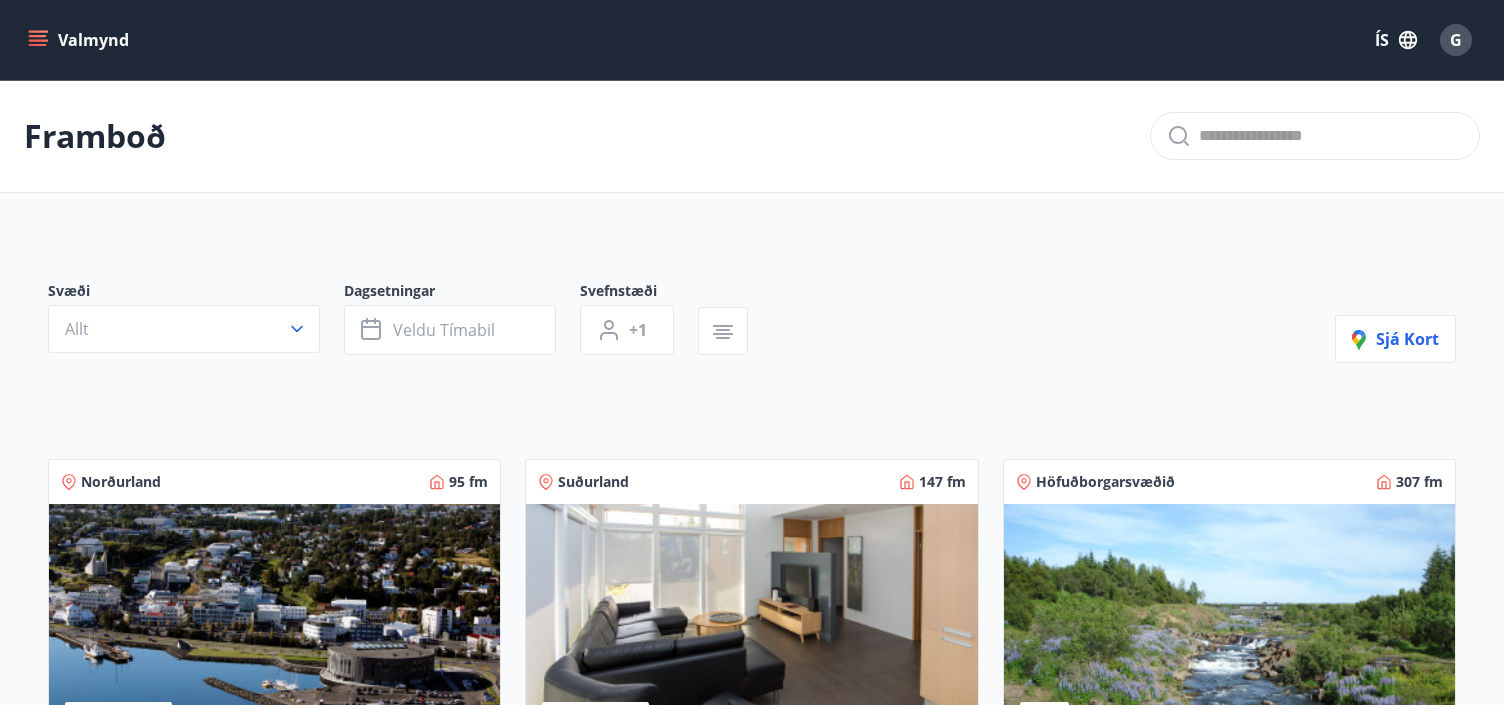 click at bounding box center [38, 40] 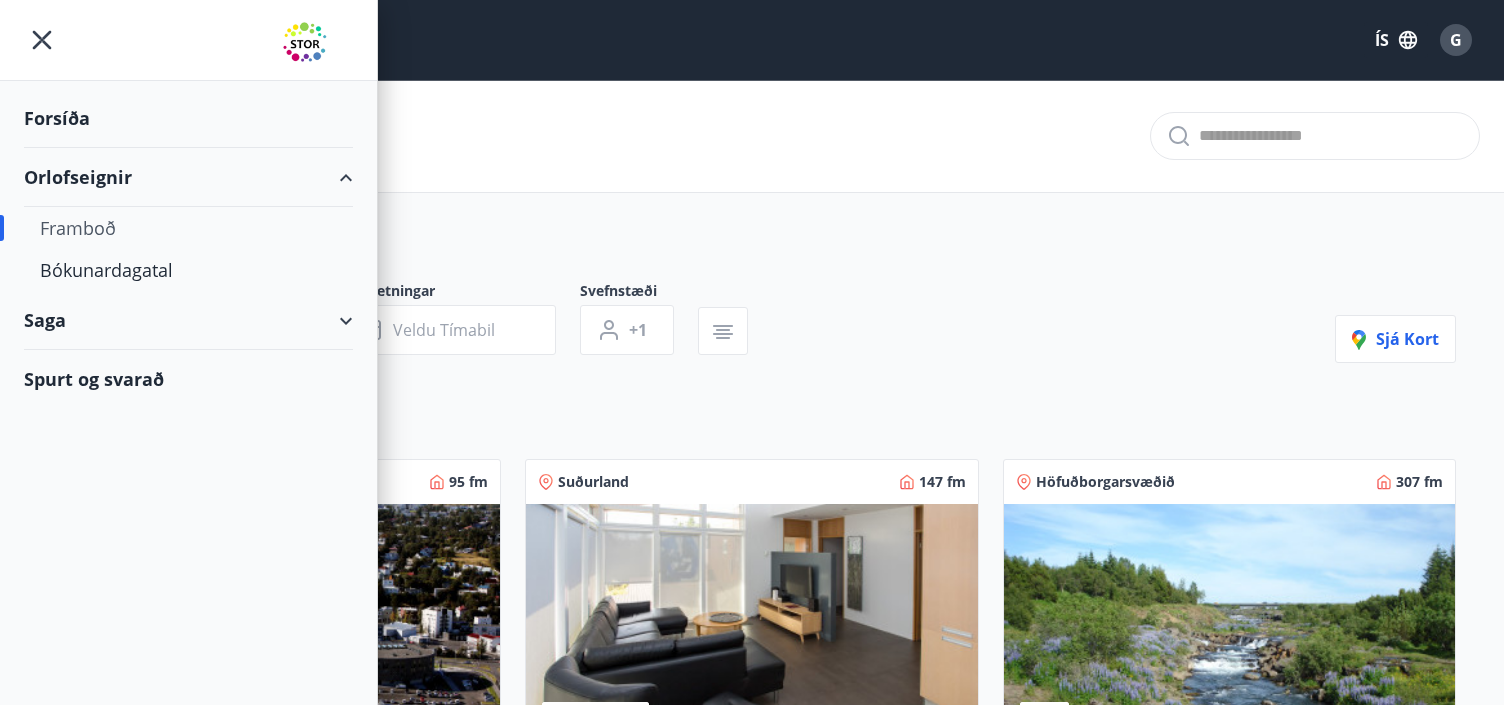 click on "Forsíða" at bounding box center (188, 118) 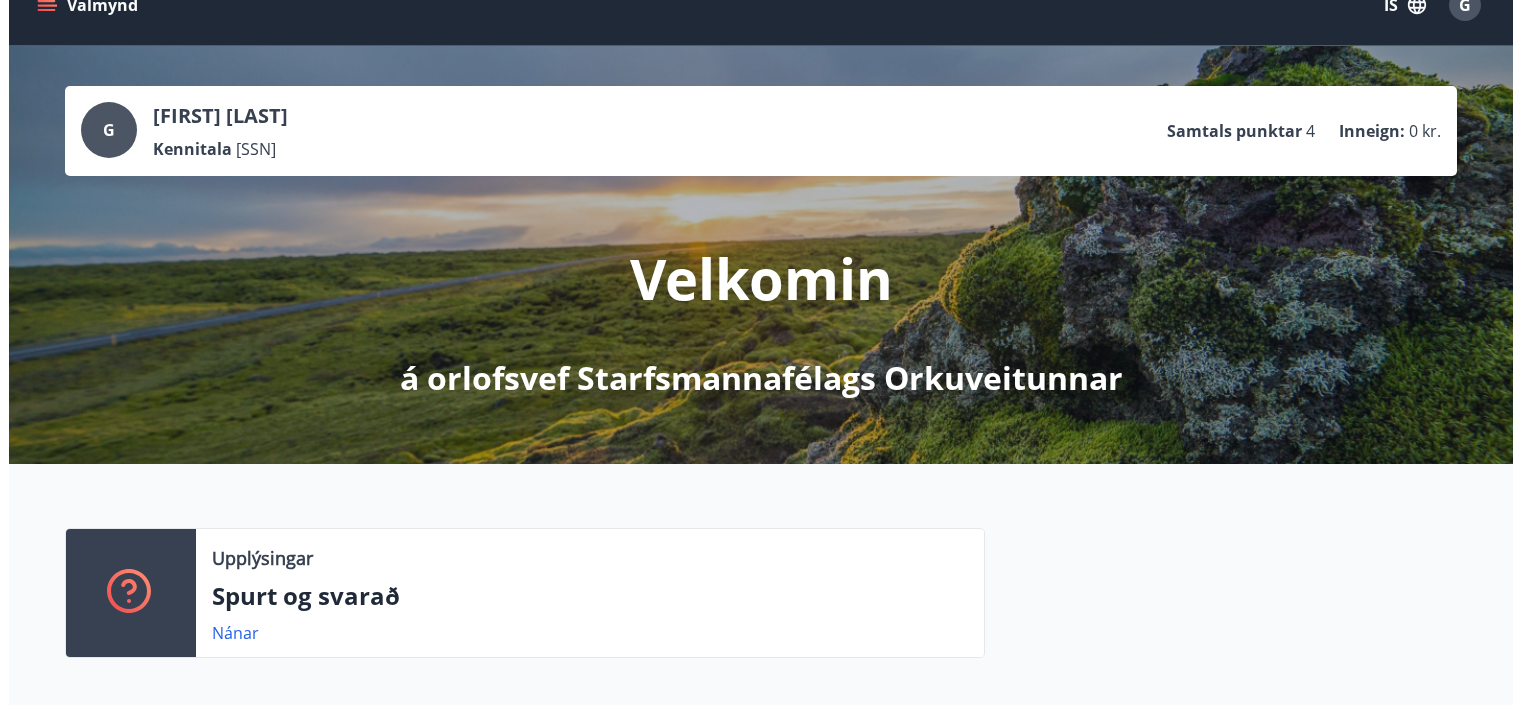 scroll, scrollTop: 0, scrollLeft: 0, axis: both 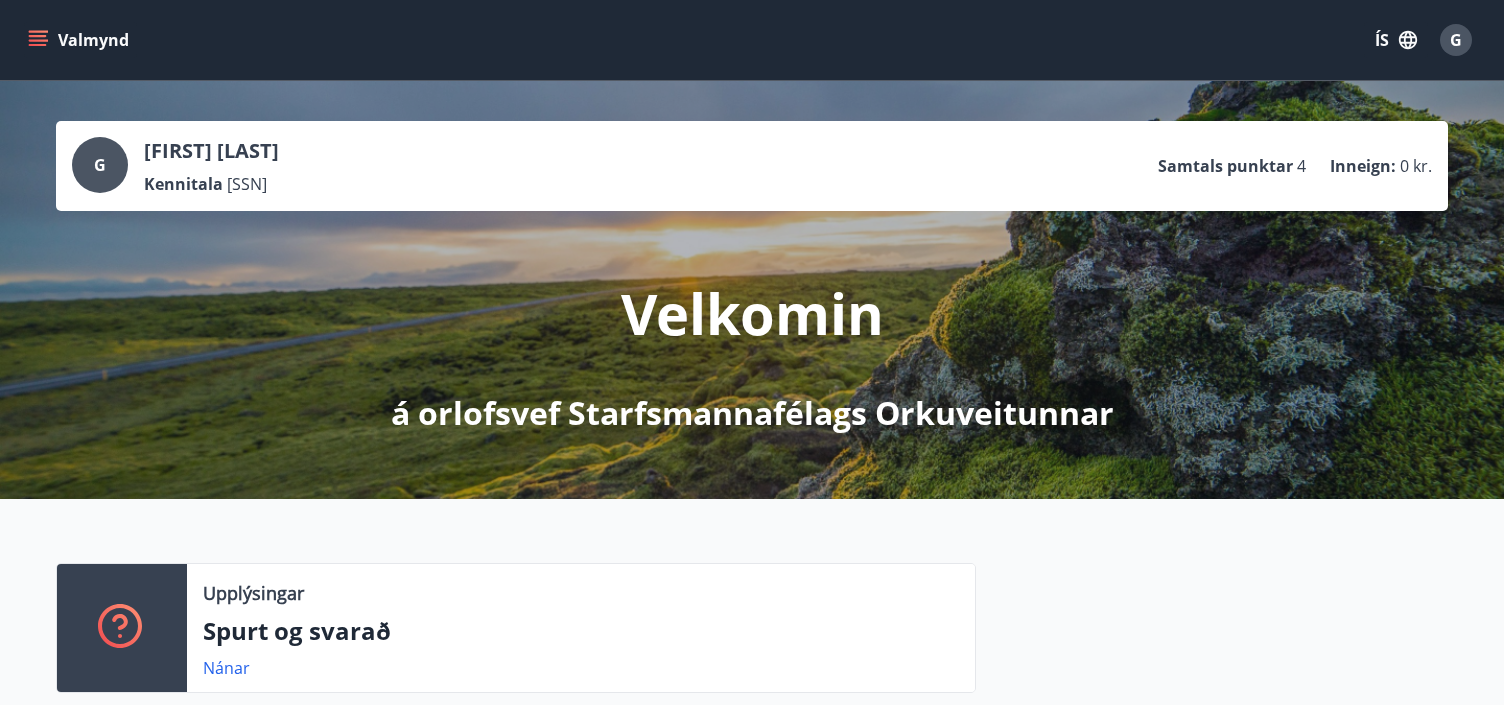 click on "G" at bounding box center [1456, 40] 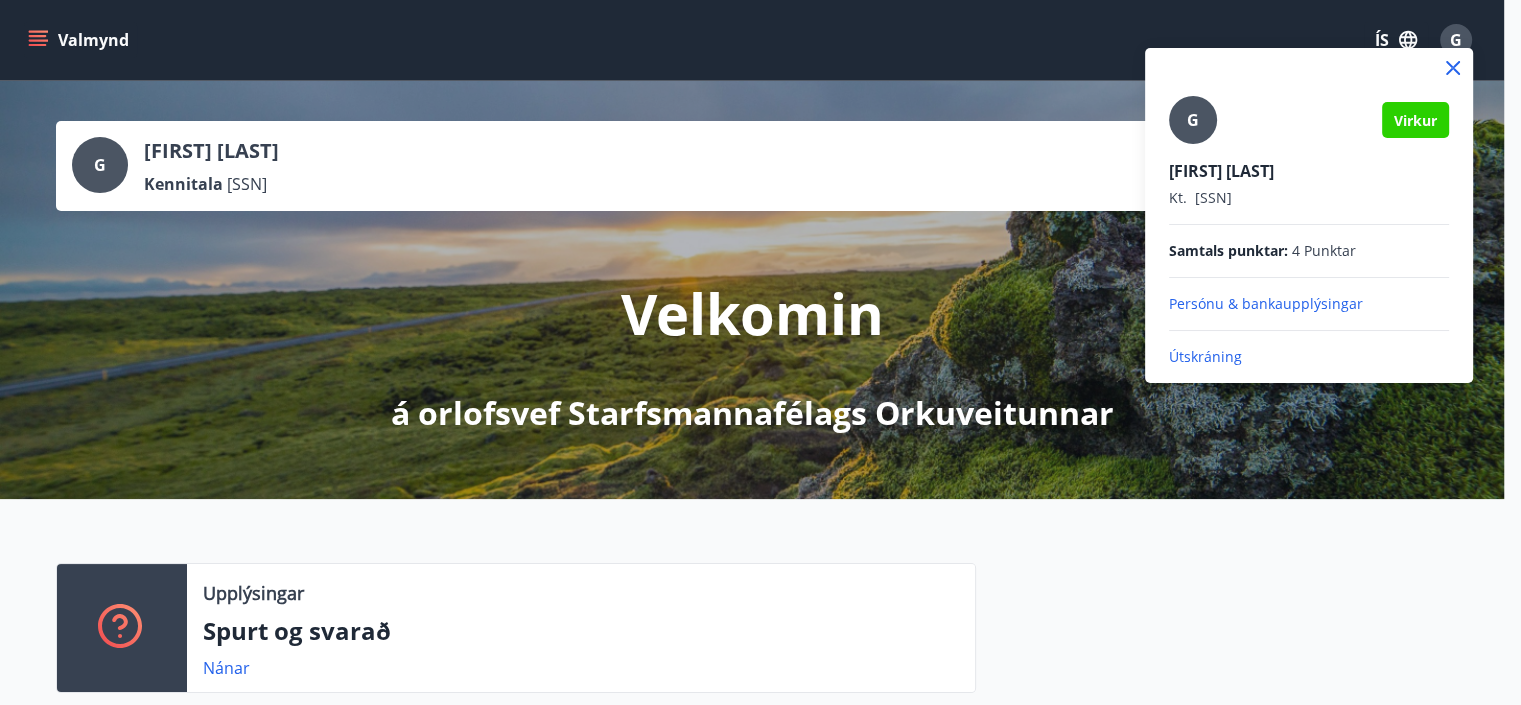 click on "Persónu & bankaupplýsingar" at bounding box center (1309, 304) 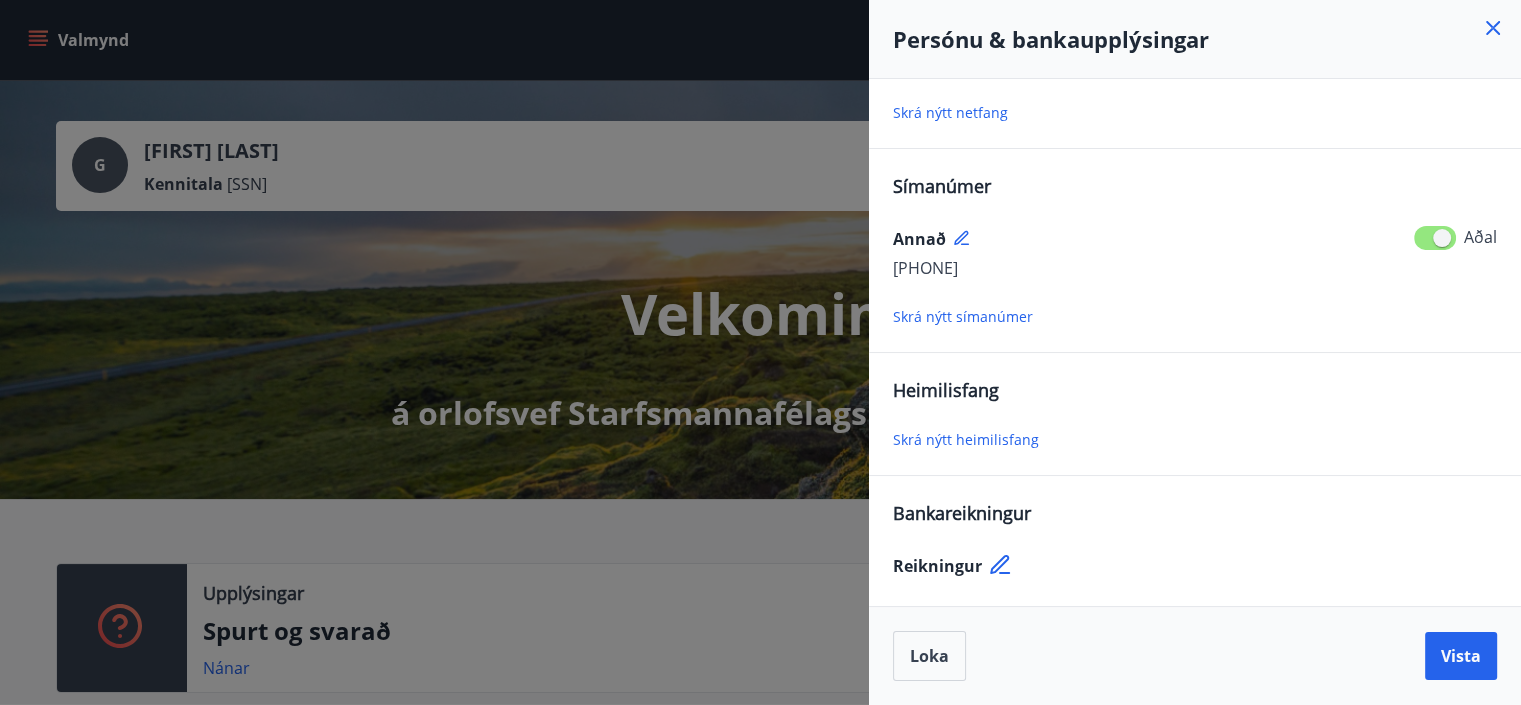 scroll, scrollTop: 177, scrollLeft: 0, axis: vertical 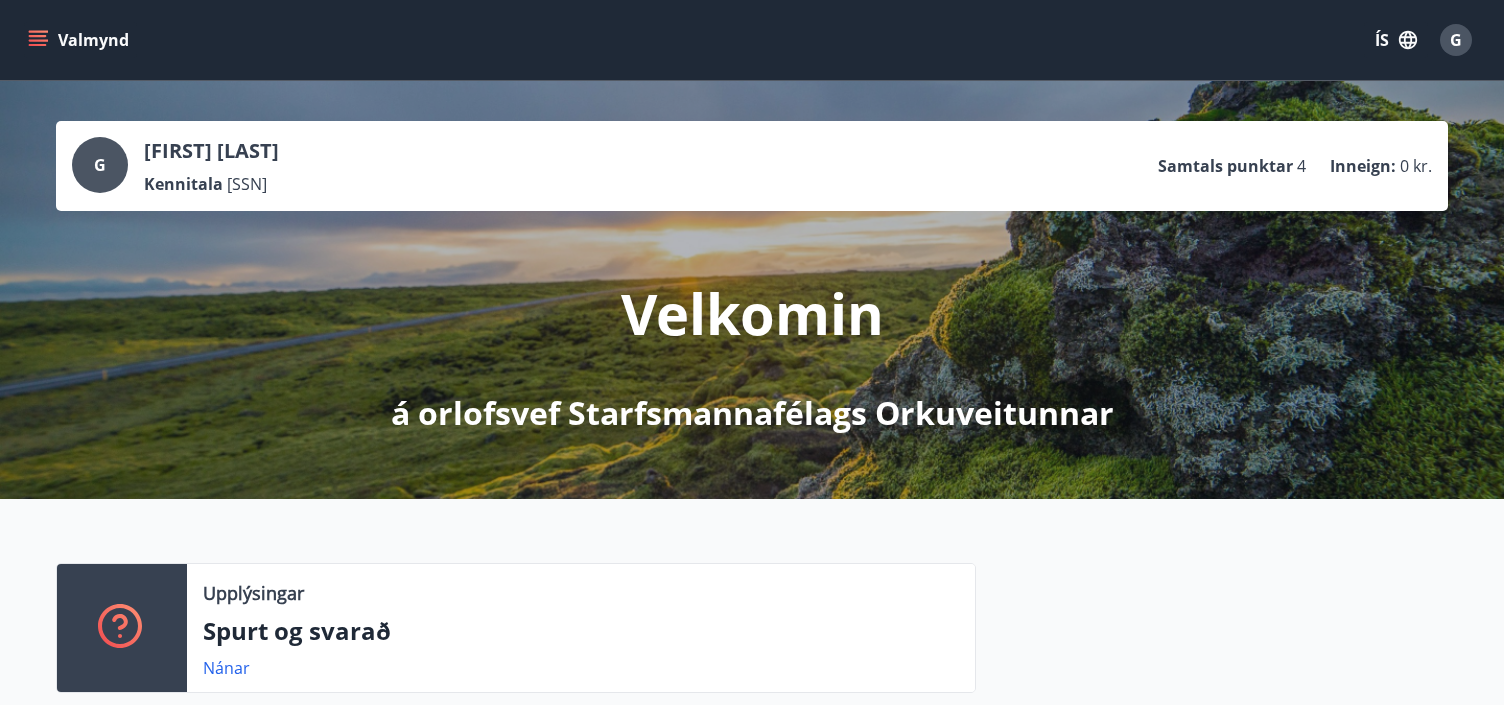 click on "G" at bounding box center [1456, 40] 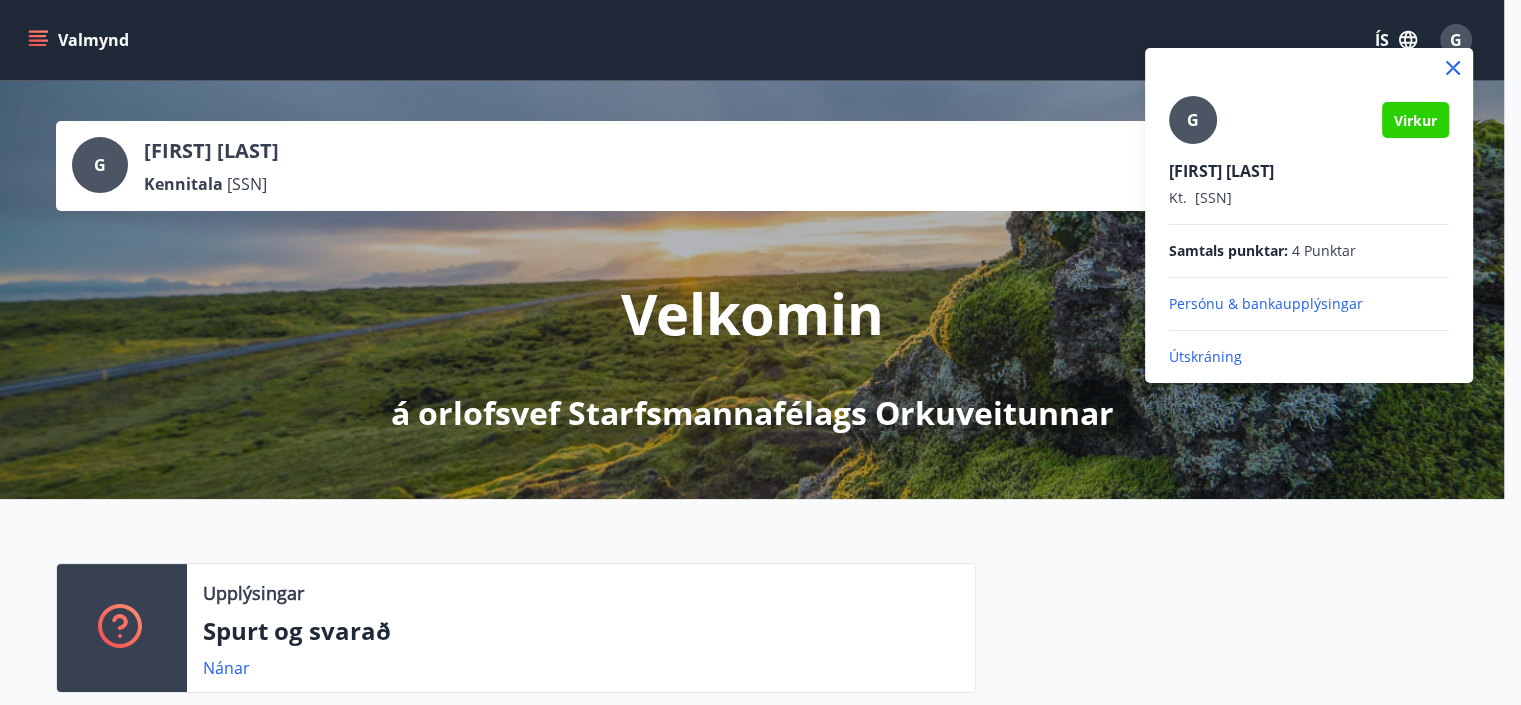 click on "Útskráning" at bounding box center (1309, 304) 